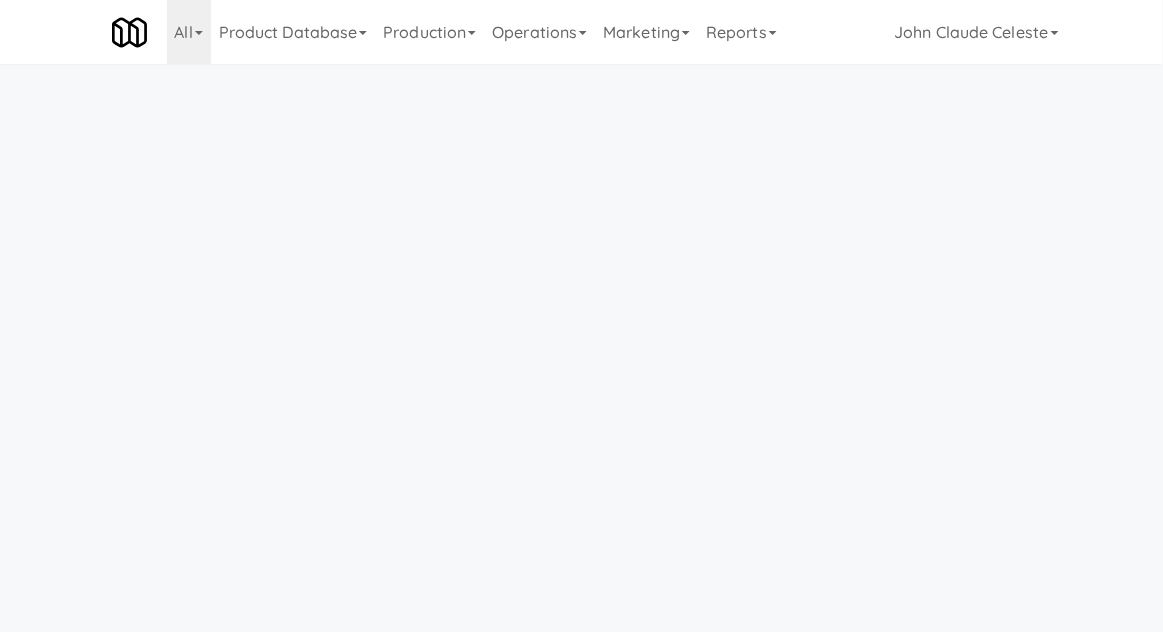 scroll, scrollTop: 0, scrollLeft: 0, axis: both 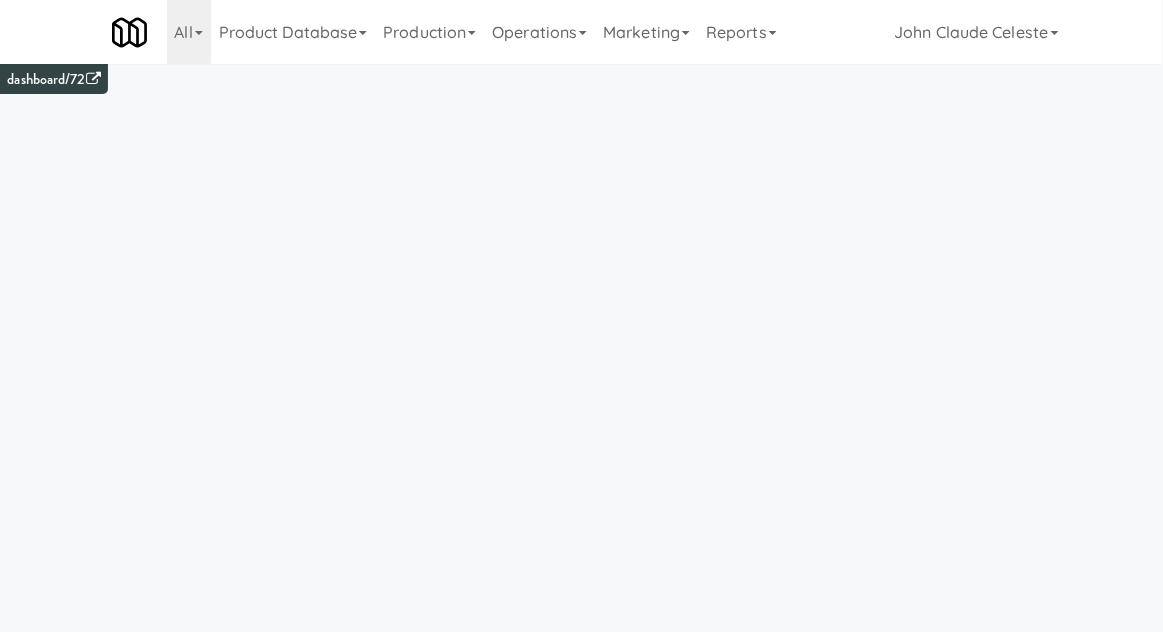 click on "Production" at bounding box center [429, 32] 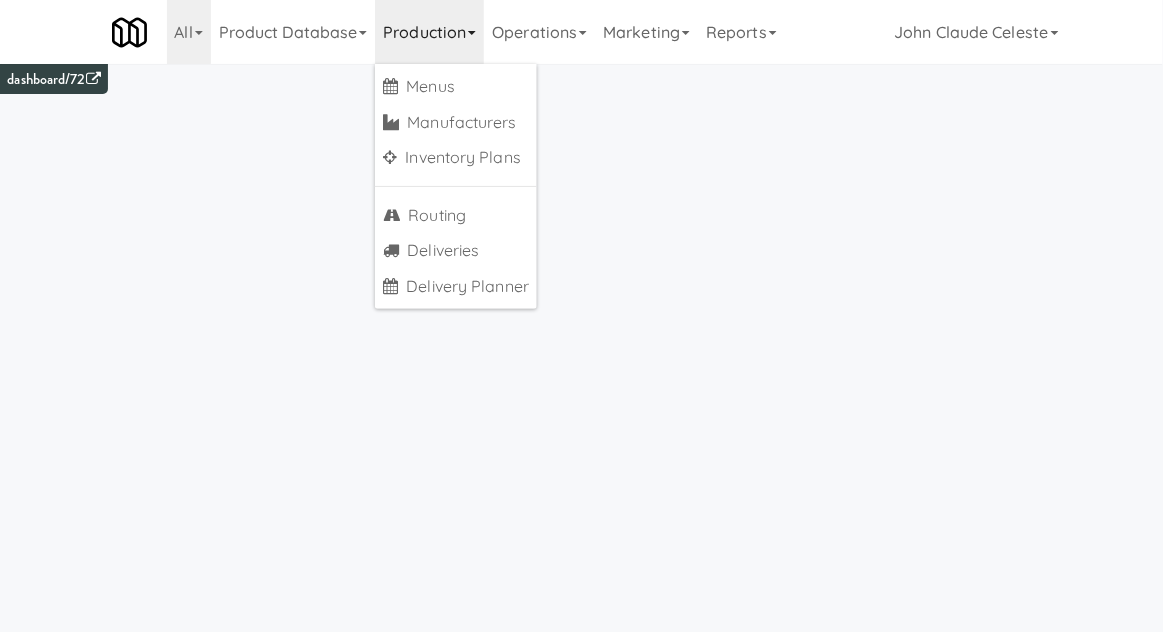 click on "Operations" at bounding box center (539, 32) 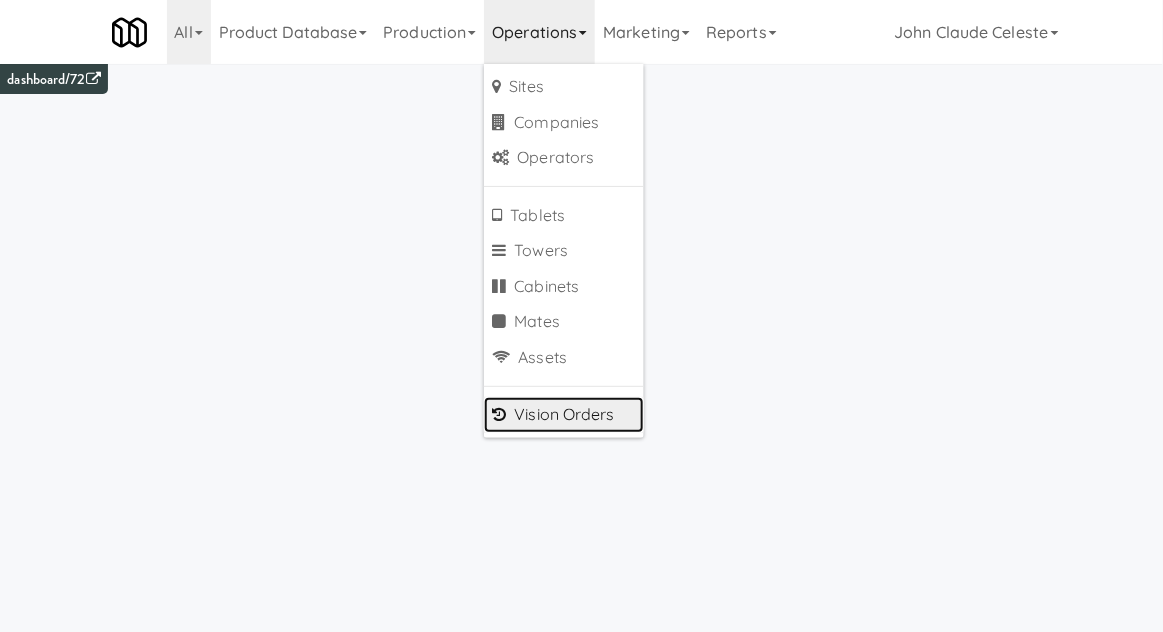 click on "Vision Orders" at bounding box center (564, 415) 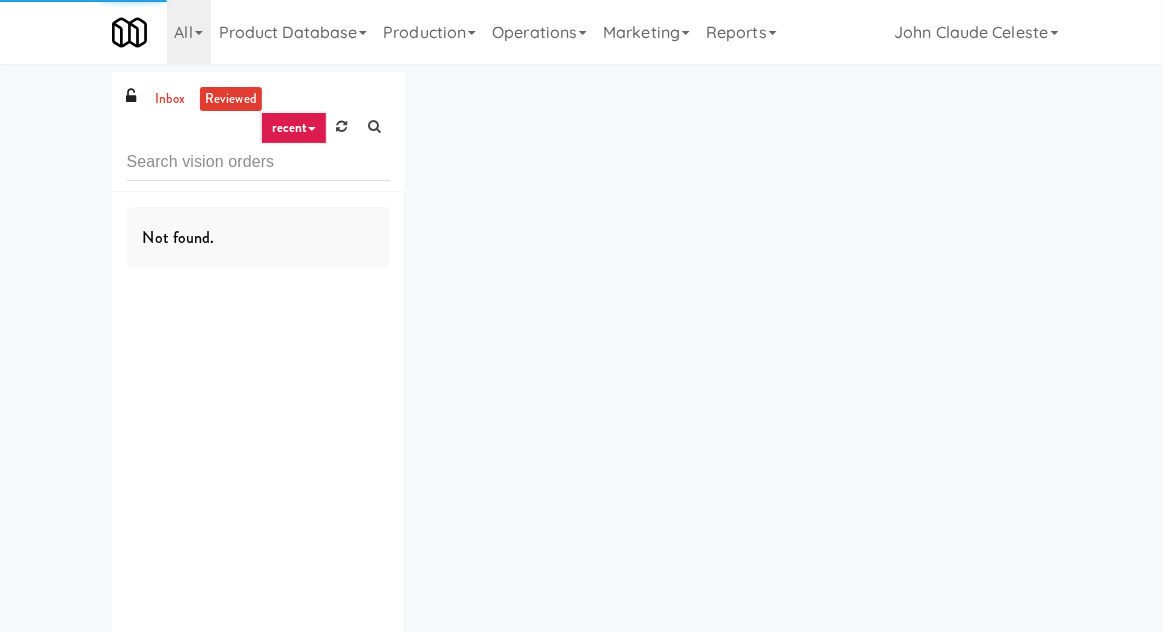 click on "inbox reviewed recent    all     unclear take     inventory issue     suspicious     failed     recent     Not found." at bounding box center (581, 389) 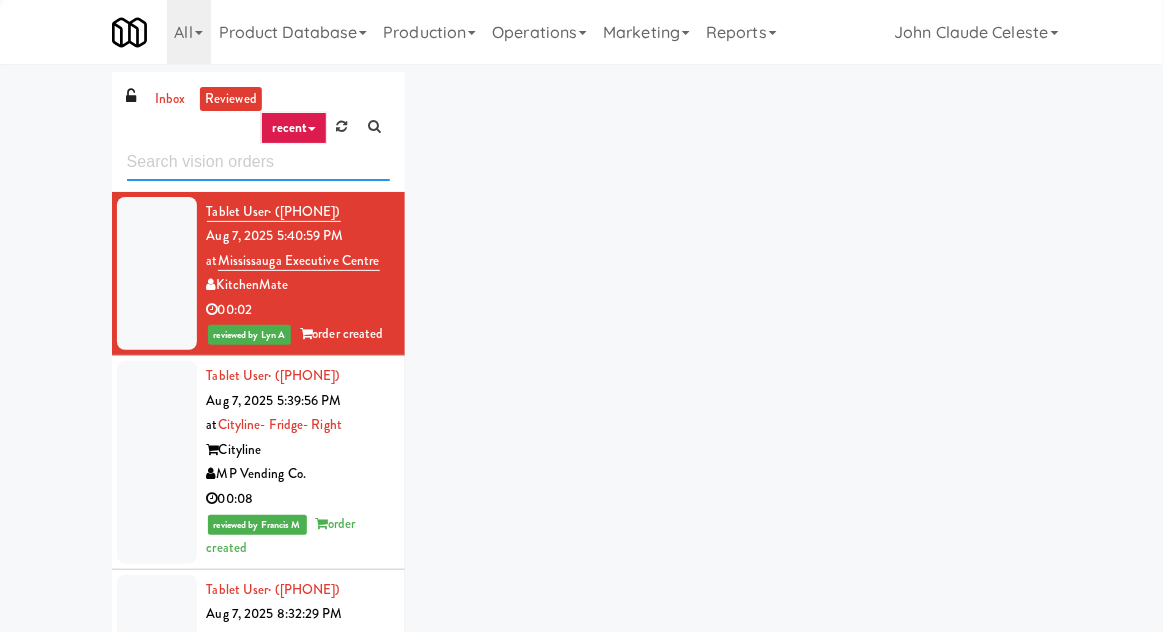 click at bounding box center (258, 162) 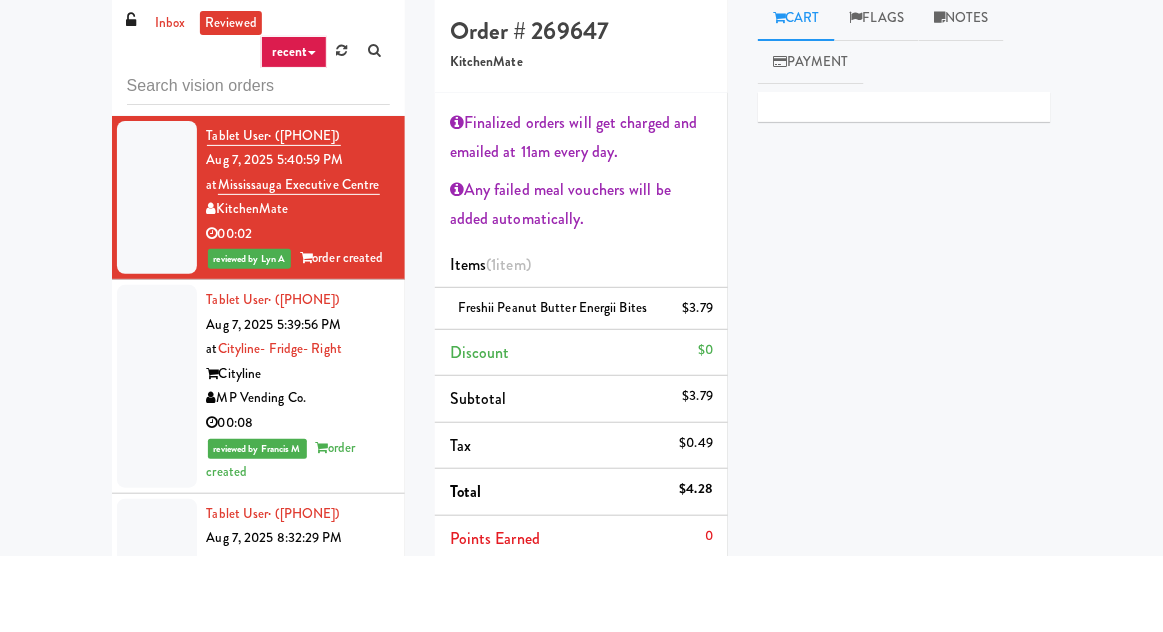 click on "inbox" at bounding box center [170, 99] 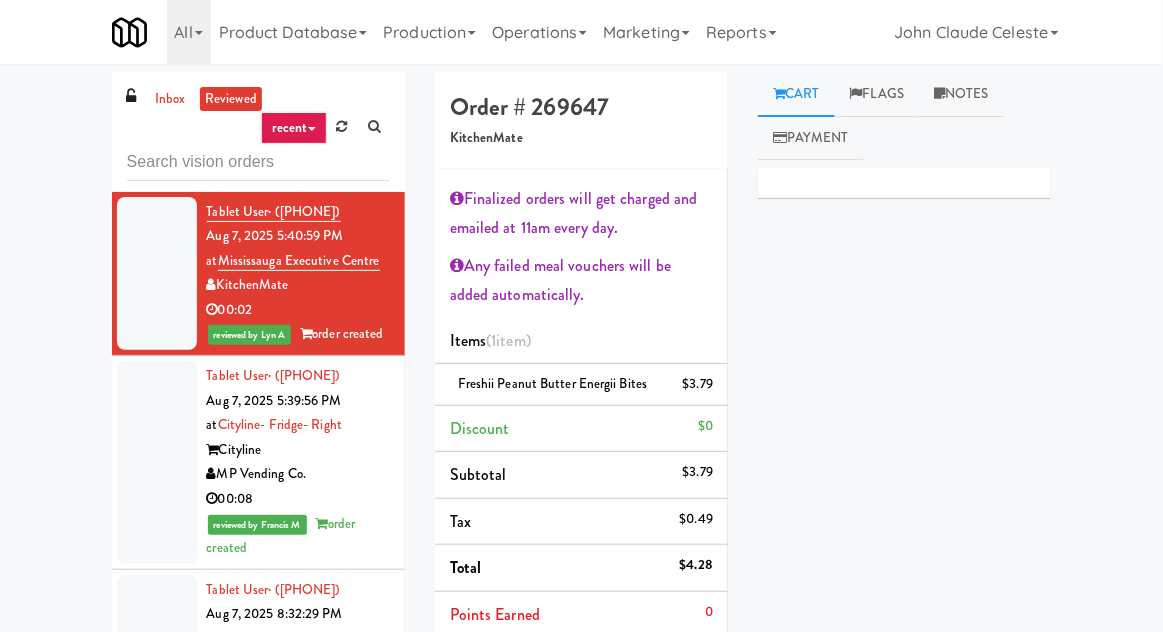 click on "inbox" at bounding box center (170, 99) 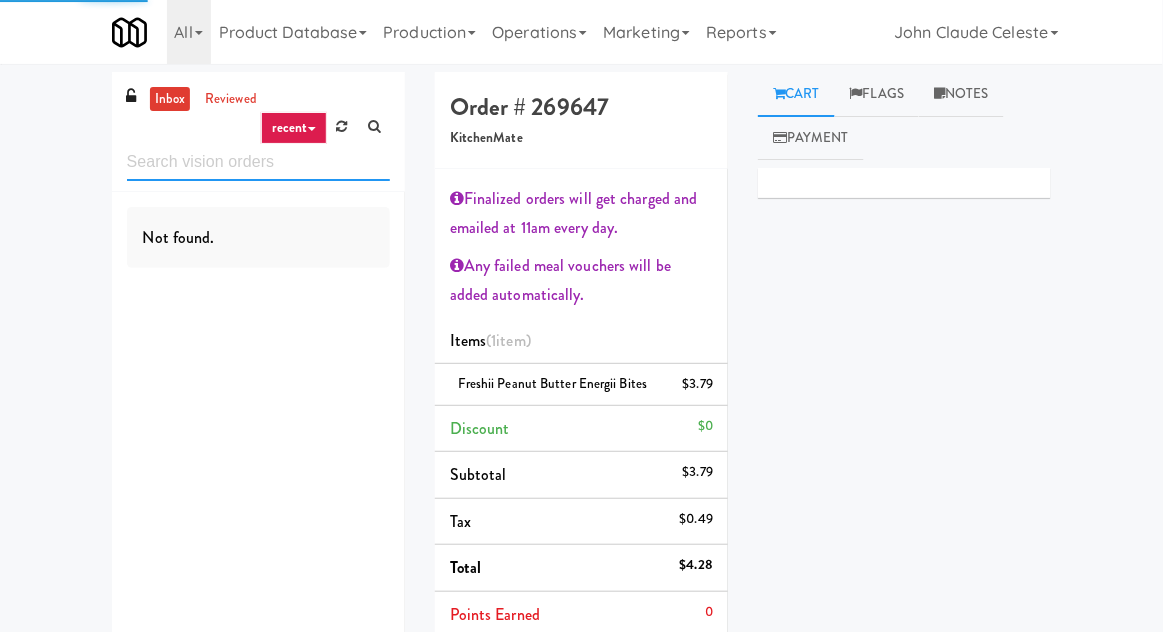 click at bounding box center (258, 162) 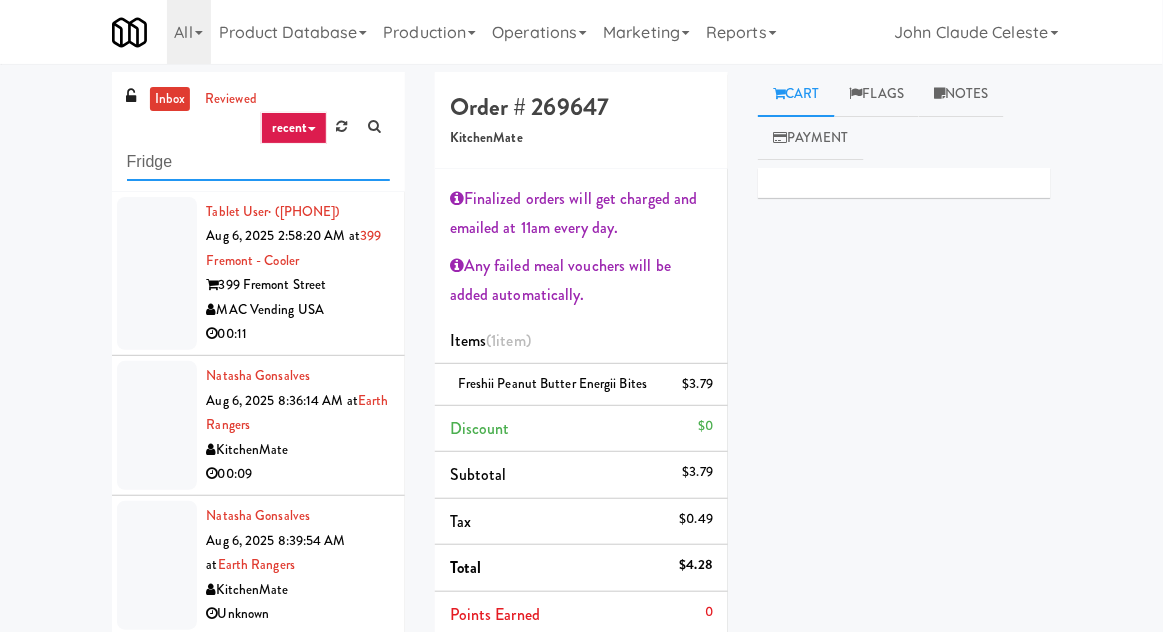 type on "Fridge" 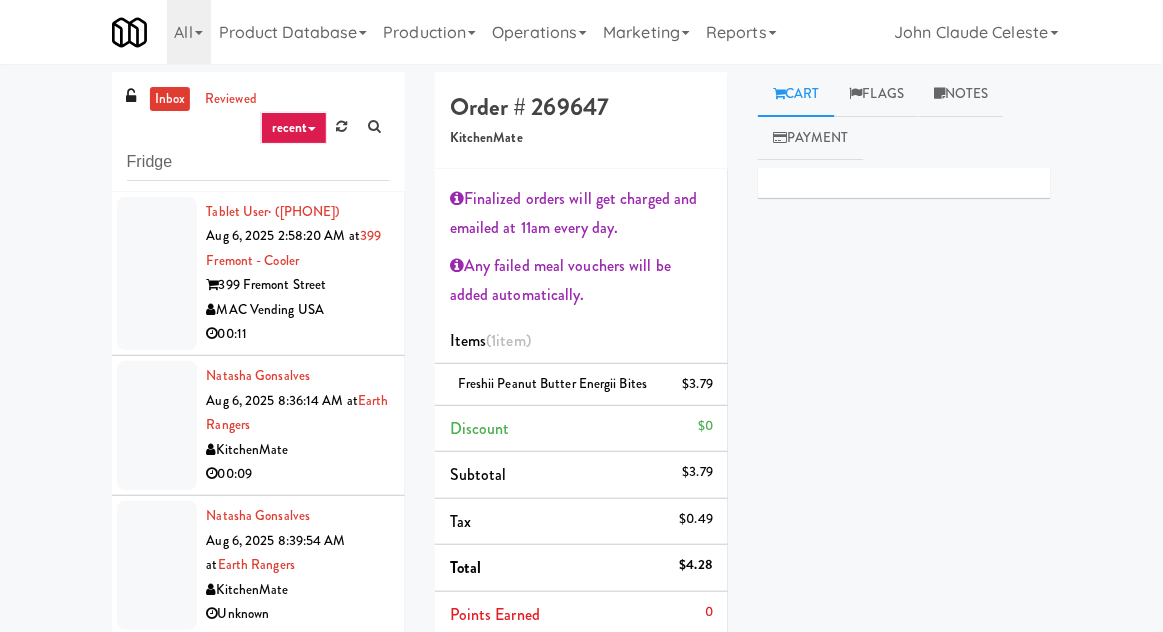 click on "inbox reviewed recent    all     unclear take     inventory issue     suspicious     failed     recent   Fridge Tablet User  · ([PHONE]) [DATE] [TIME] at  [NUMBER] [STREET] - Cooler  [NUMBER] [STREET] Street  MAC Vending USA  00:11     [PERSON] [DATE] [TIME] at  Earth Rangers  KitchenMate  00:09     [PERSON] [DATE] [TIME] at  Earth Rangers  KitchenMate  Unknown     Tablet User  · ([PHONE]) [DATE] [TIME] at  Earth Rangers  KitchenMate  00:50     [PERSON] [DATE] [TIME] at  Earth Rangers  KitchenMate  00:04     [PERSON] [DATE] [TIME] at  Earth Rangers  KitchenMate  00:10     [PERSON] [DATE] [TIME] at  Earth Rangers  KitchenMate  00:12     Tablet User  · ([PHONE]) [DATE] [TIME] at  Earth Rangers  KitchenMate  Unknown     Tablet User  · ([PHONE]) [DATE] [TIME] at  Earth Rangers  KitchenMate  00:13     [PERSON] [DATE] [TIME] at  Earth Rangers" at bounding box center [258, 439] 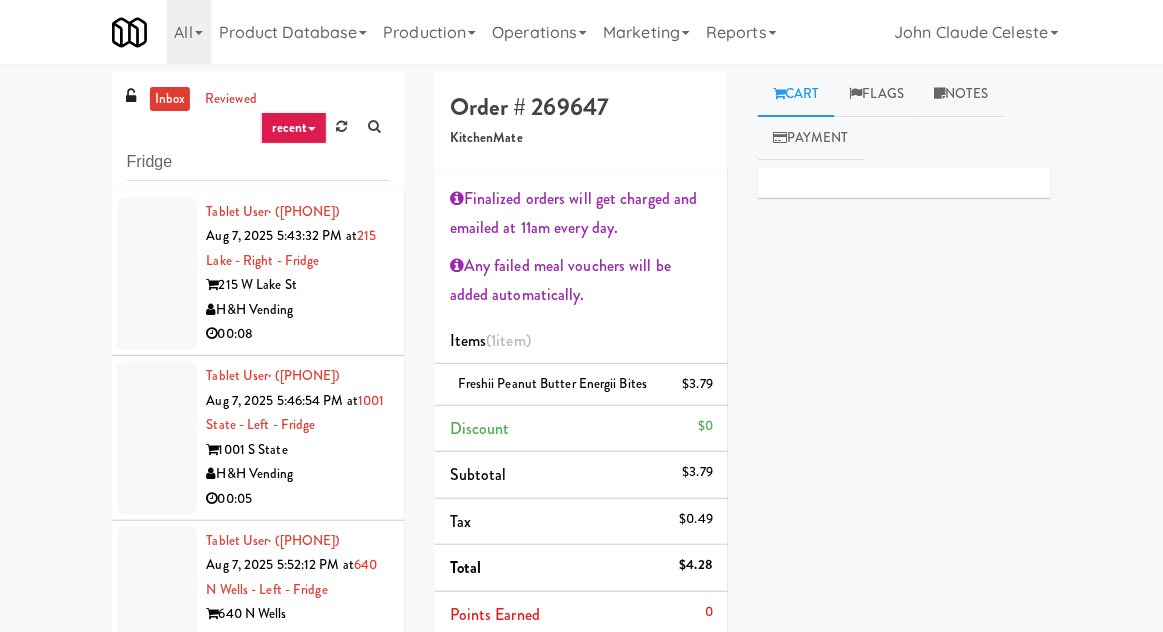 click at bounding box center (157, 274) 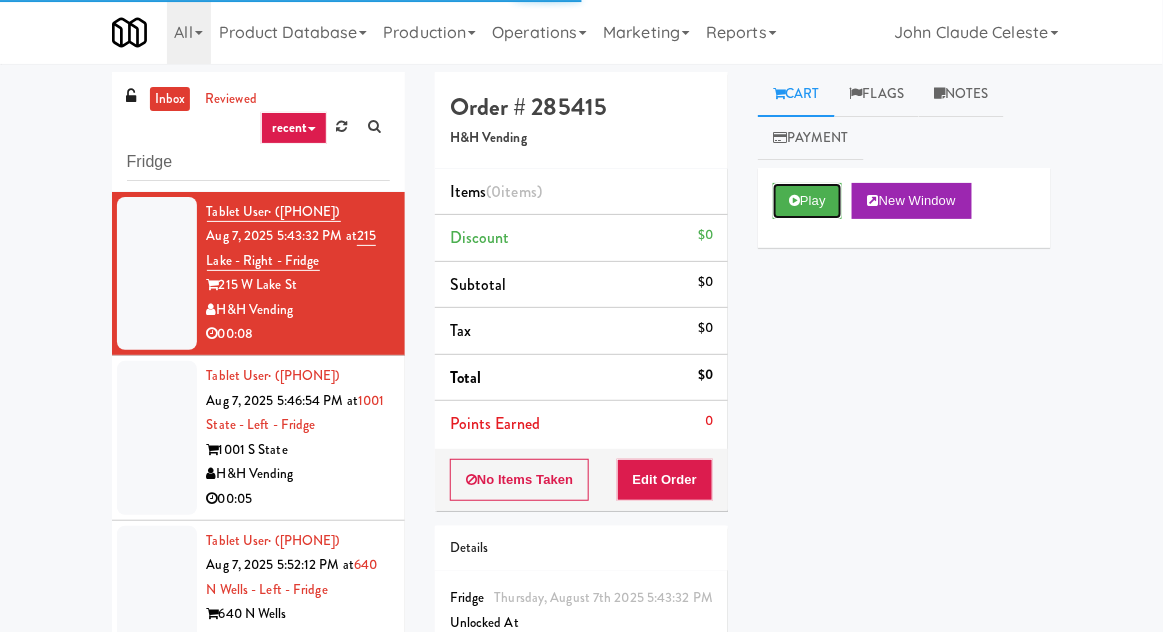 click on "Play" at bounding box center [807, 201] 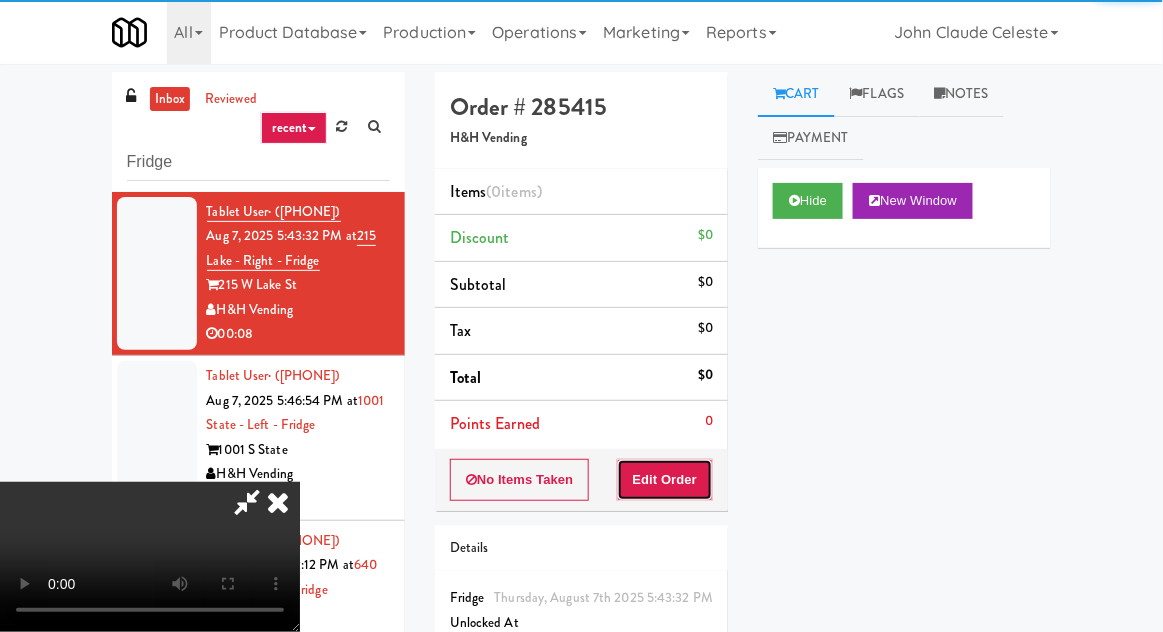 click on "Edit Order" at bounding box center [665, 480] 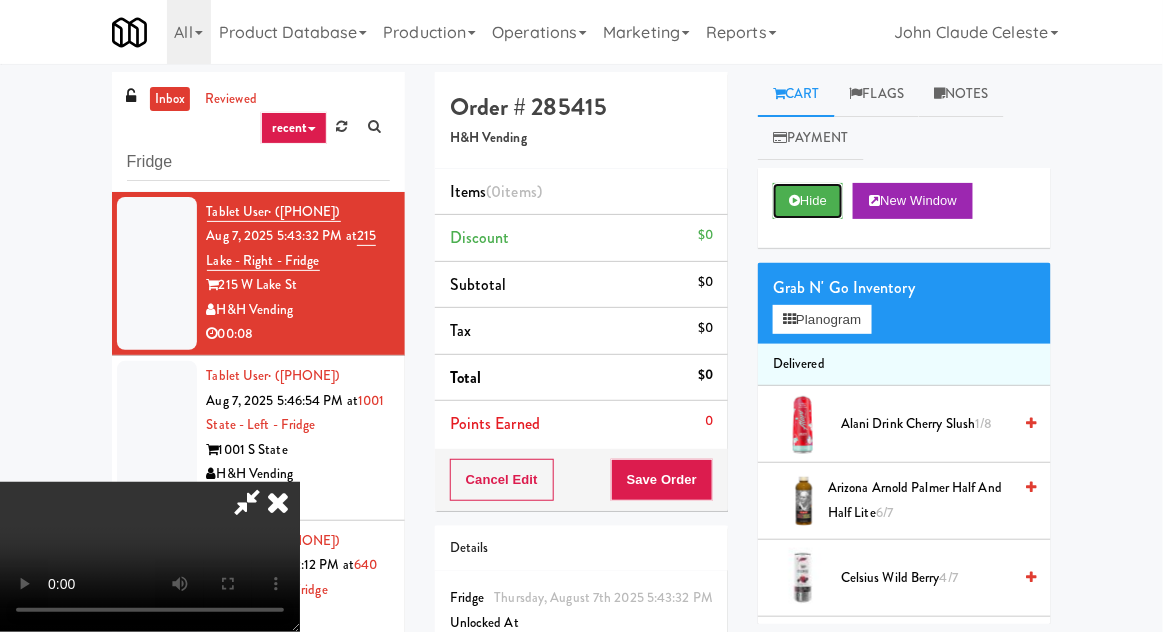 click on "Hide" at bounding box center (808, 201) 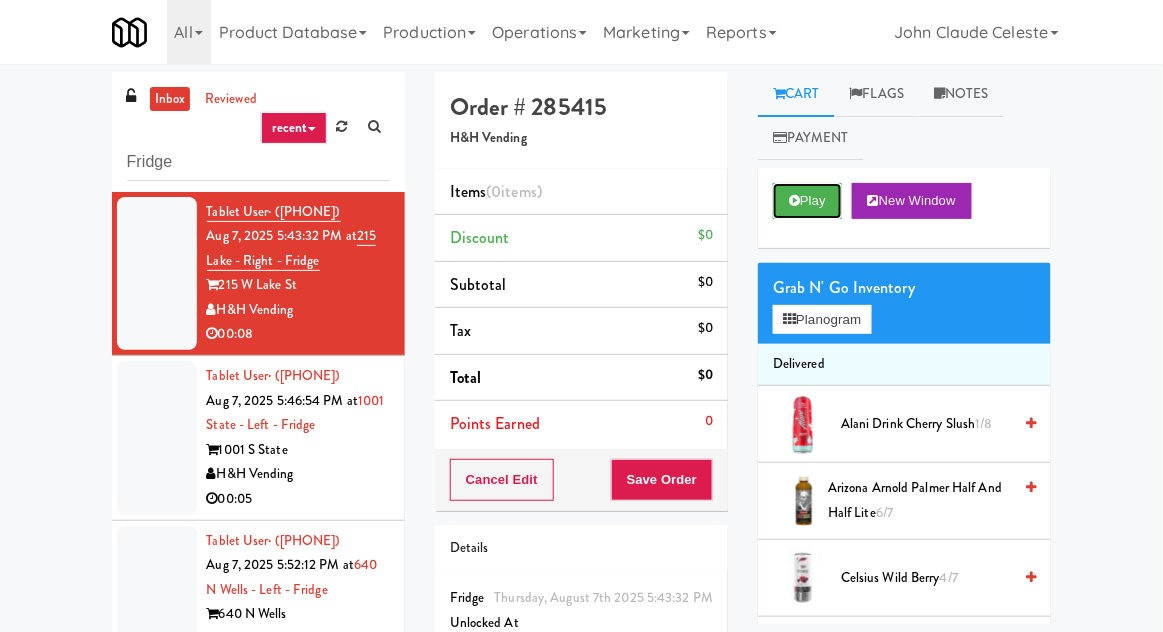 click at bounding box center (794, 200) 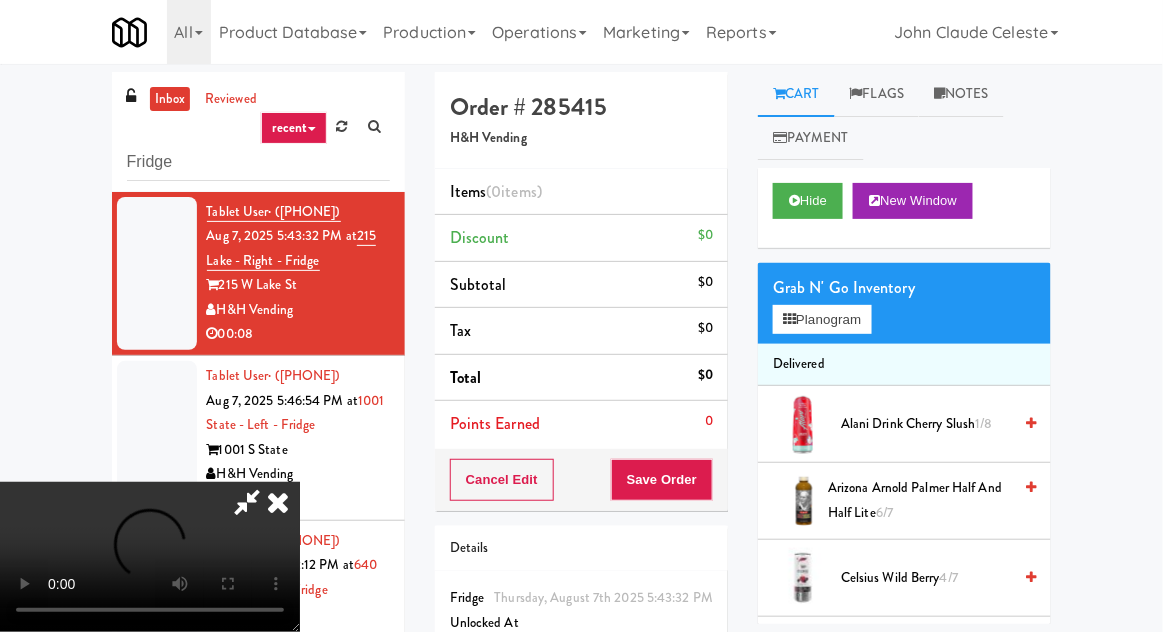 type 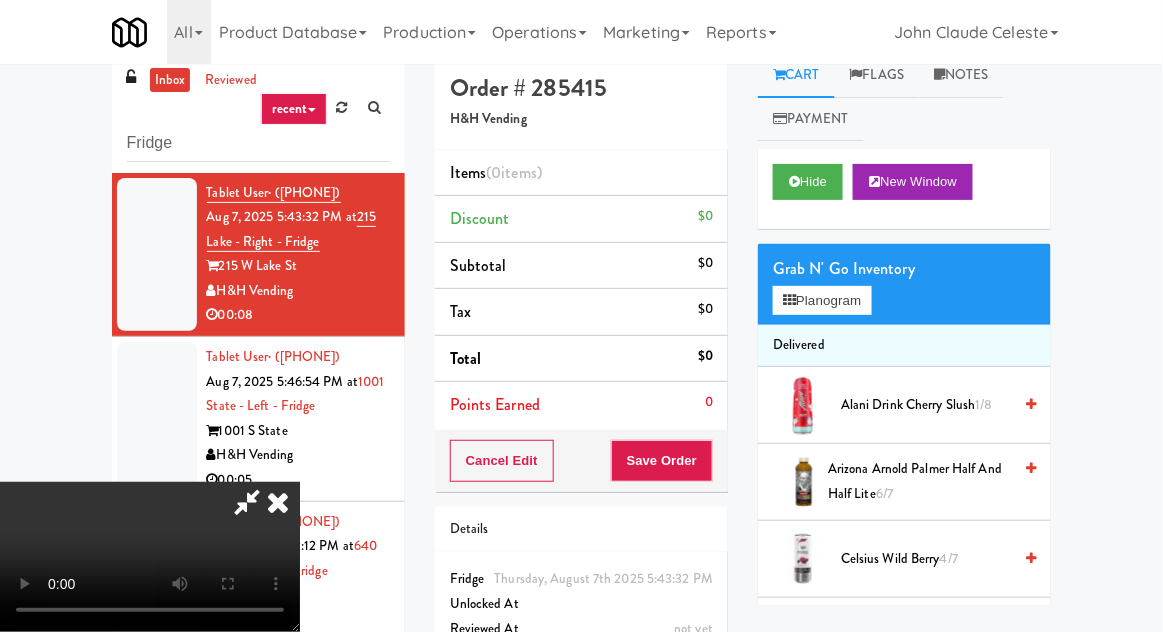 scroll, scrollTop: 0, scrollLeft: 0, axis: both 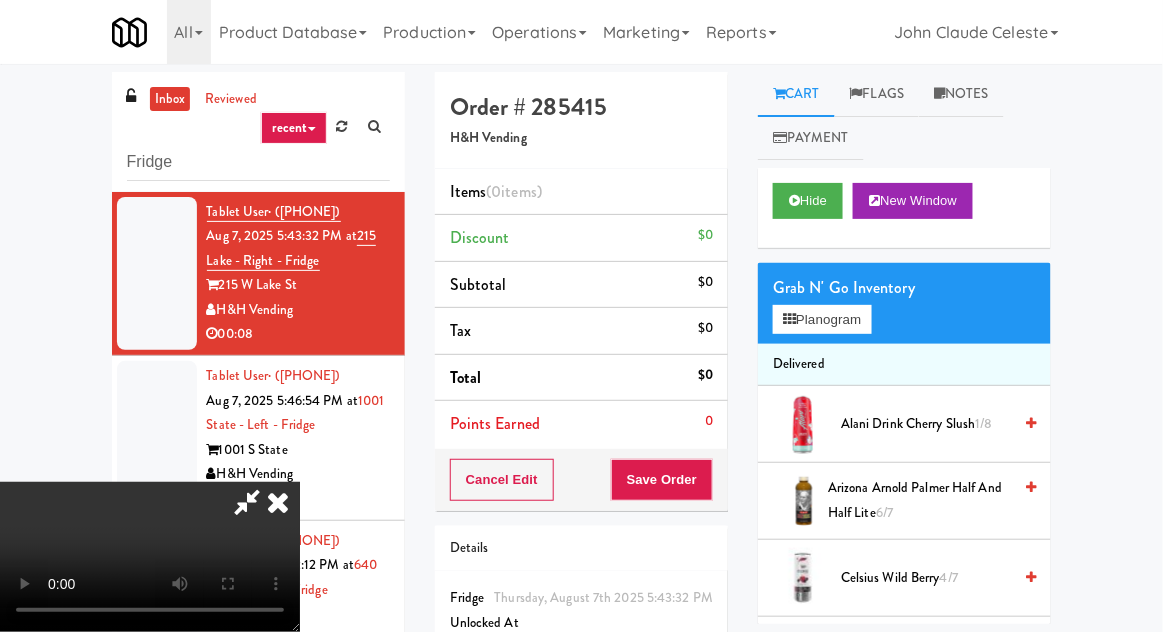 click at bounding box center (247, 502) 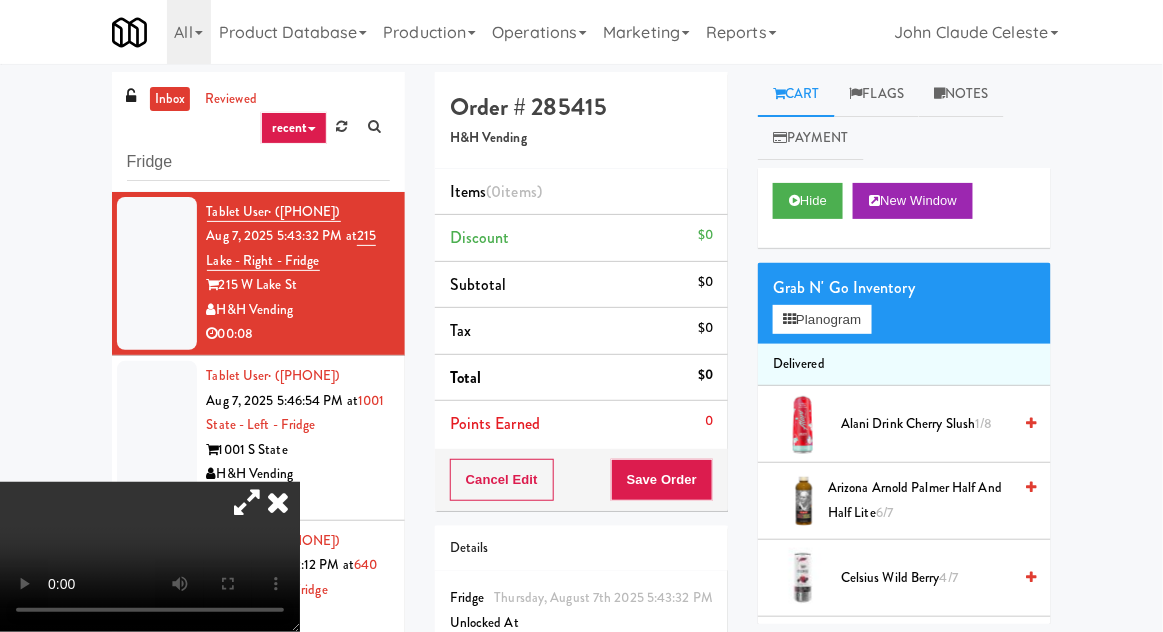 click at bounding box center [247, 502] 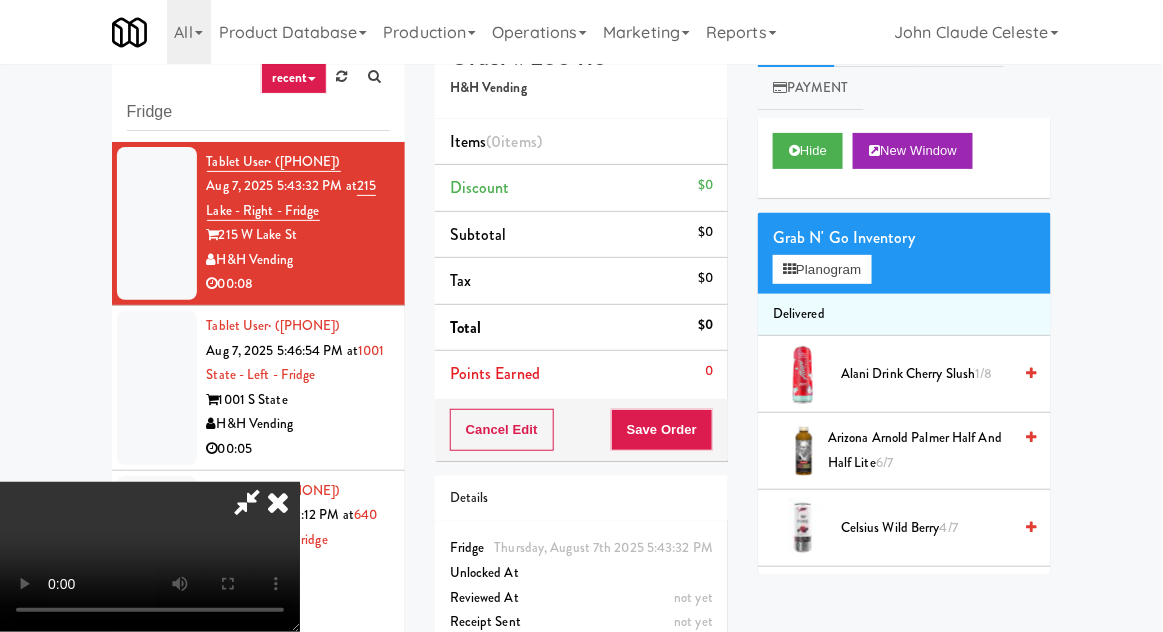 scroll, scrollTop: 0, scrollLeft: 0, axis: both 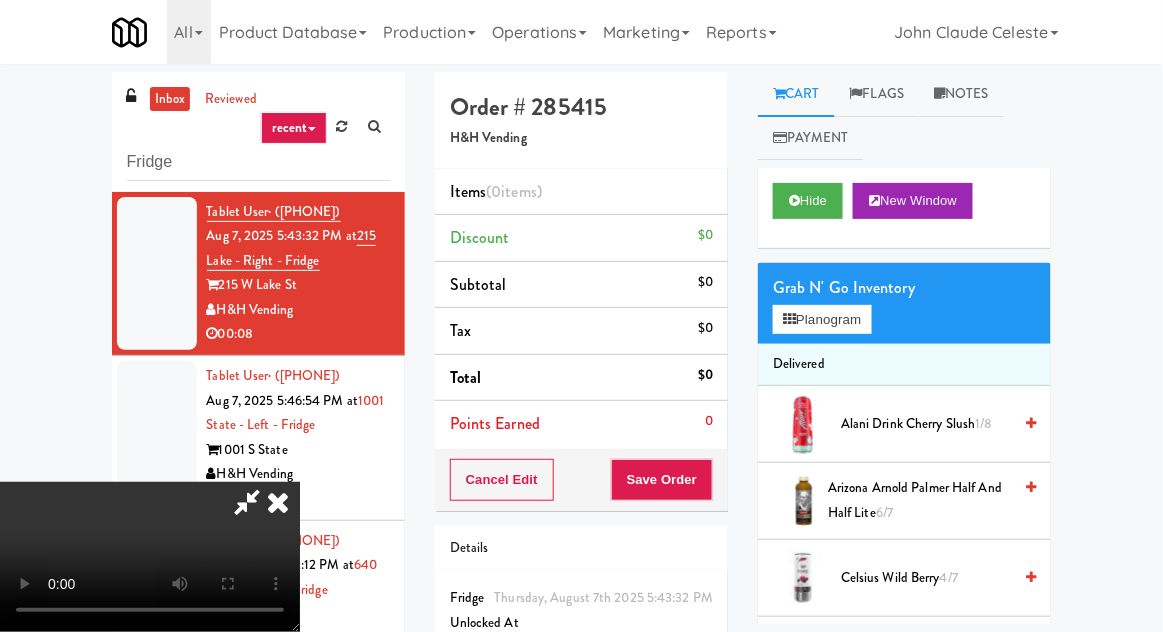 click at bounding box center (278, 502) 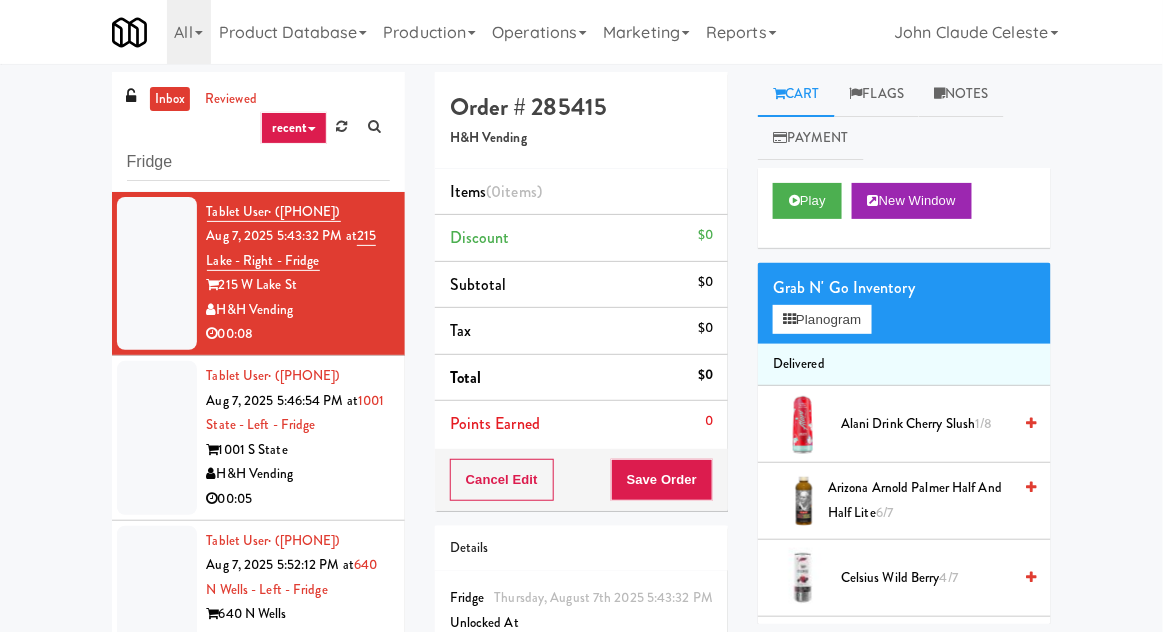 click at bounding box center (157, 438) 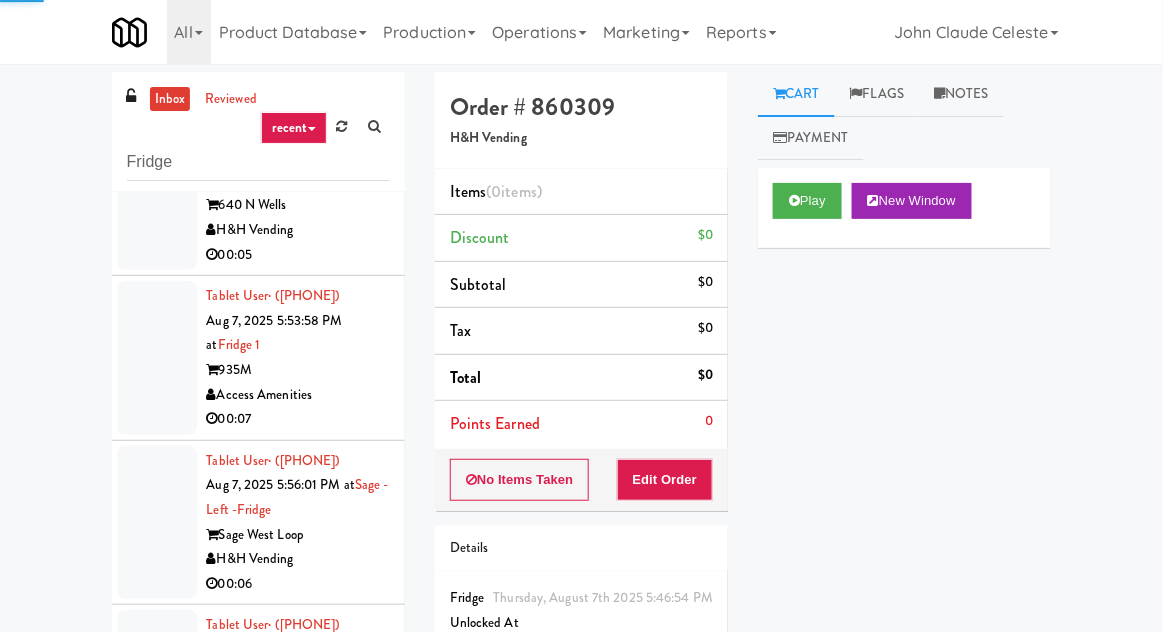 scroll, scrollTop: 0, scrollLeft: 0, axis: both 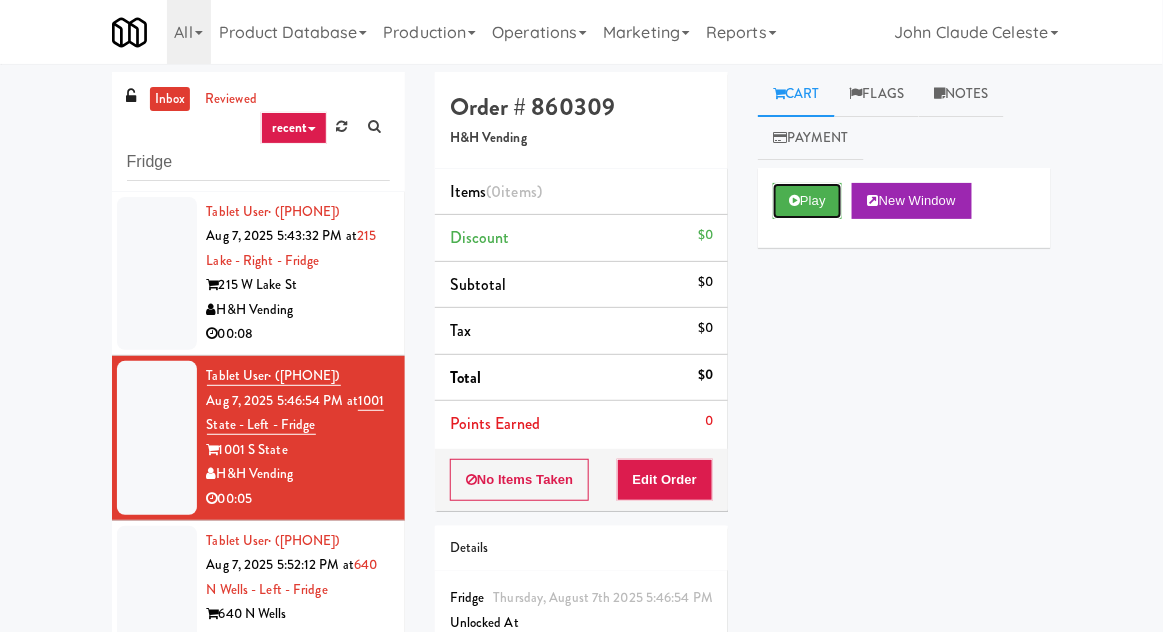 click on "Play" at bounding box center [807, 201] 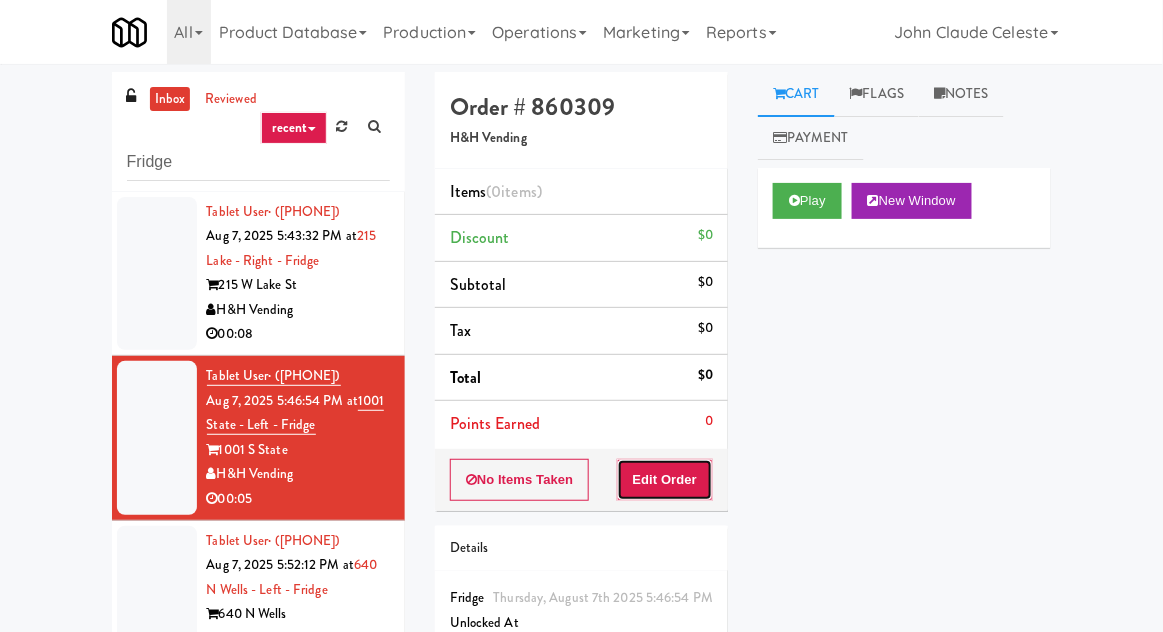 click on "Edit Order" at bounding box center [665, 480] 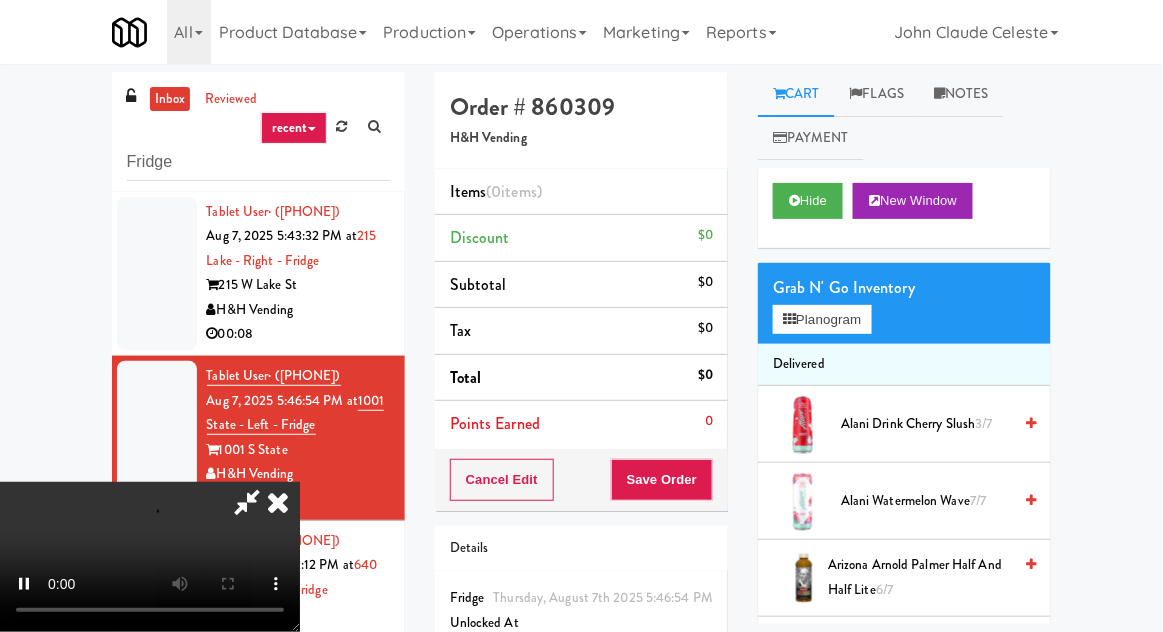 scroll, scrollTop: 77, scrollLeft: 0, axis: vertical 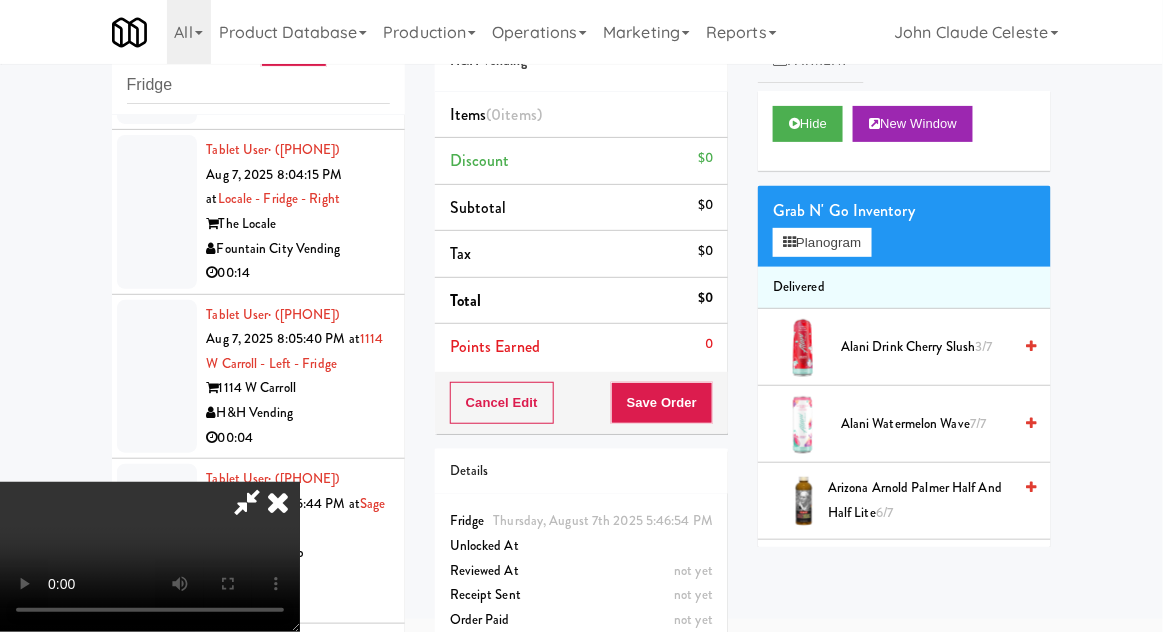 type 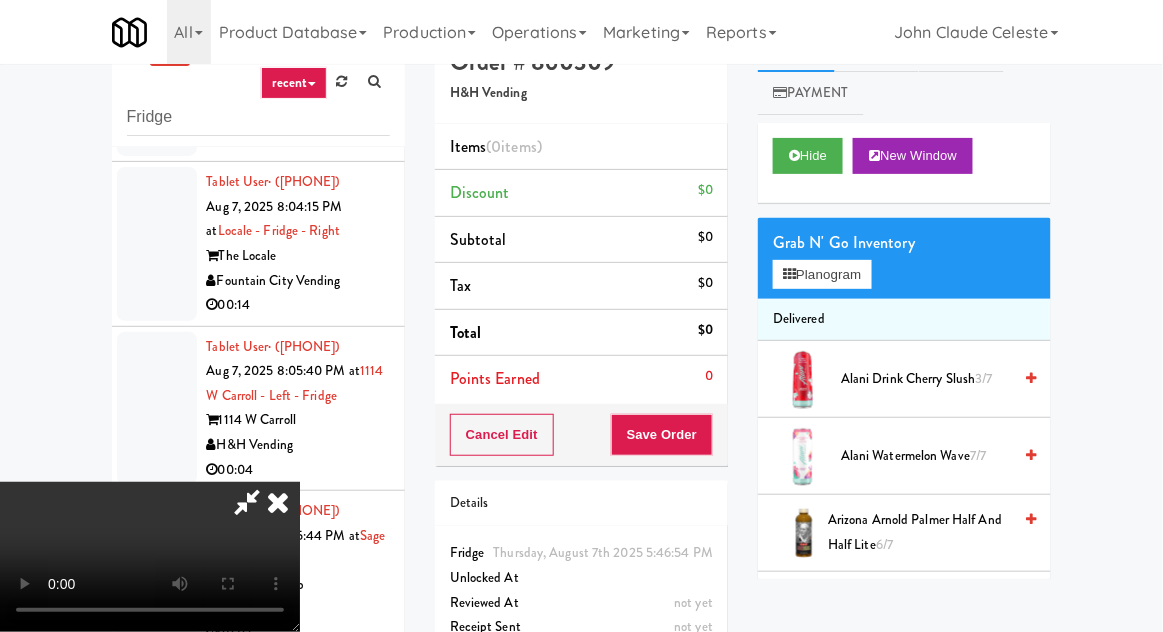 scroll, scrollTop: 0, scrollLeft: 0, axis: both 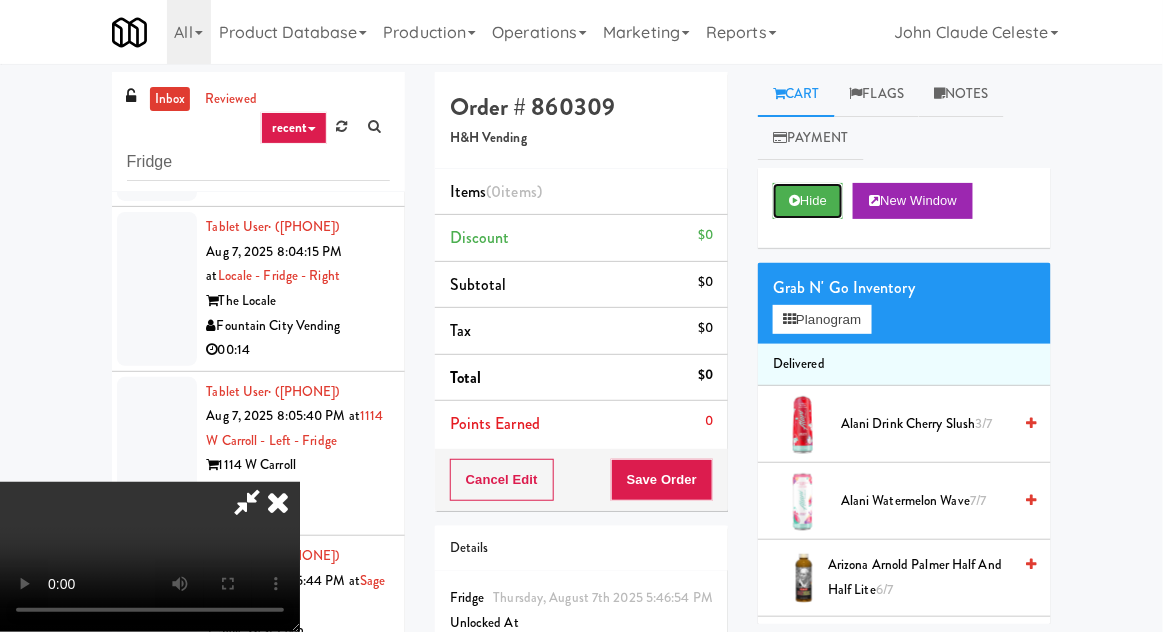 click on "Hide" at bounding box center [808, 201] 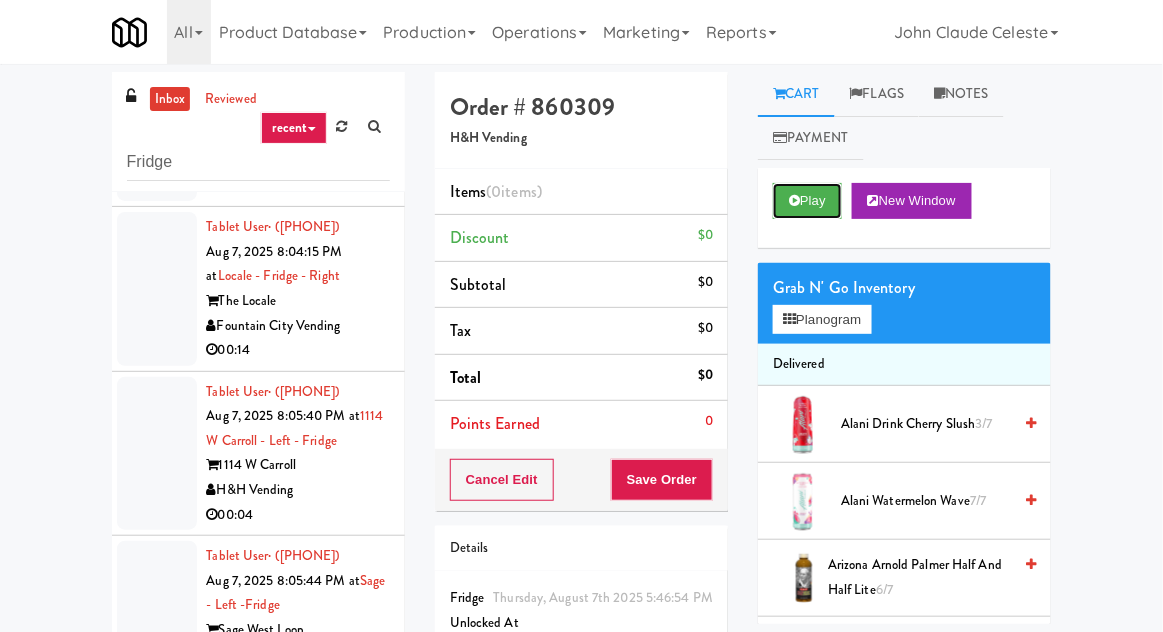 click at bounding box center [794, 200] 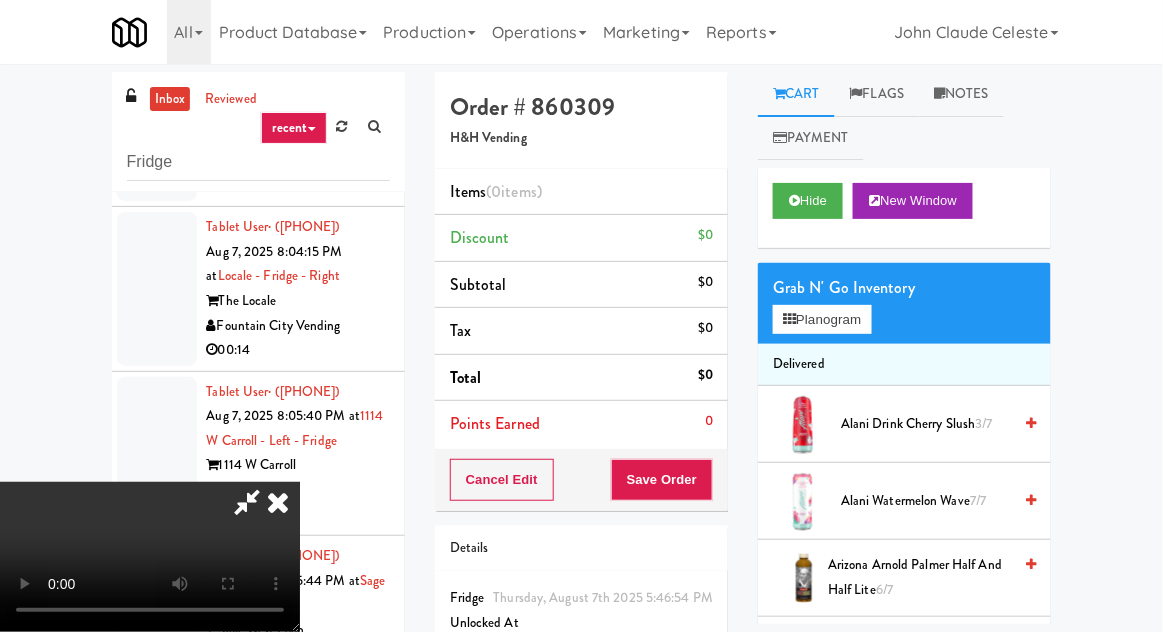 click at bounding box center (278, 502) 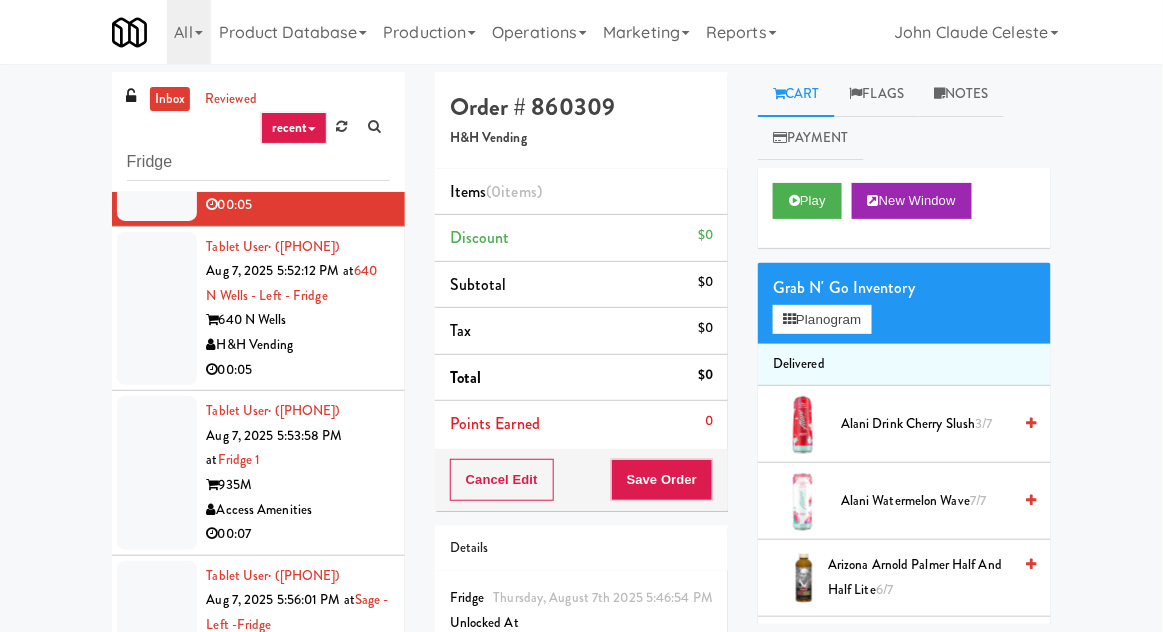scroll, scrollTop: 0, scrollLeft: 0, axis: both 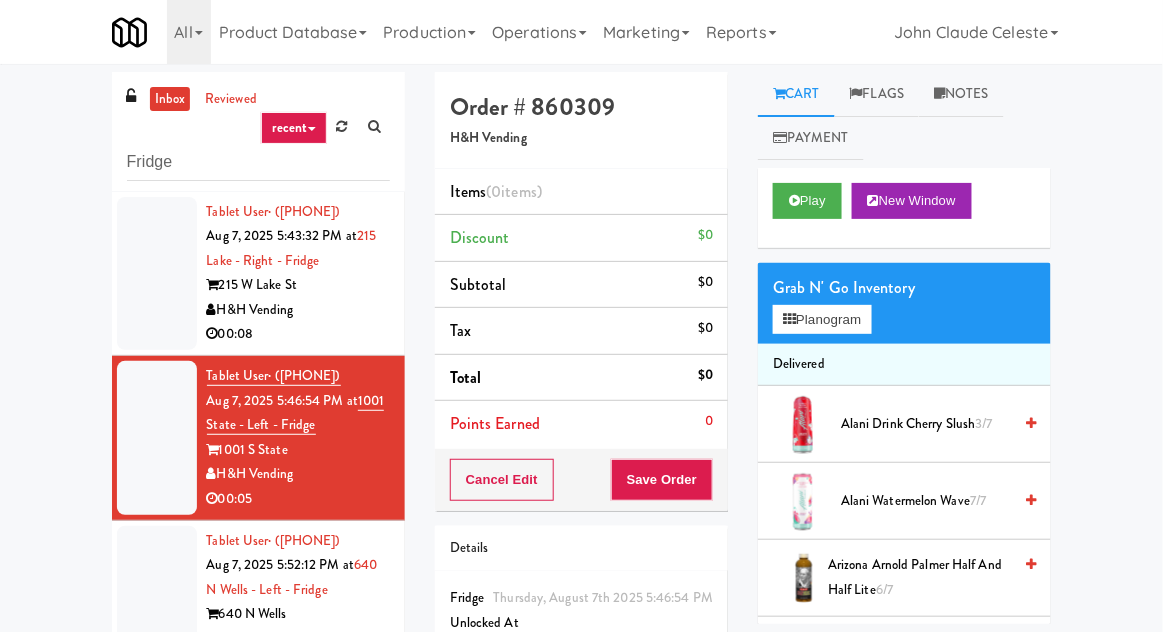 click on "inbox" at bounding box center [170, 99] 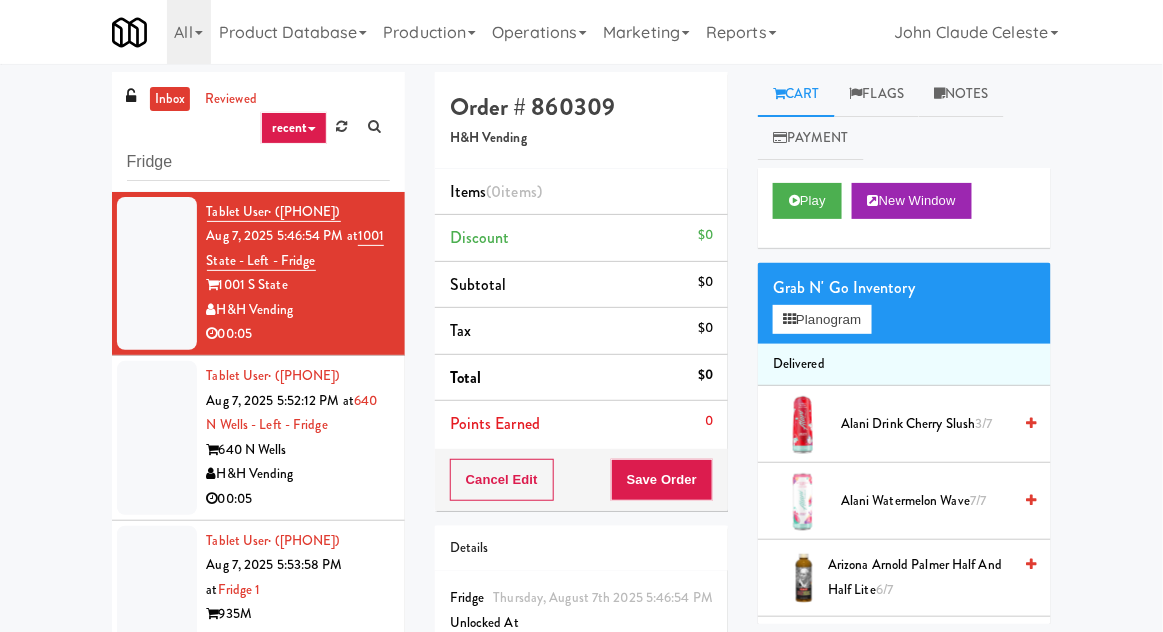 click at bounding box center (157, 438) 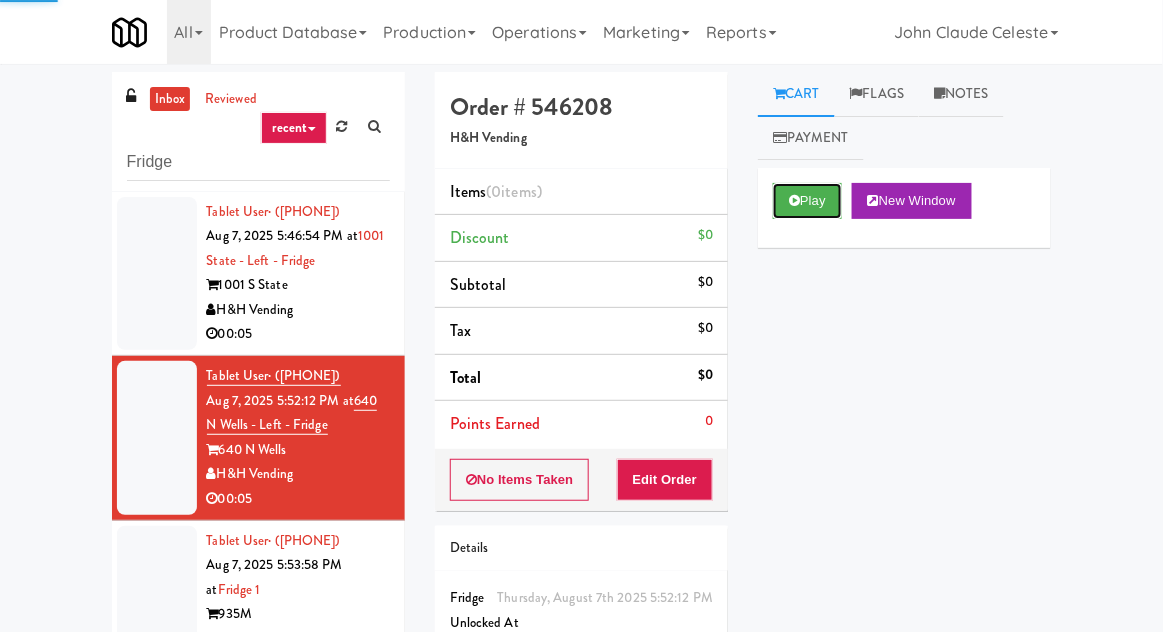 click at bounding box center [794, 200] 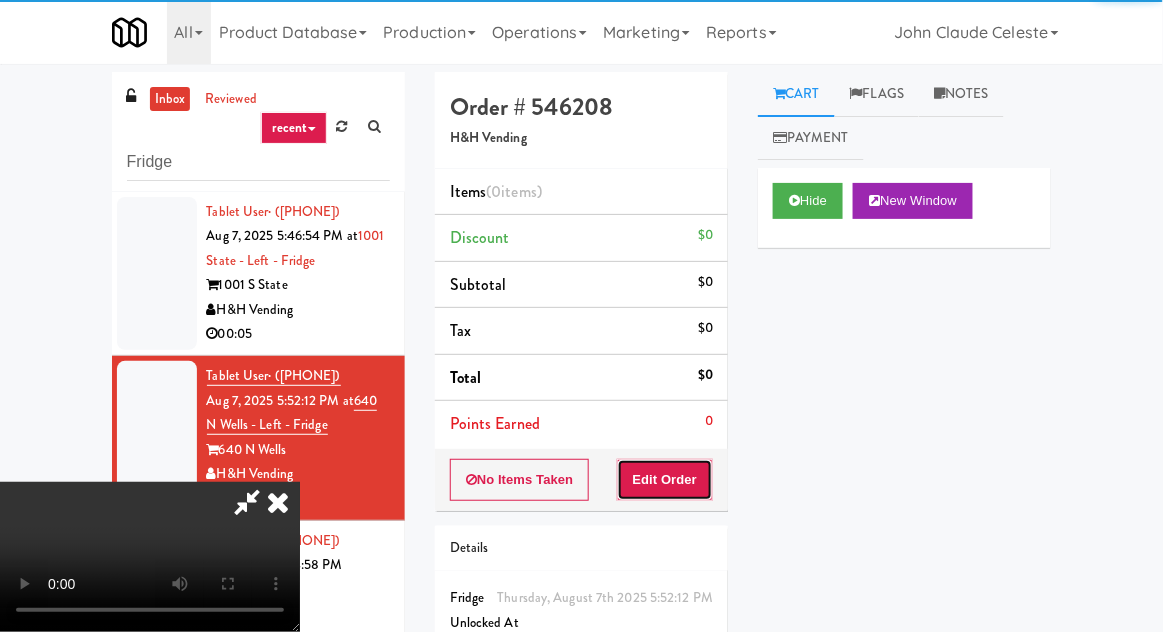 click on "Edit Order" at bounding box center (665, 480) 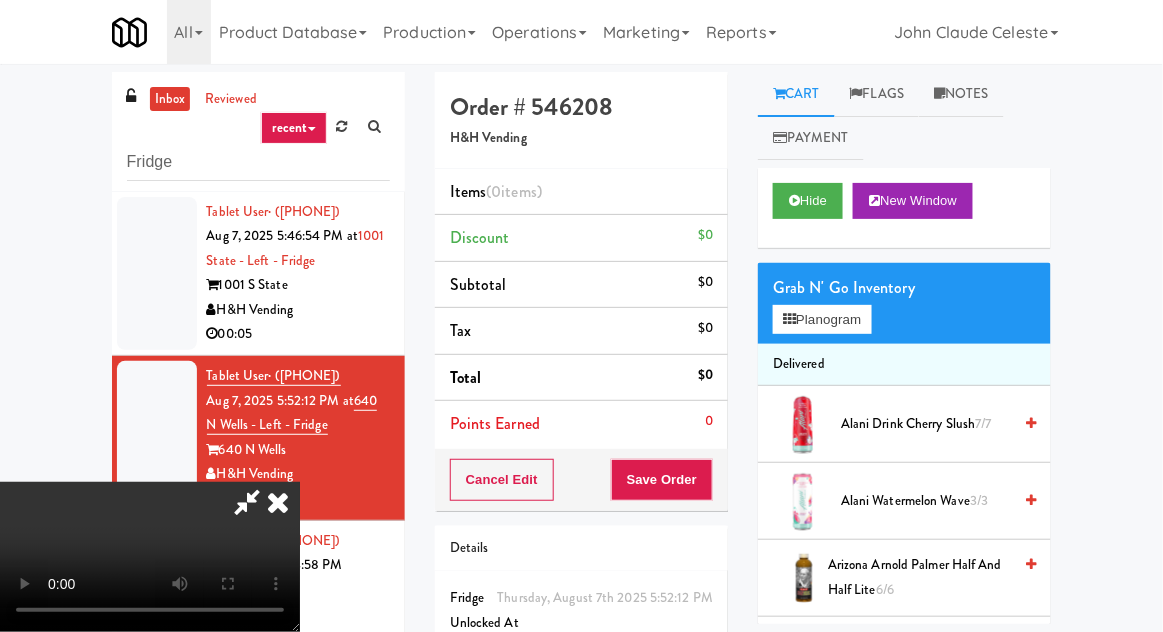 type 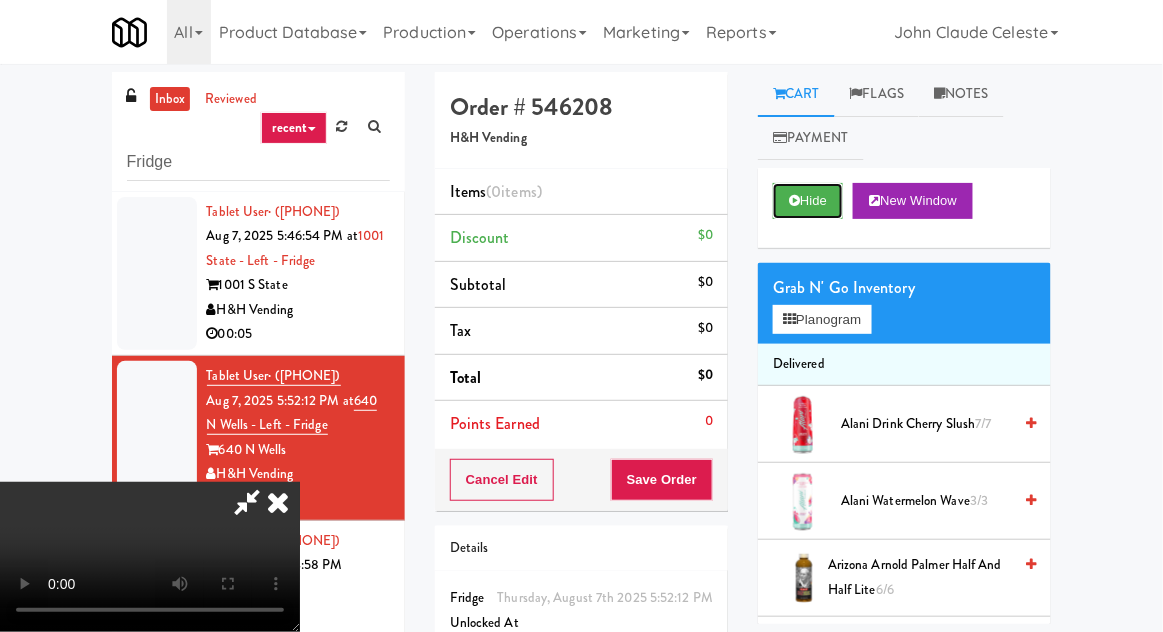 click on "Hide" at bounding box center [808, 201] 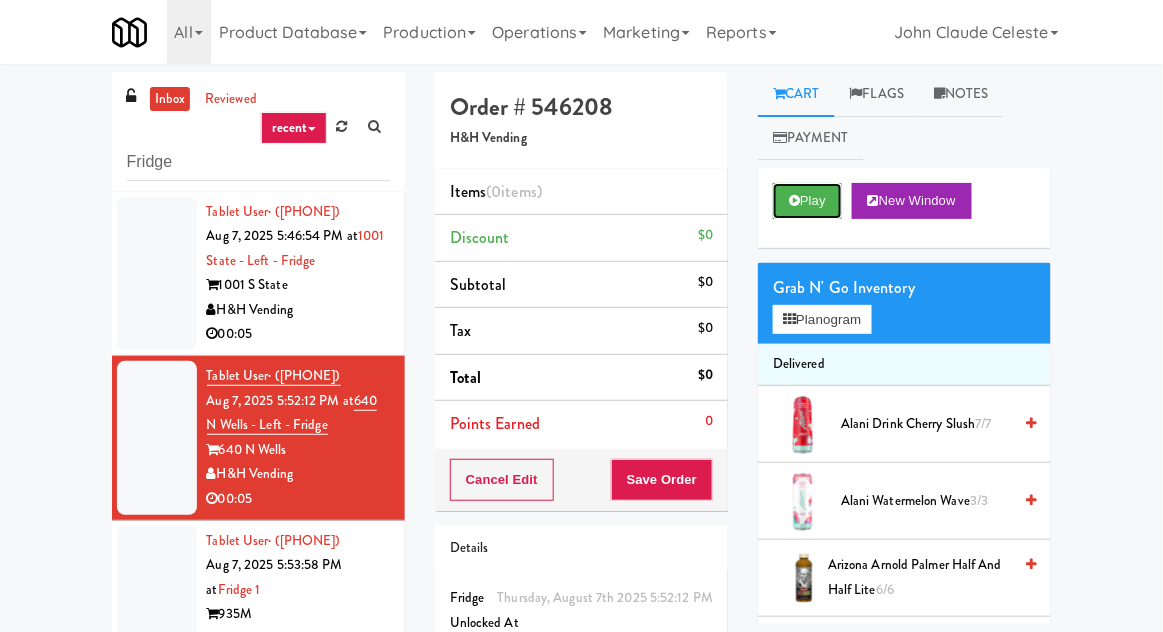 scroll, scrollTop: 0, scrollLeft: 0, axis: both 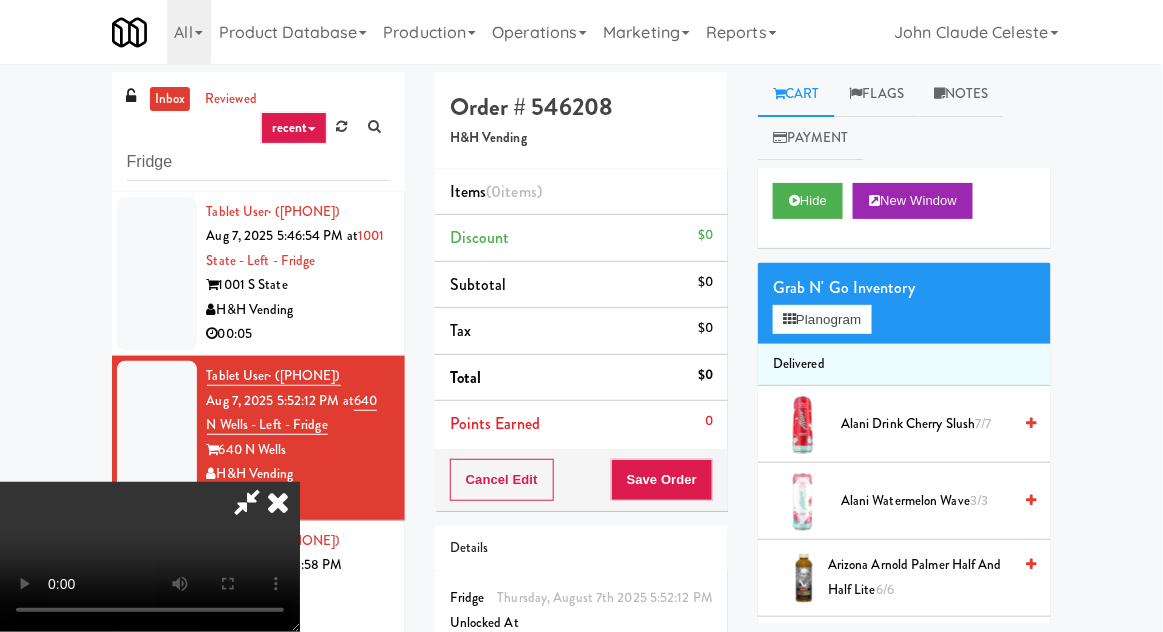 type 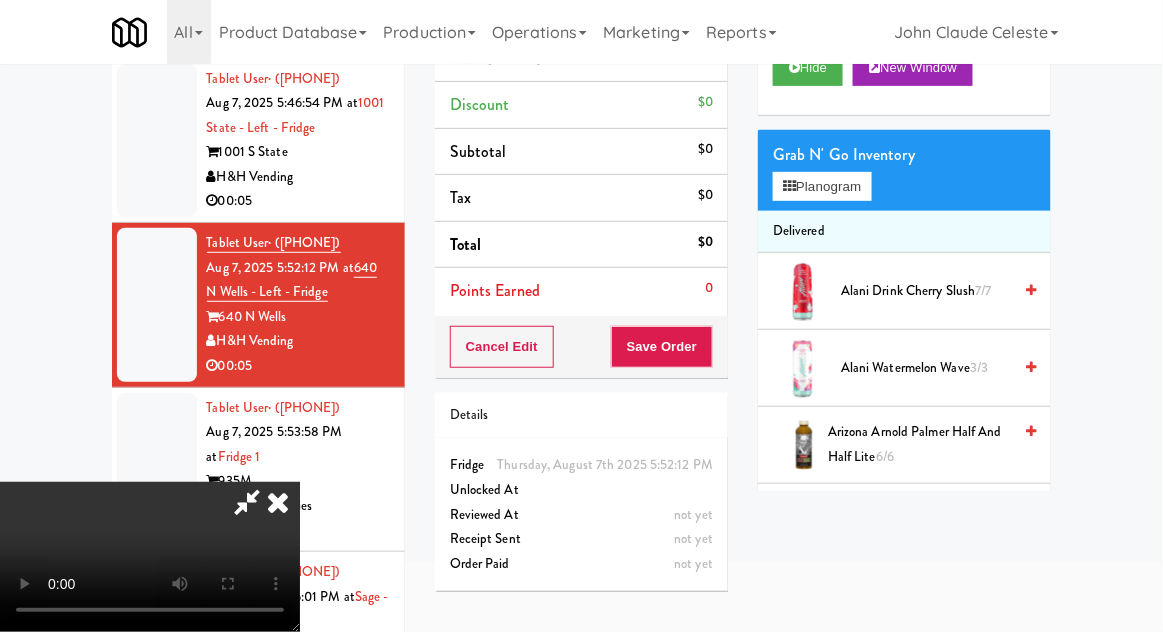 scroll, scrollTop: 141, scrollLeft: 0, axis: vertical 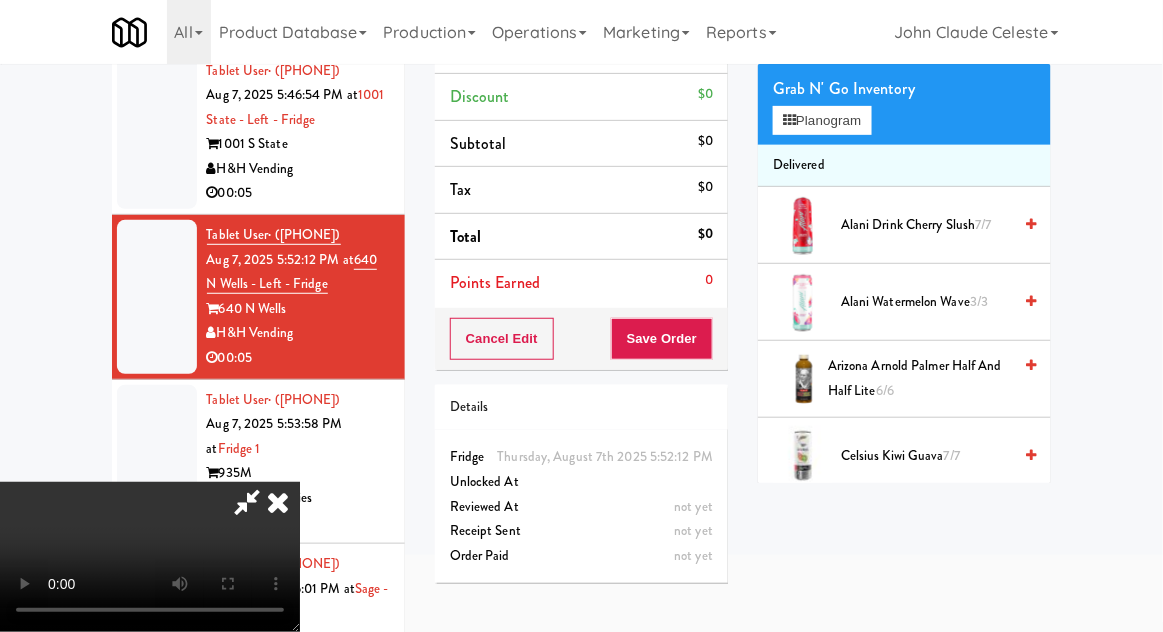 click on "Order # 546208 H&H Vending Items  (0  items ) Discount  $0 Subtotal $0 Tax $0 Total $0 Points Earned  0 Cancel Edit Save Order Details Thursday, August 7th 2025 5:52:12 PM Fridge Unlocked At not yet Reviewed At not yet Receipt Sent not yet Order Paid" at bounding box center (581, 264) 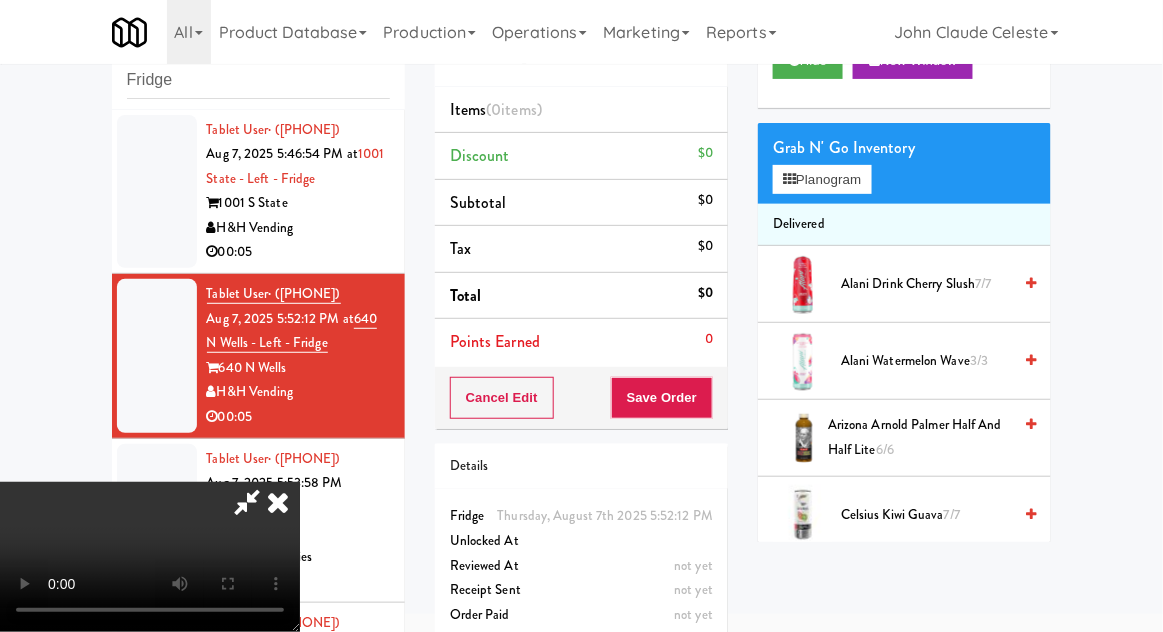 scroll, scrollTop: 77, scrollLeft: 0, axis: vertical 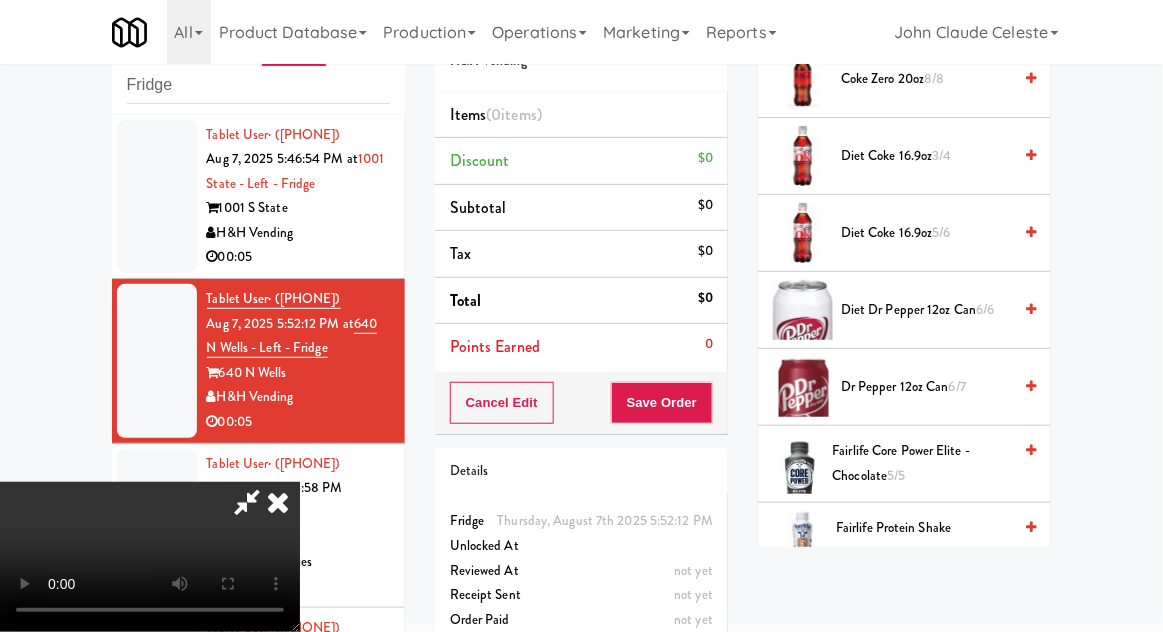 click on "Dr Pepper 12oz can  6/7" at bounding box center [926, 387] 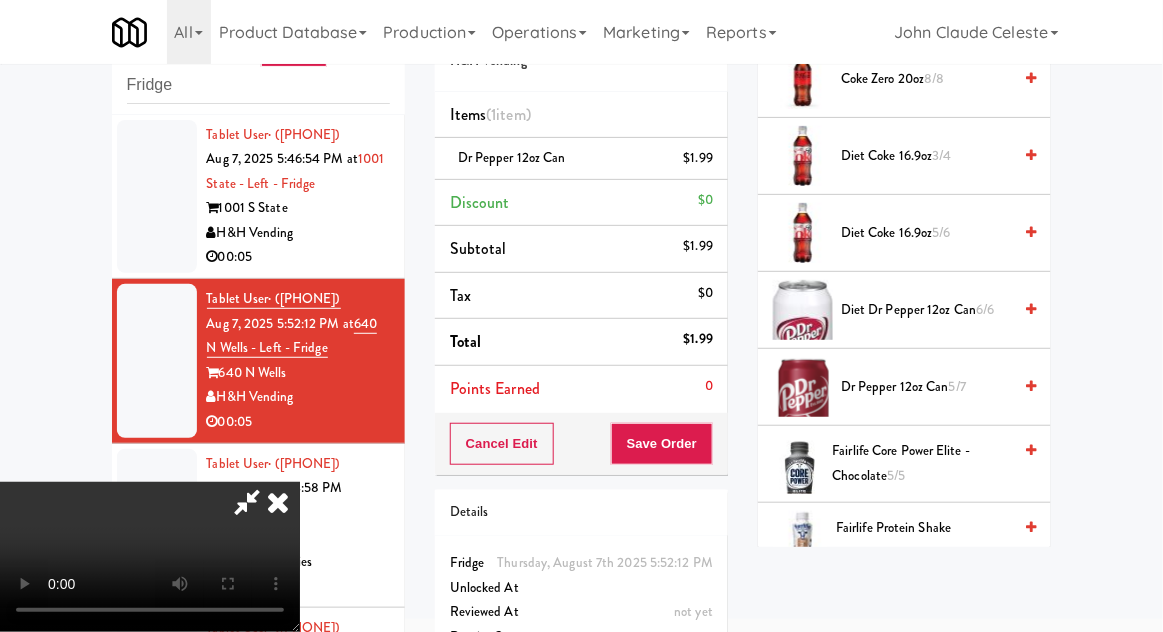 click on "Cancel Edit Save Order" at bounding box center (581, 444) 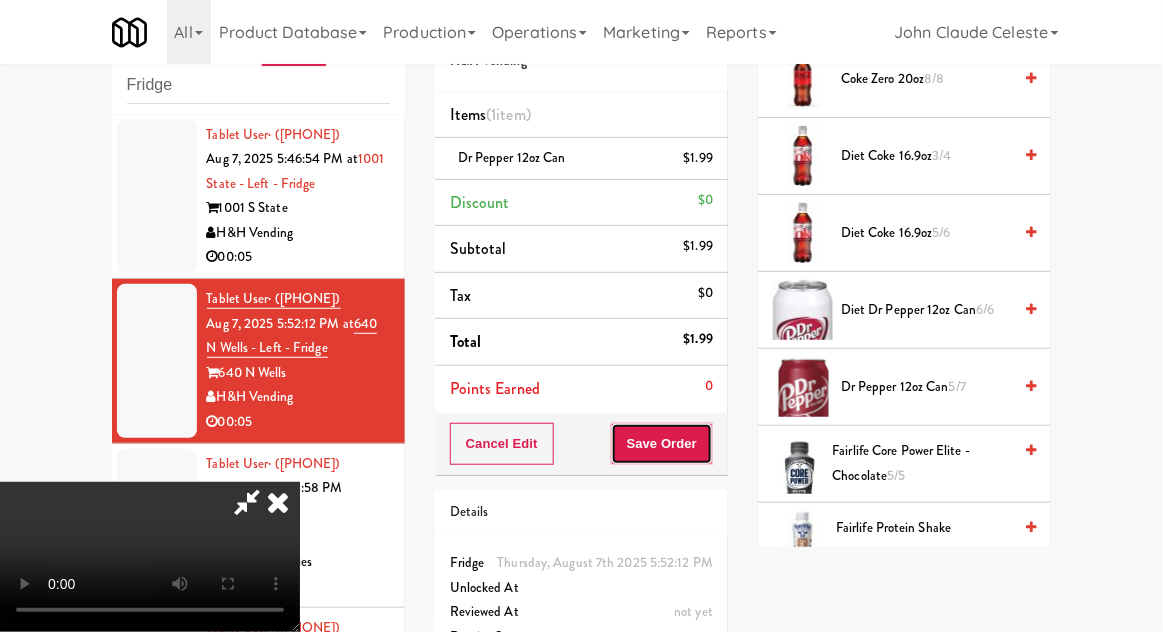 click on "Save Order" at bounding box center (662, 444) 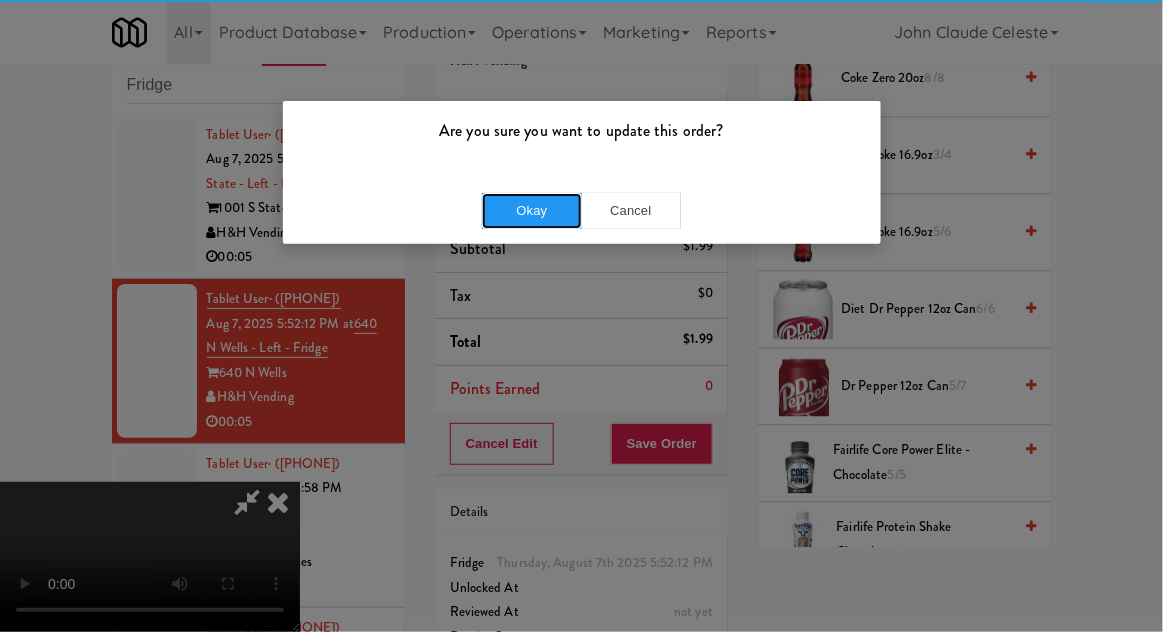 click on "Okay" at bounding box center [532, 211] 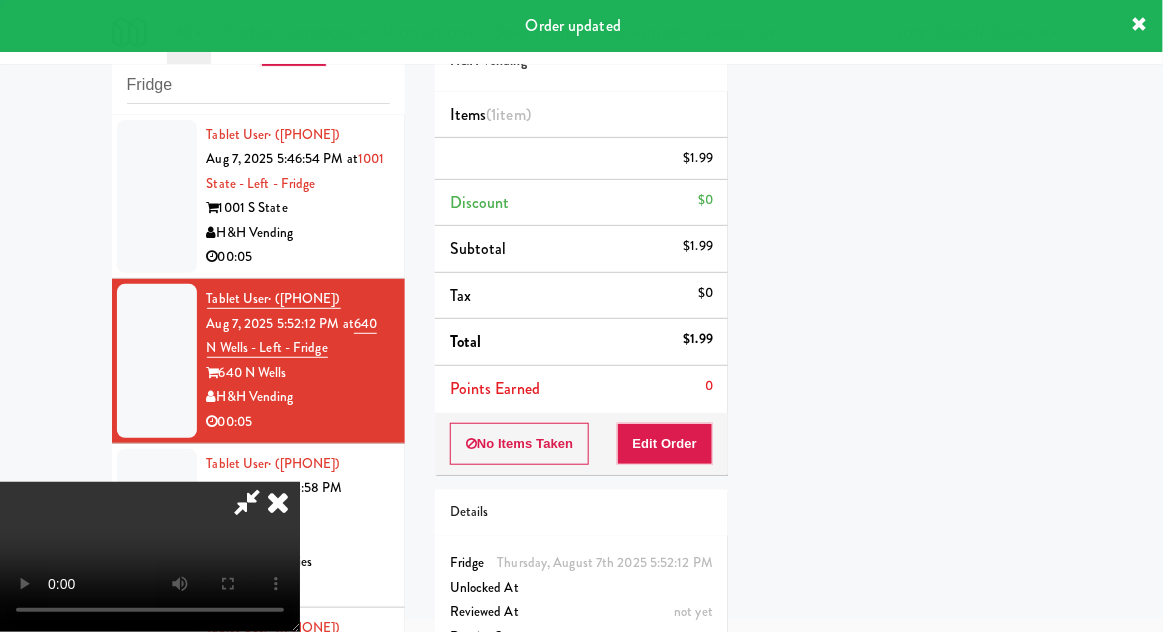 scroll, scrollTop: 197, scrollLeft: 0, axis: vertical 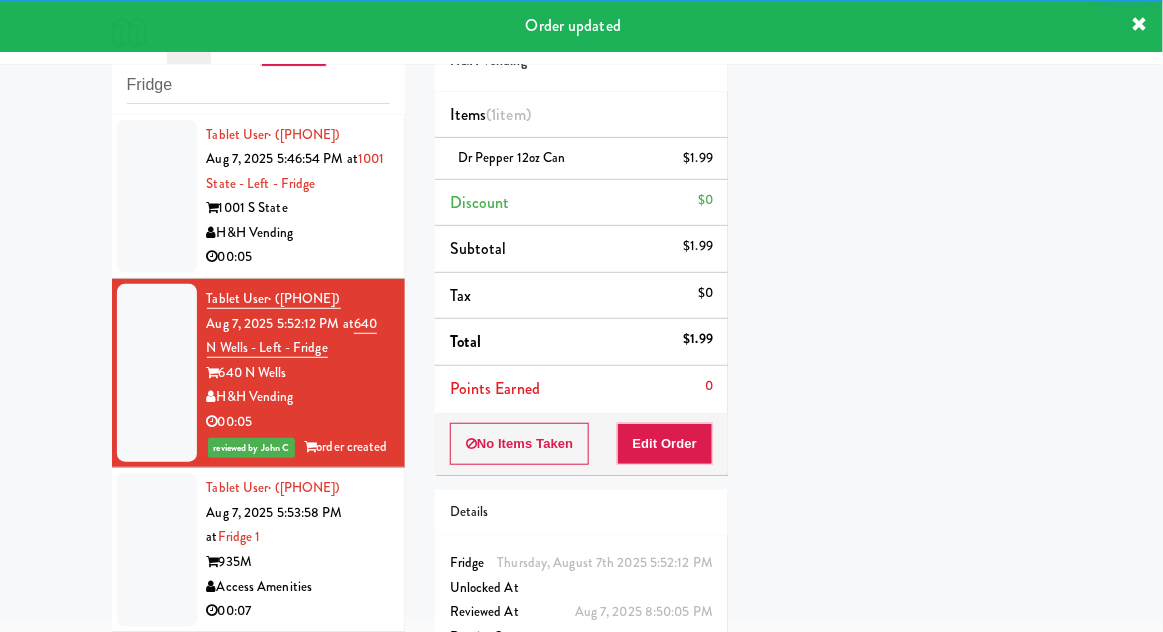 click at bounding box center (157, 550) 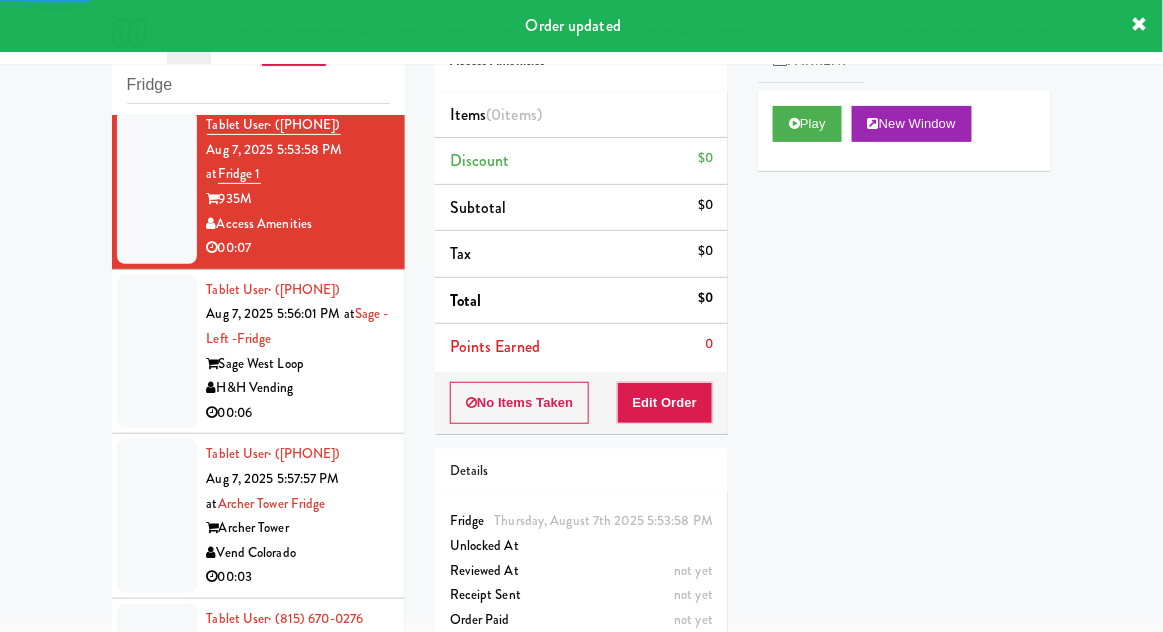scroll, scrollTop: 375, scrollLeft: 0, axis: vertical 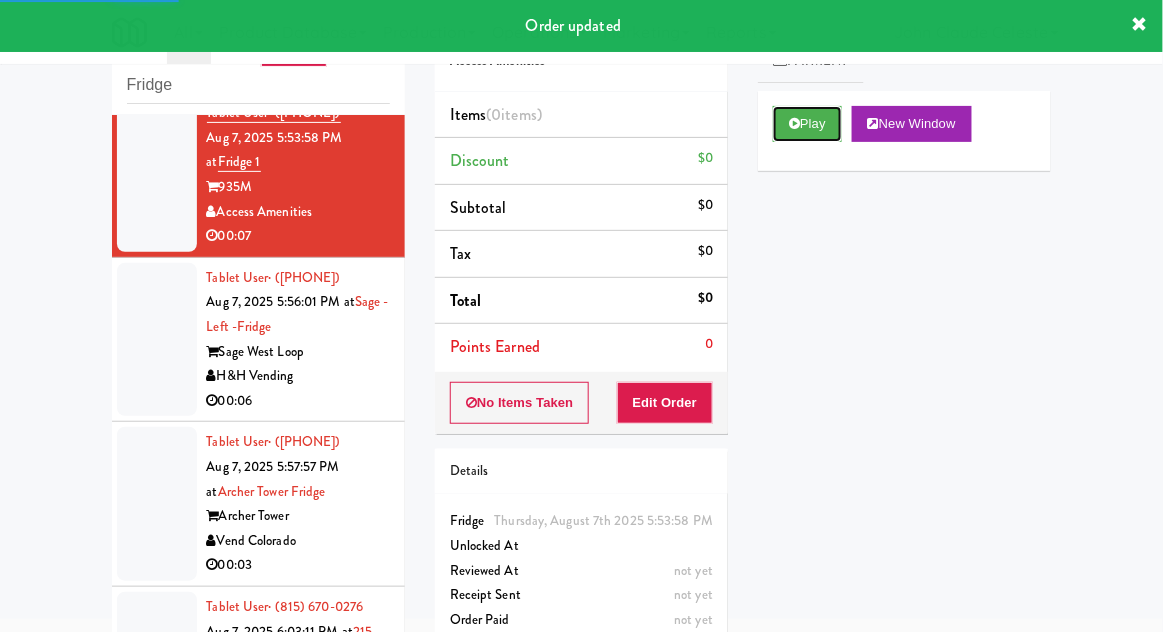 click on "Play" at bounding box center (807, 124) 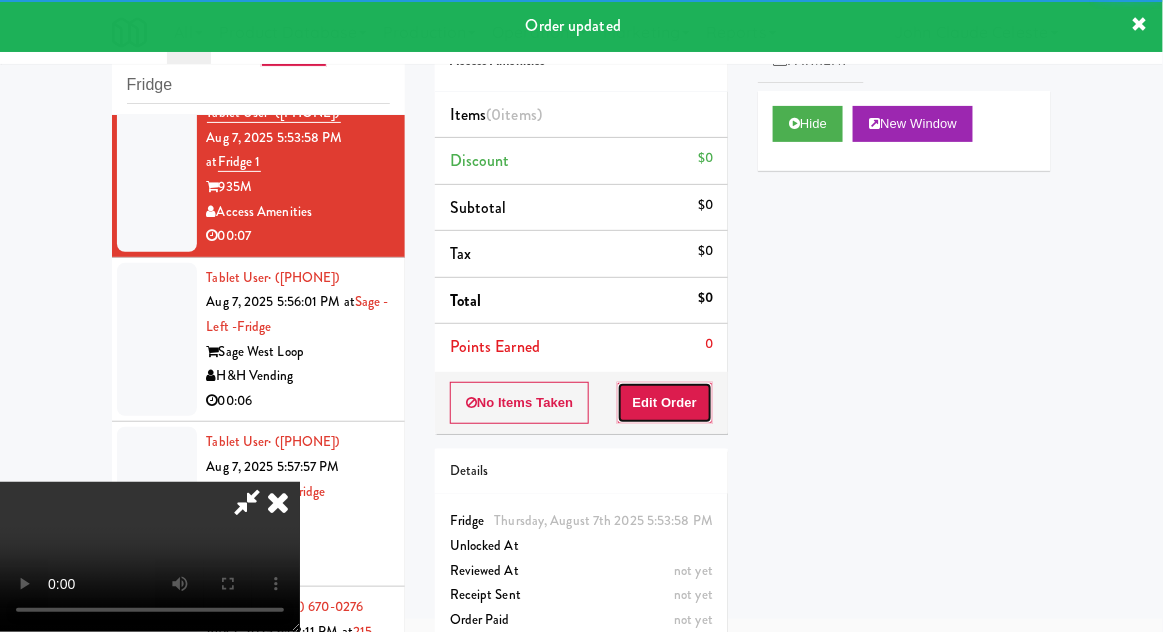 click on "Edit Order" at bounding box center (665, 403) 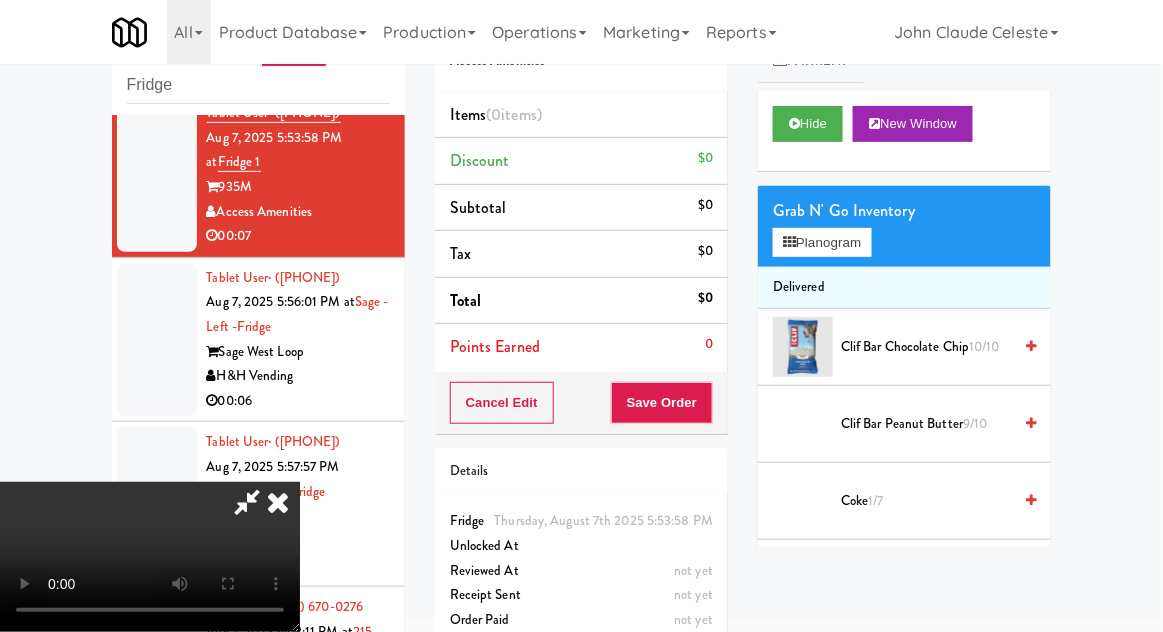 scroll, scrollTop: 0, scrollLeft: 0, axis: both 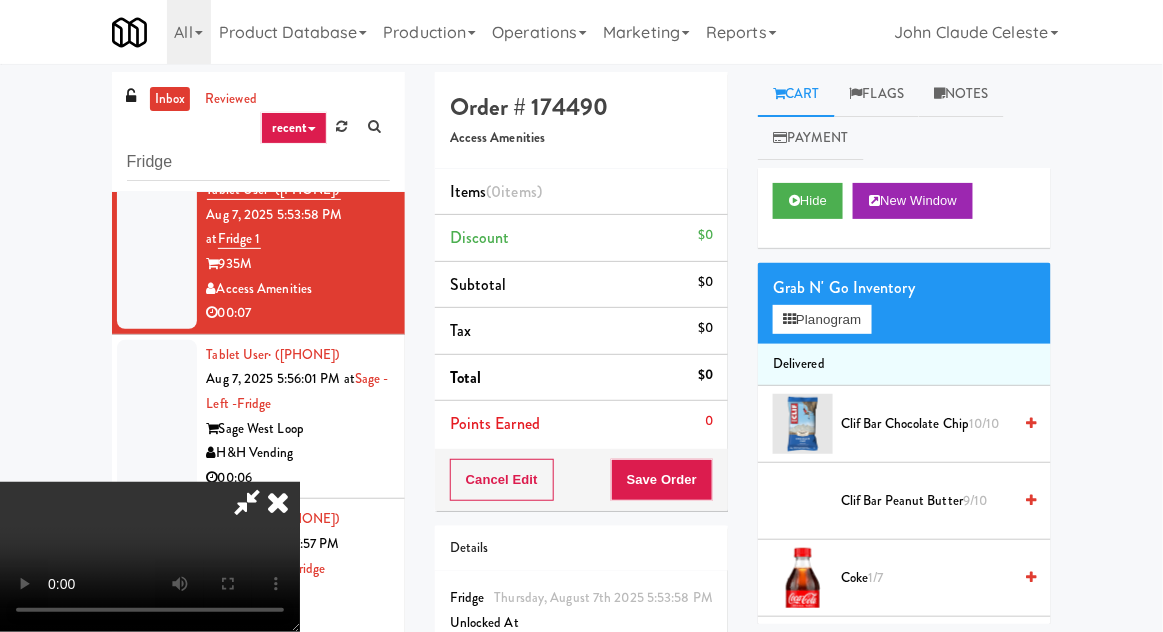 type 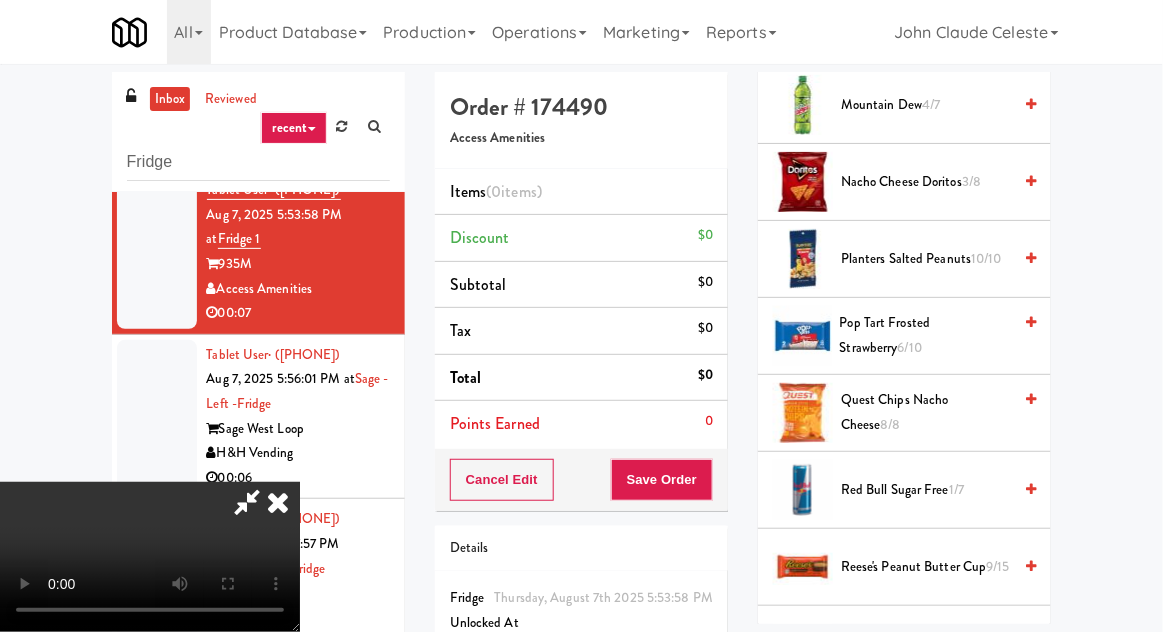 scroll, scrollTop: 1396, scrollLeft: 0, axis: vertical 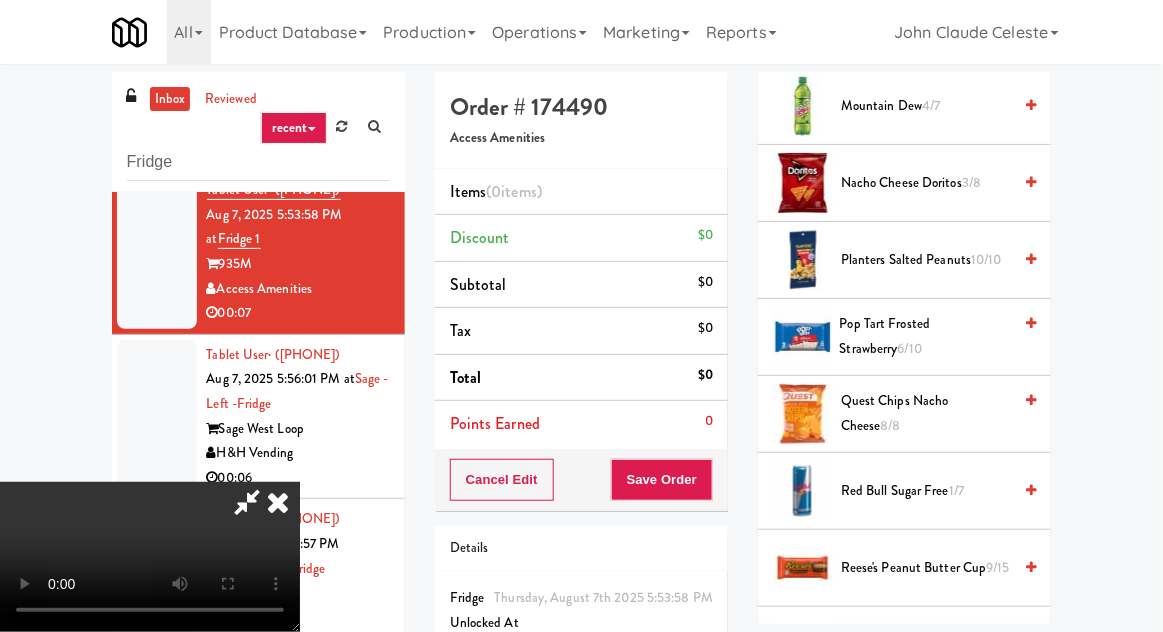 click on "Quest Chips Nacho Cheese  8/8" at bounding box center (926, 413) 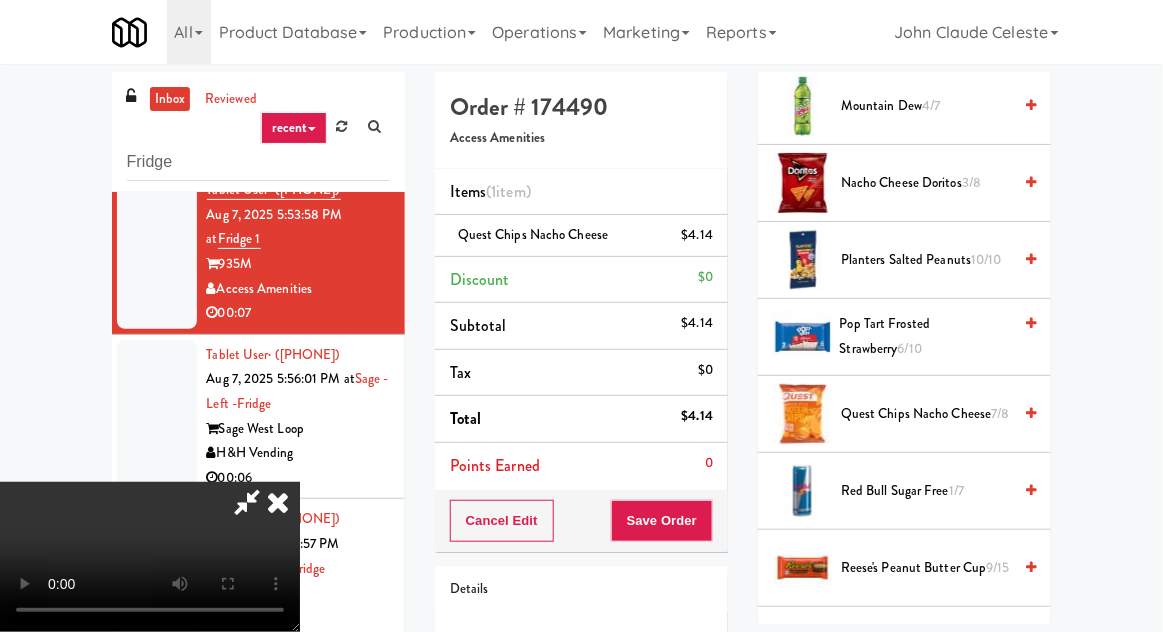 scroll, scrollTop: 77, scrollLeft: 0, axis: vertical 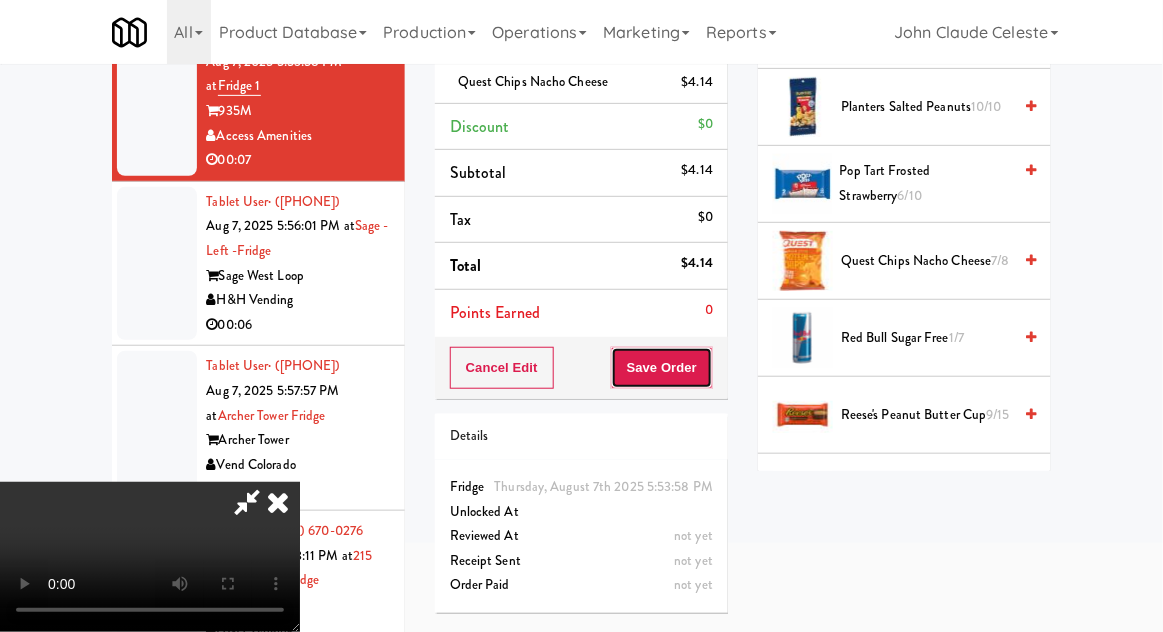 click on "Save Order" at bounding box center (662, 368) 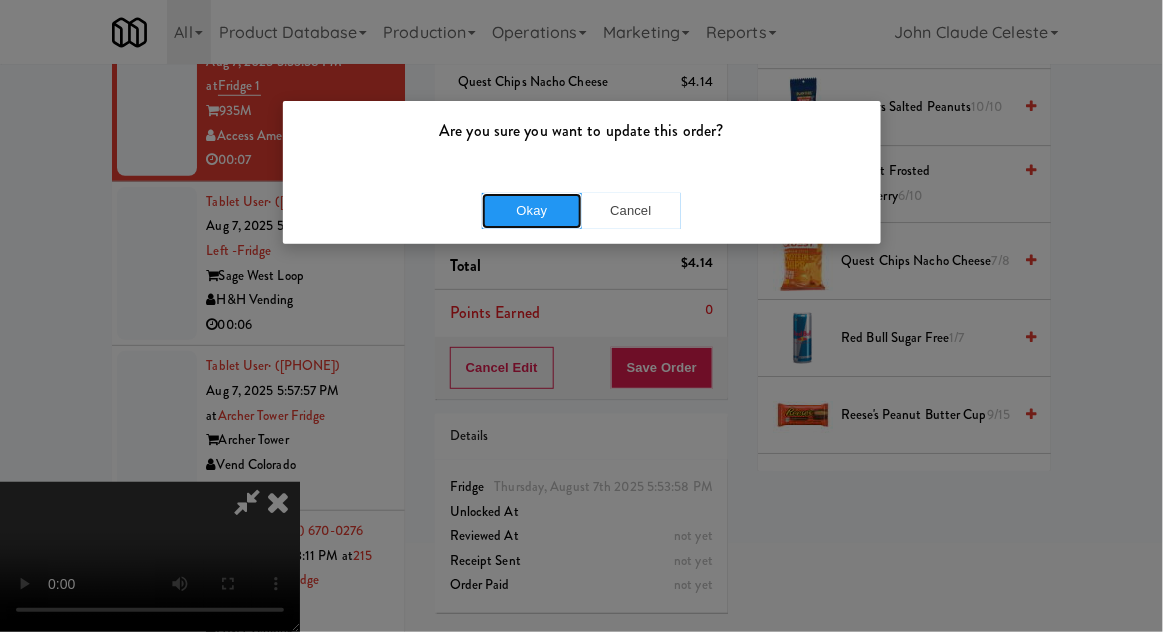 click on "Okay" at bounding box center [532, 211] 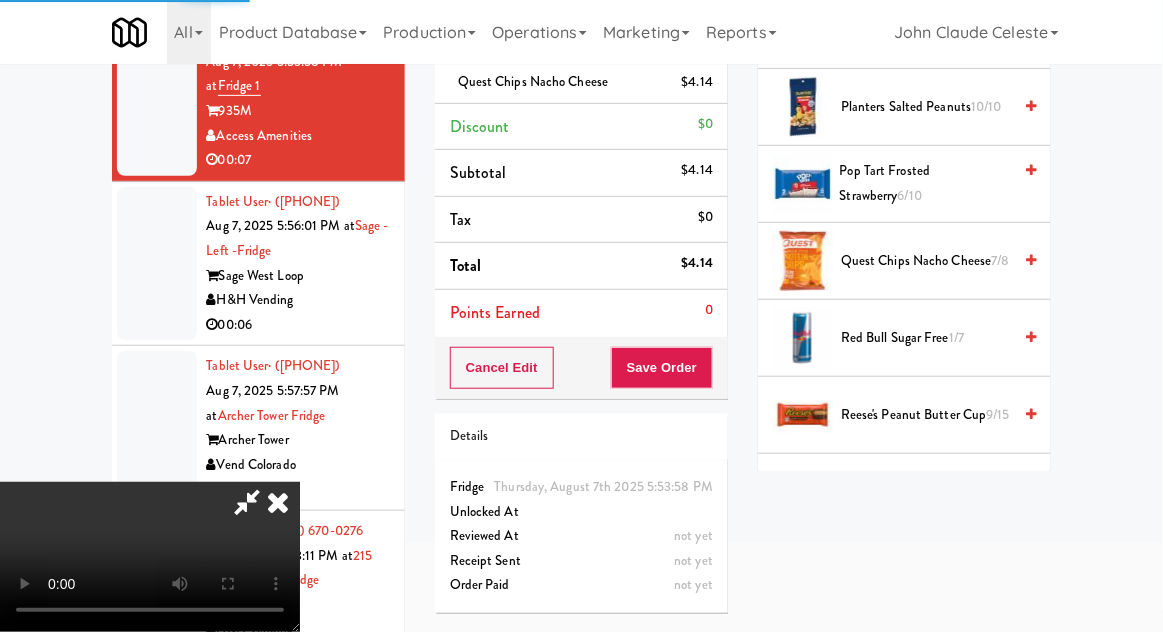 scroll, scrollTop: 197, scrollLeft: 0, axis: vertical 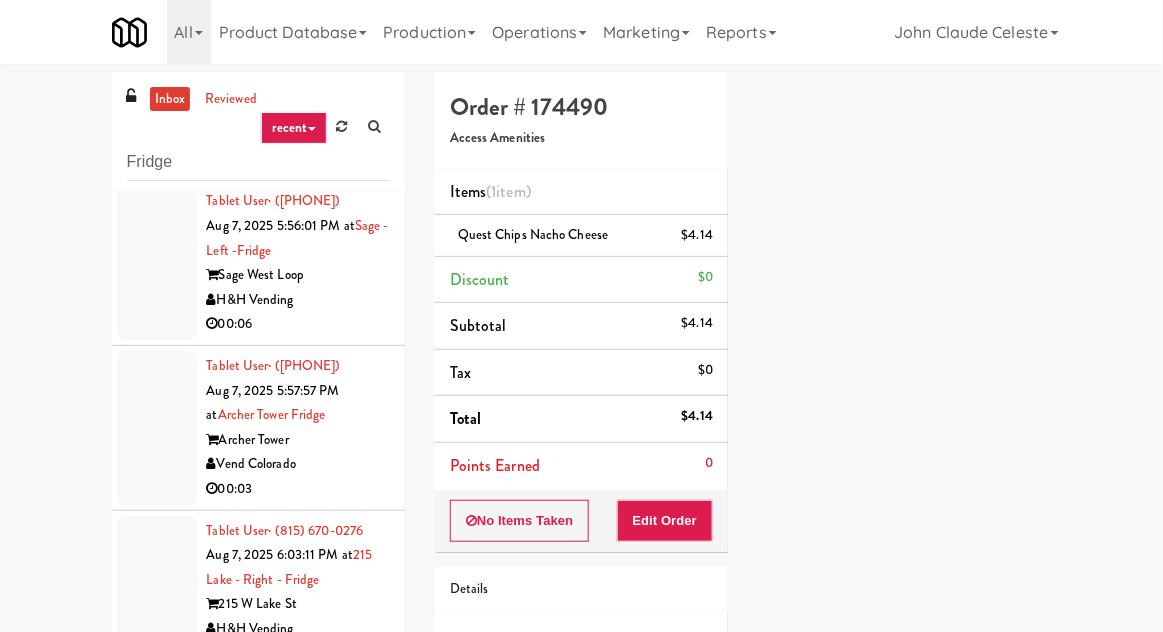 click at bounding box center (157, 263) 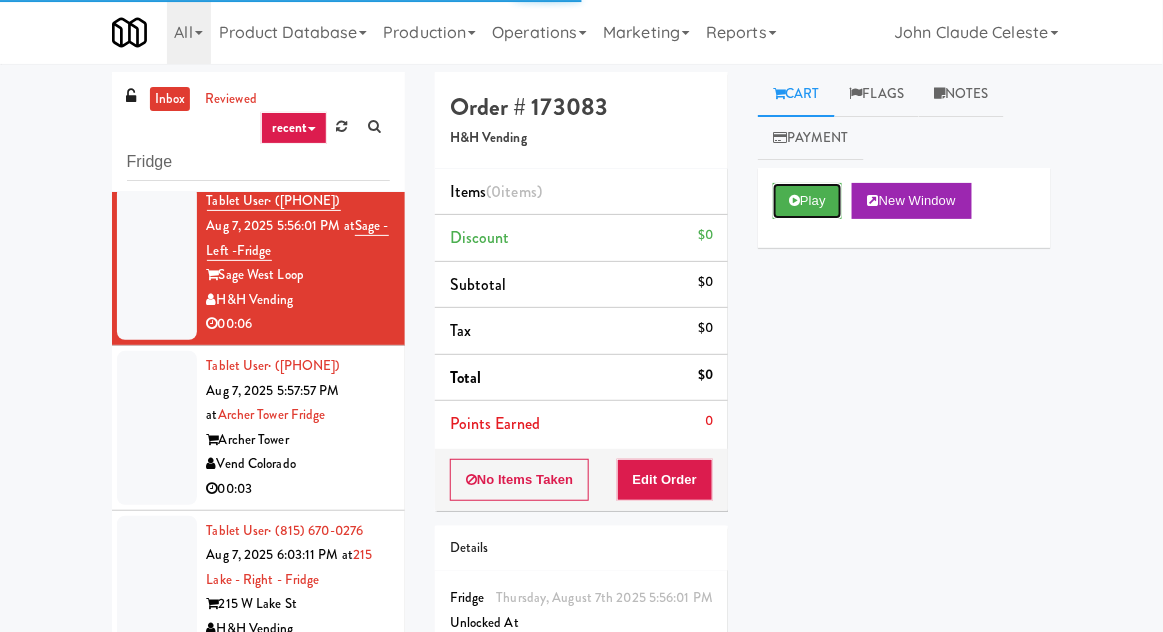 click on "Play" at bounding box center [807, 201] 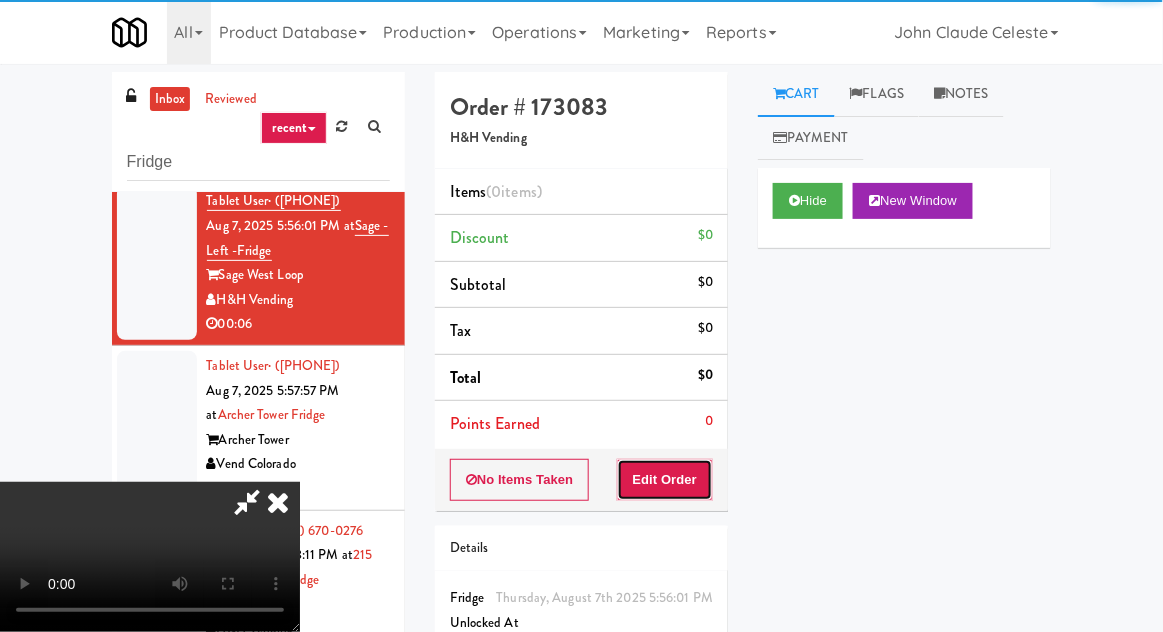 click on "Edit Order" at bounding box center (665, 480) 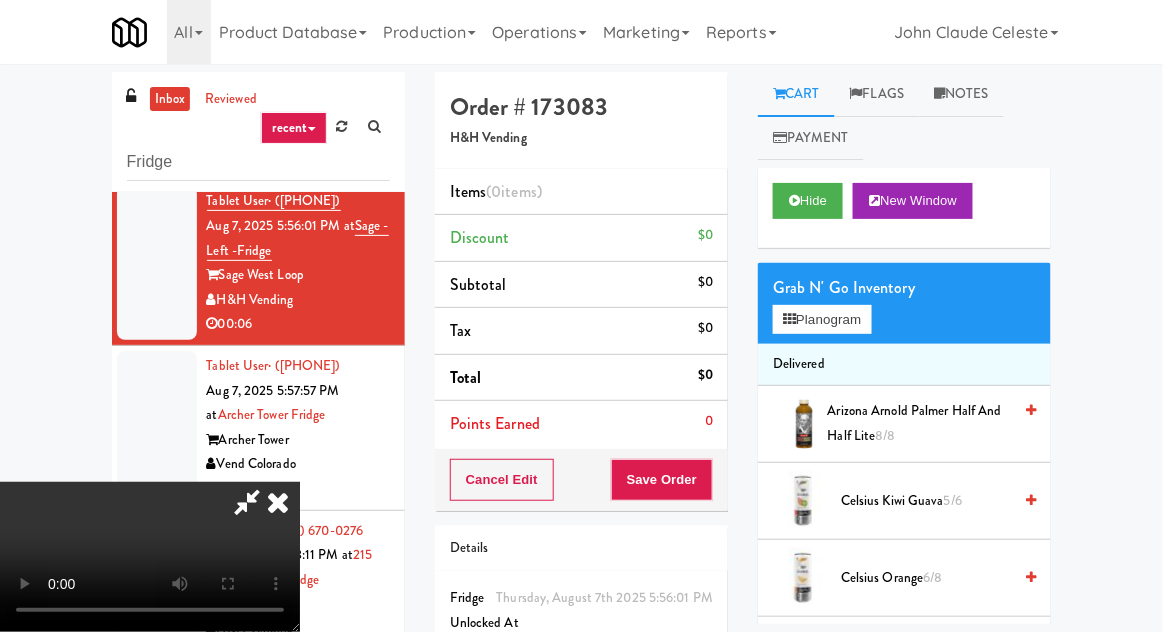 click at bounding box center (278, 502) 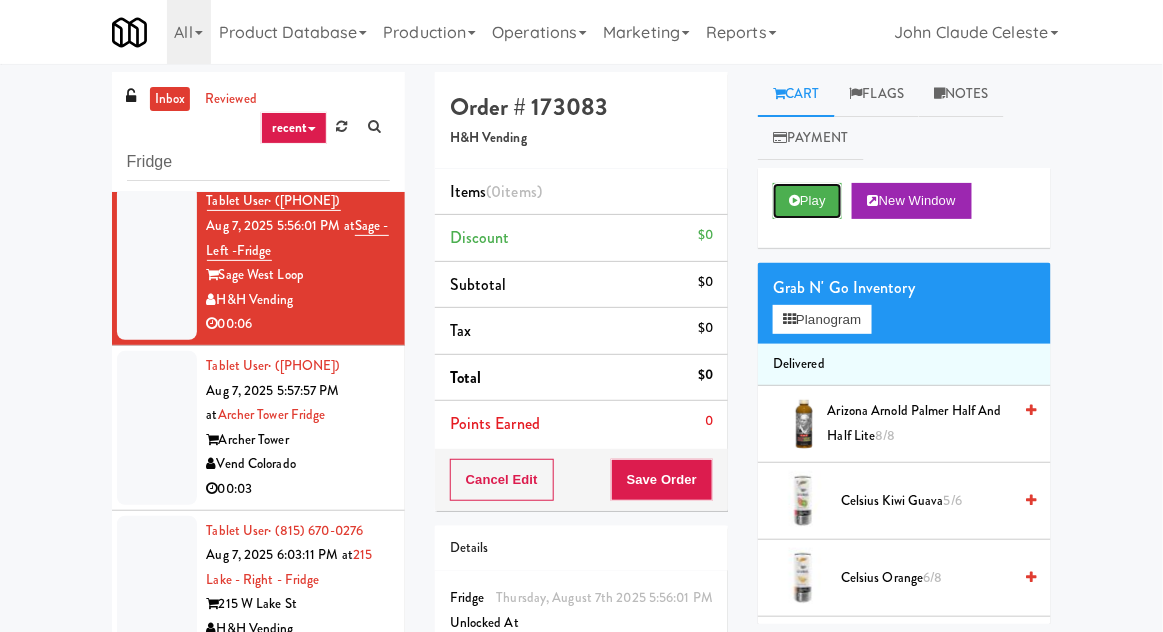 click on "Play" at bounding box center [807, 201] 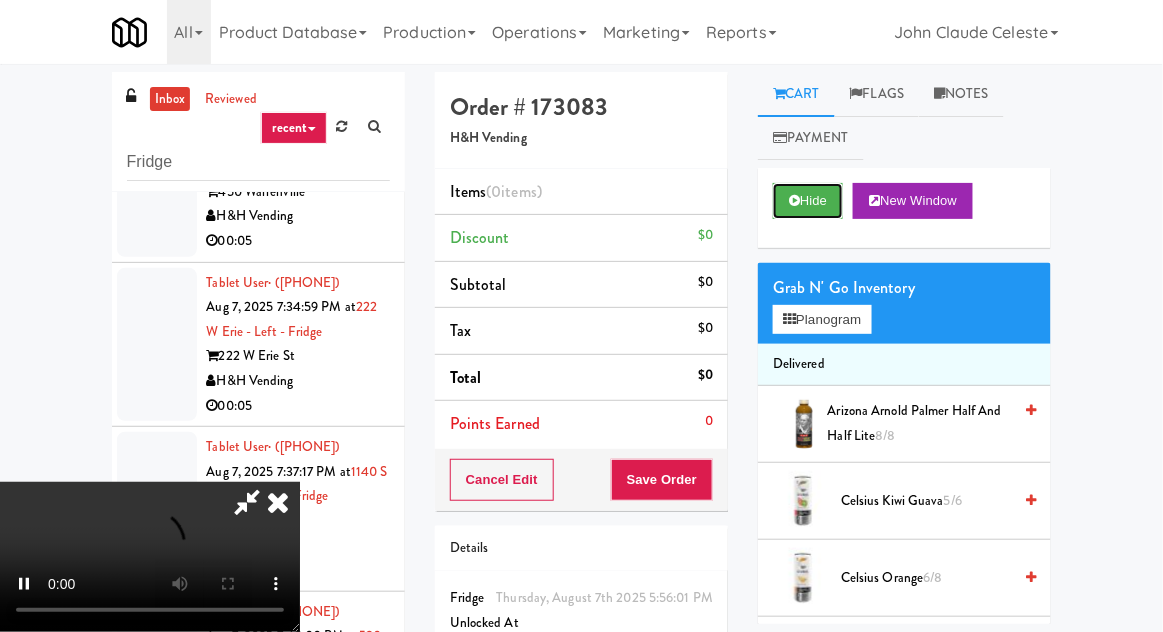 scroll, scrollTop: 6074, scrollLeft: 0, axis: vertical 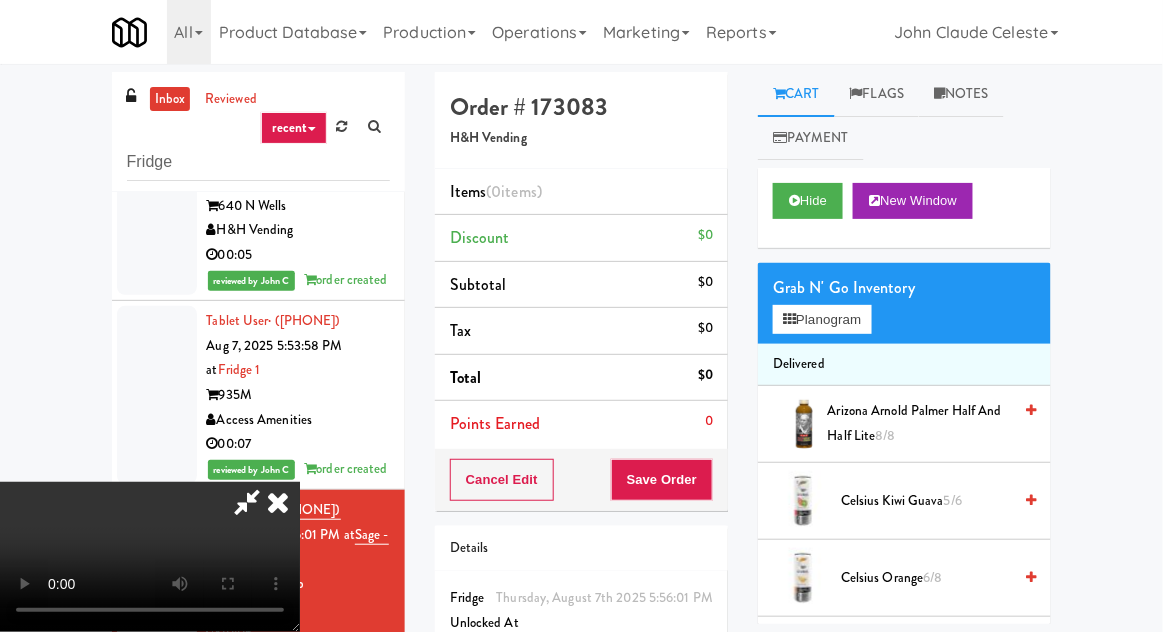 type 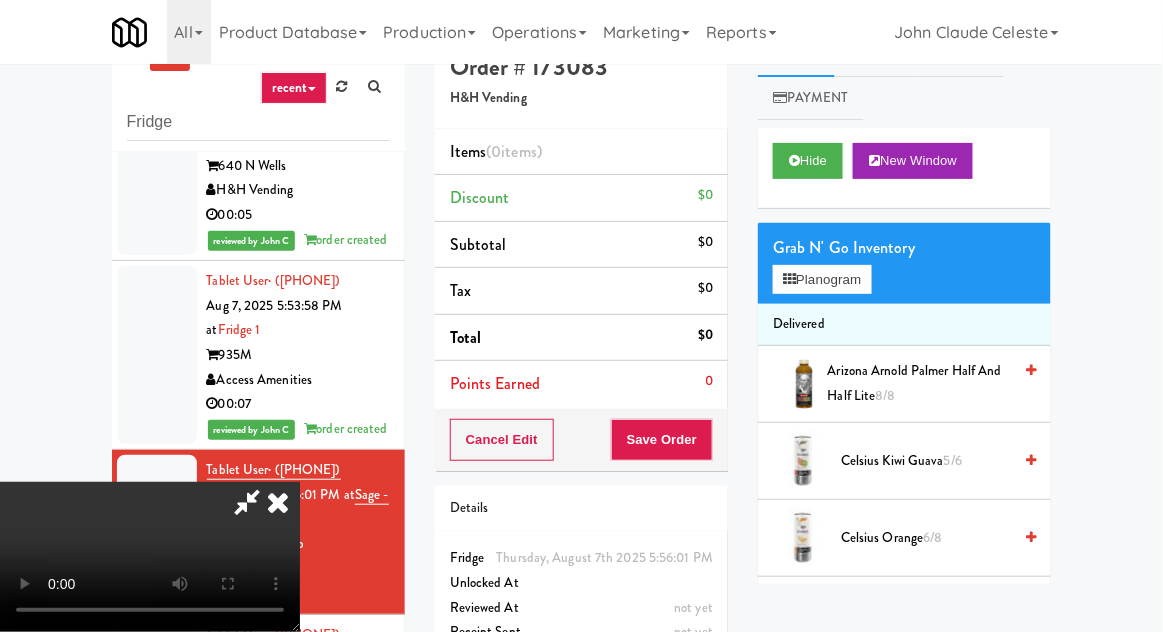 scroll, scrollTop: 136, scrollLeft: 0, axis: vertical 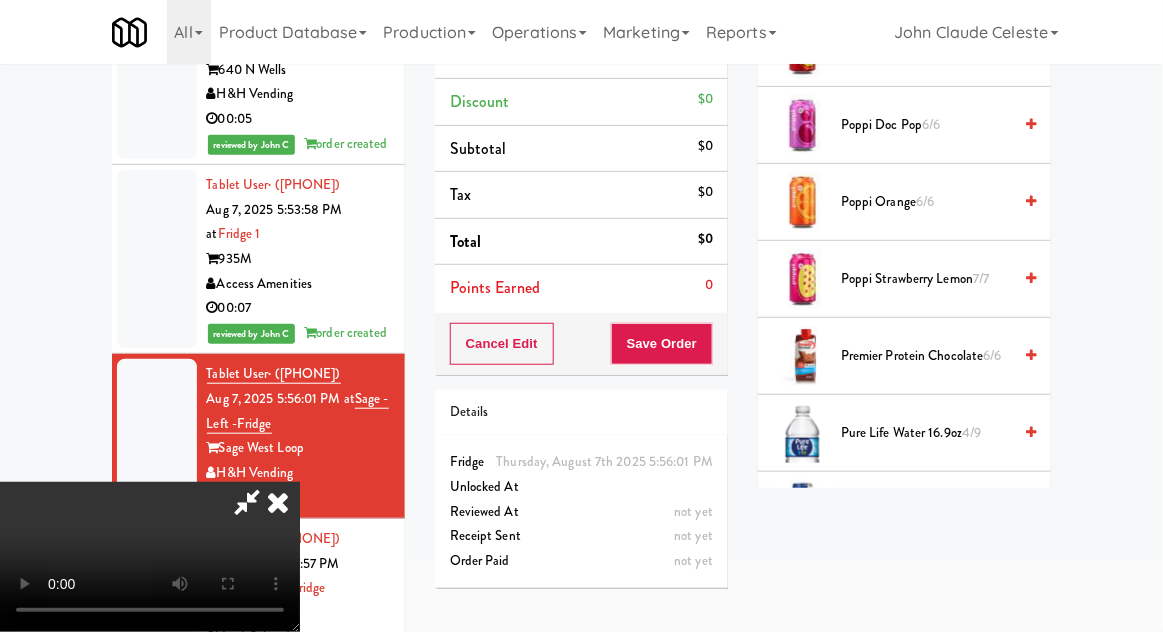 click on "Premier Protein Chocolate  6/6" at bounding box center (926, 356) 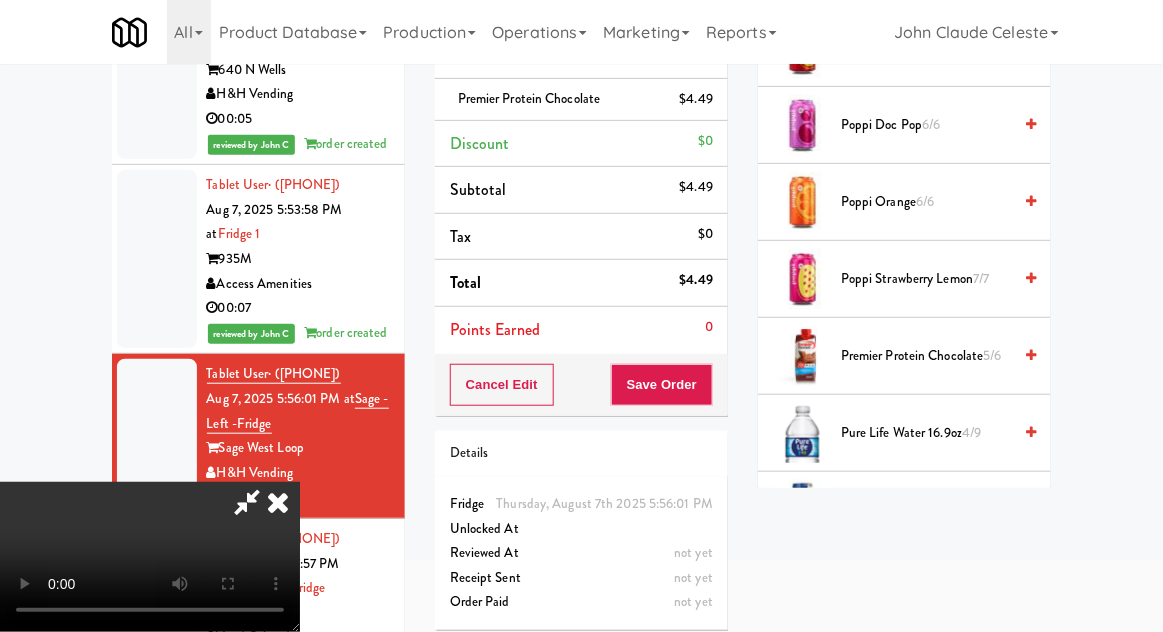 click on "Cancel Edit Save Order" at bounding box center [581, 385] 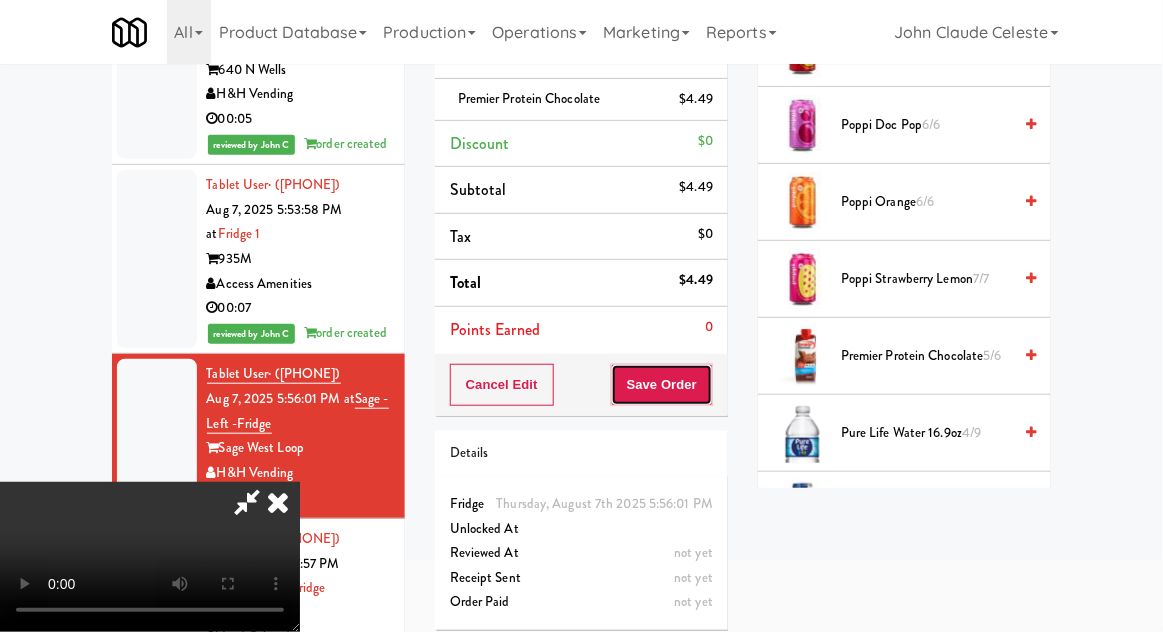 click on "Save Order" at bounding box center [662, 385] 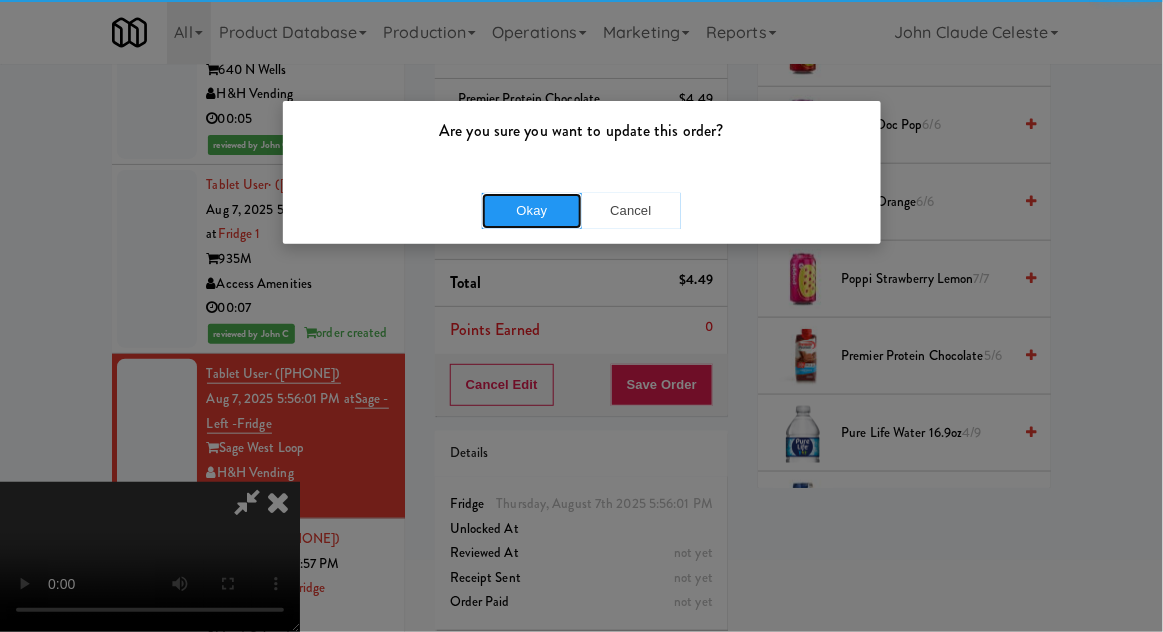 click on "Okay" at bounding box center [532, 211] 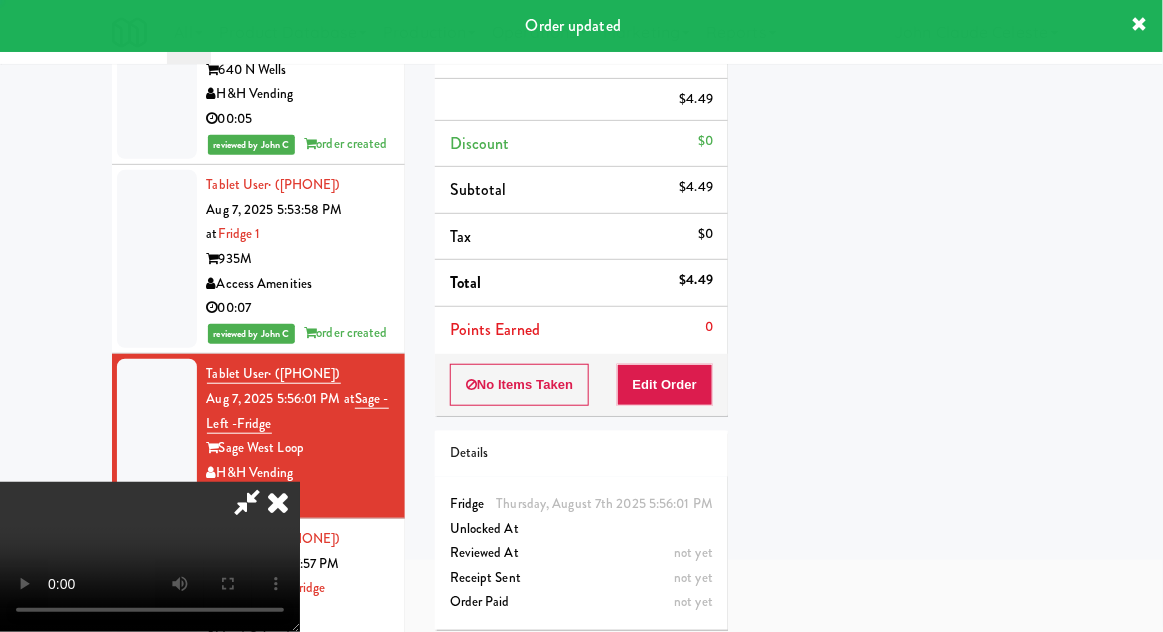scroll, scrollTop: 197, scrollLeft: 0, axis: vertical 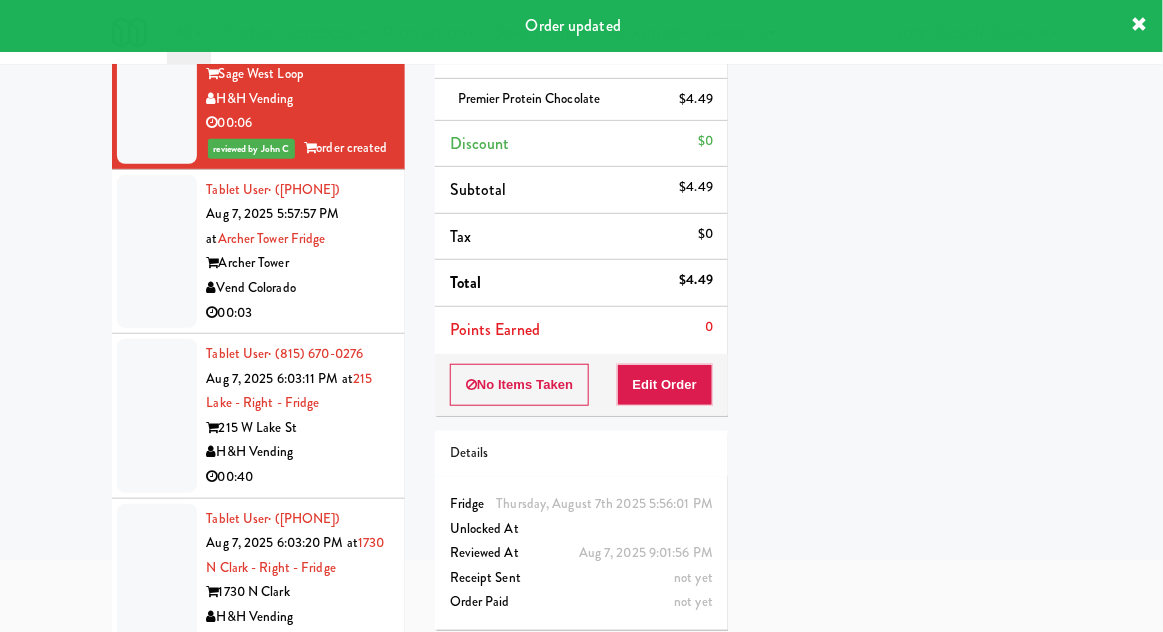 click at bounding box center [157, 252] 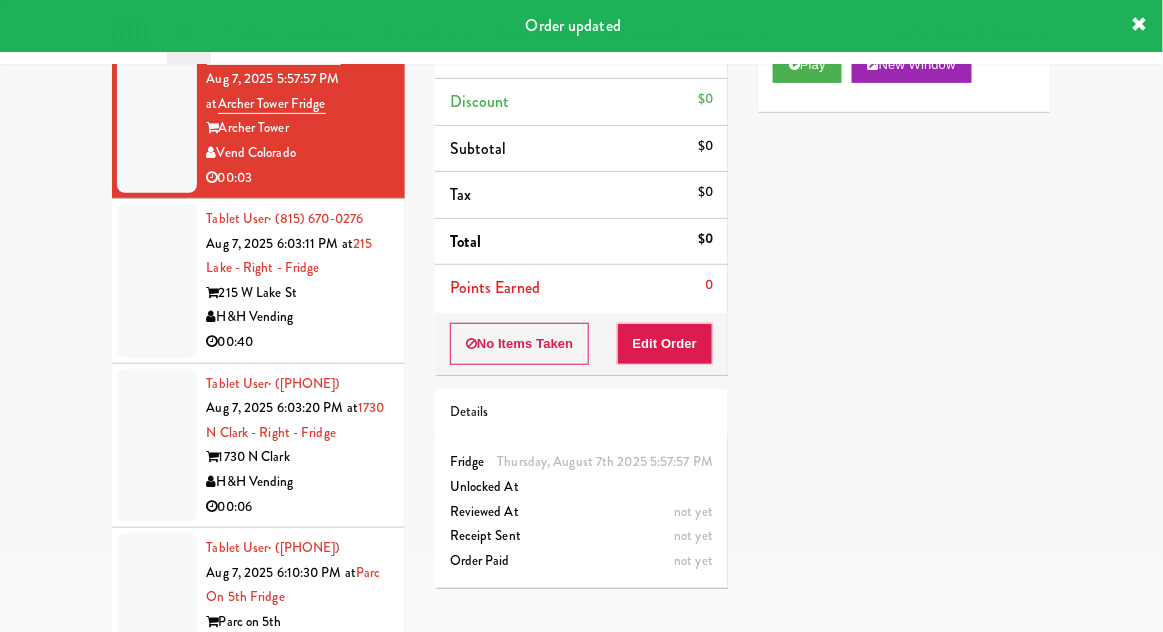 scroll, scrollTop: 772, scrollLeft: 0, axis: vertical 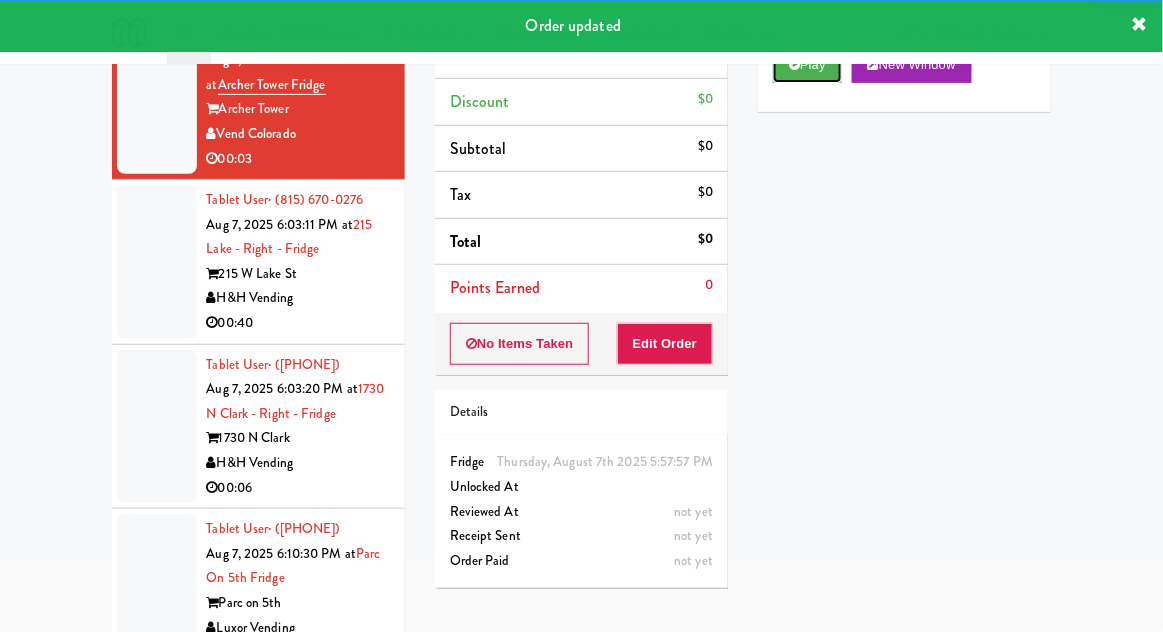 click on "Play" at bounding box center (807, 65) 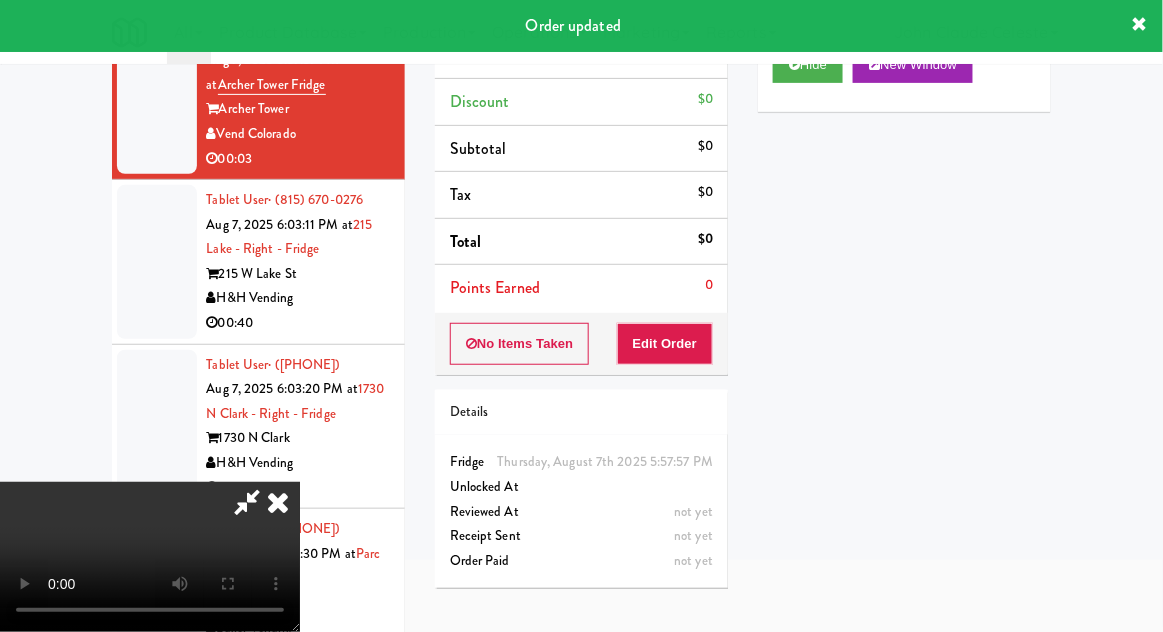 click on "Order # 595660 Vend Colorado Items  (0  items ) Discount  $0 Subtotal $0 Tax $0 Total $0 Points Earned  0  No Items Taken Edit Order Details Thursday, August 7th 2025 5:57:57 PM Fridge Unlocked At not yet Reviewed At not yet Receipt Sent not yet Order Paid" at bounding box center (581, 269) 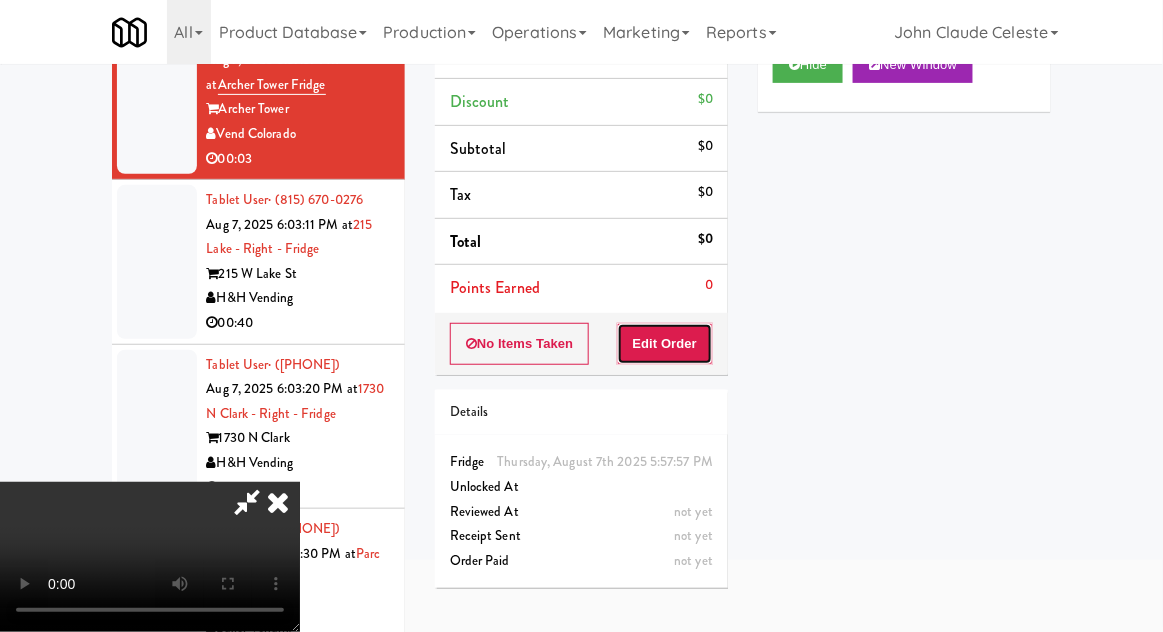 click on "Edit Order" at bounding box center [665, 344] 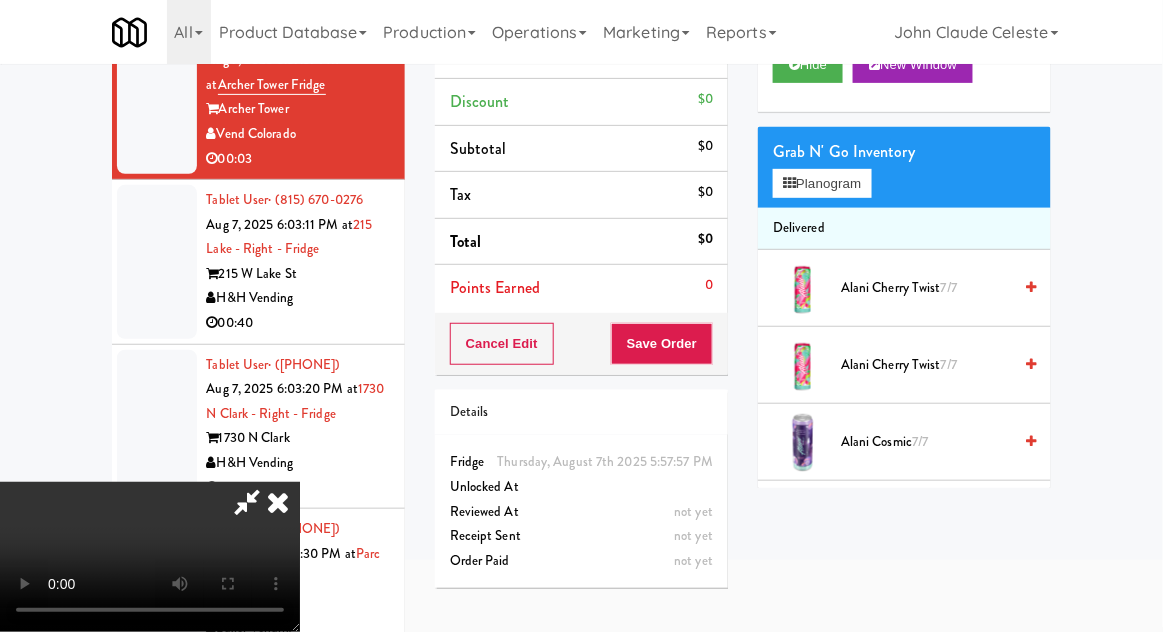 scroll, scrollTop: 73, scrollLeft: 0, axis: vertical 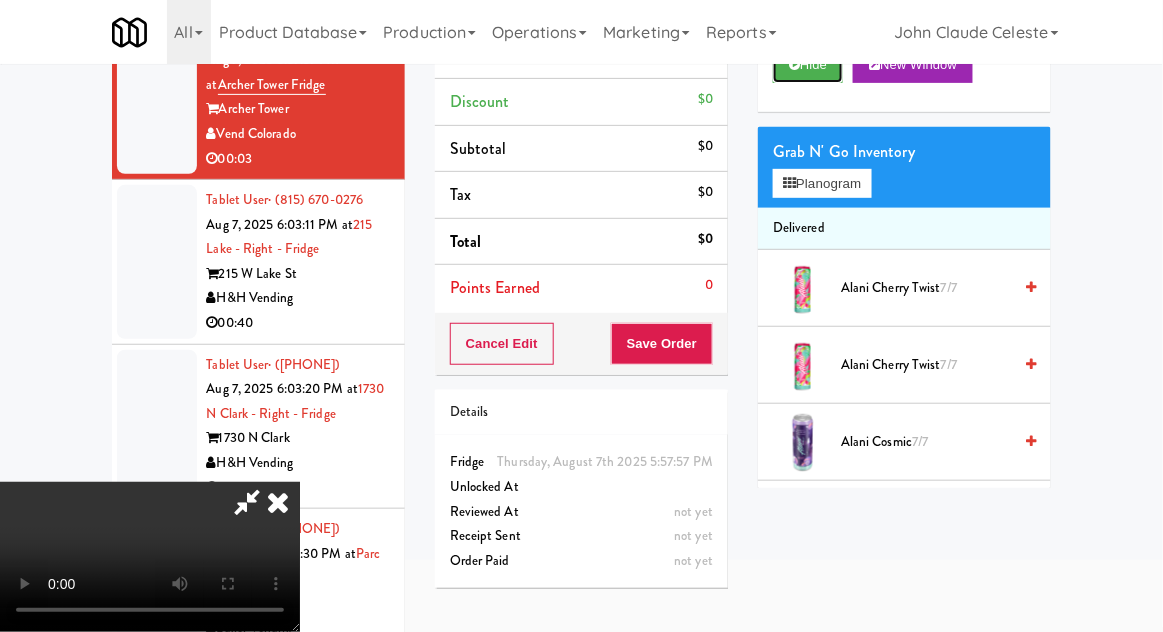 click on "Hide" at bounding box center [808, 65] 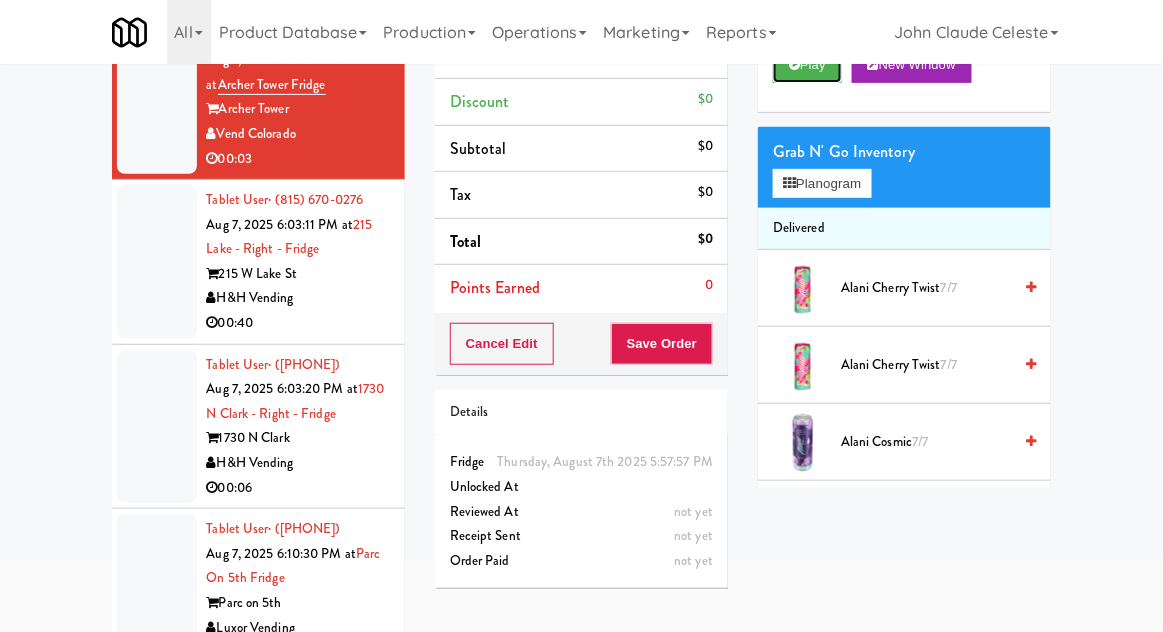 click on "Play" at bounding box center (807, 65) 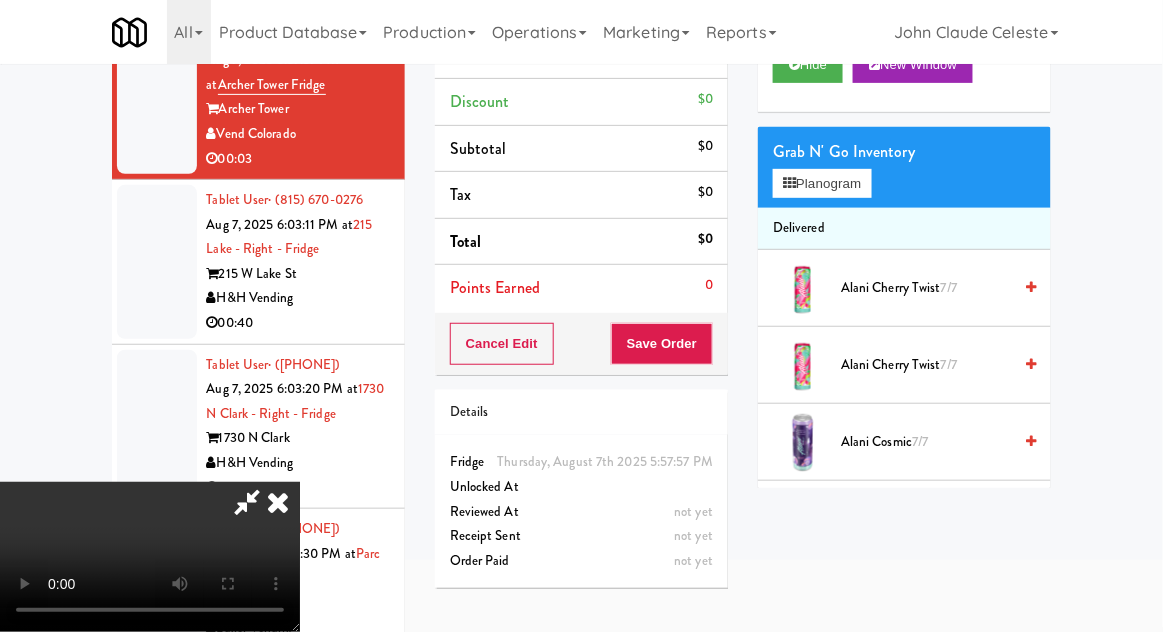 click at bounding box center [278, 502] 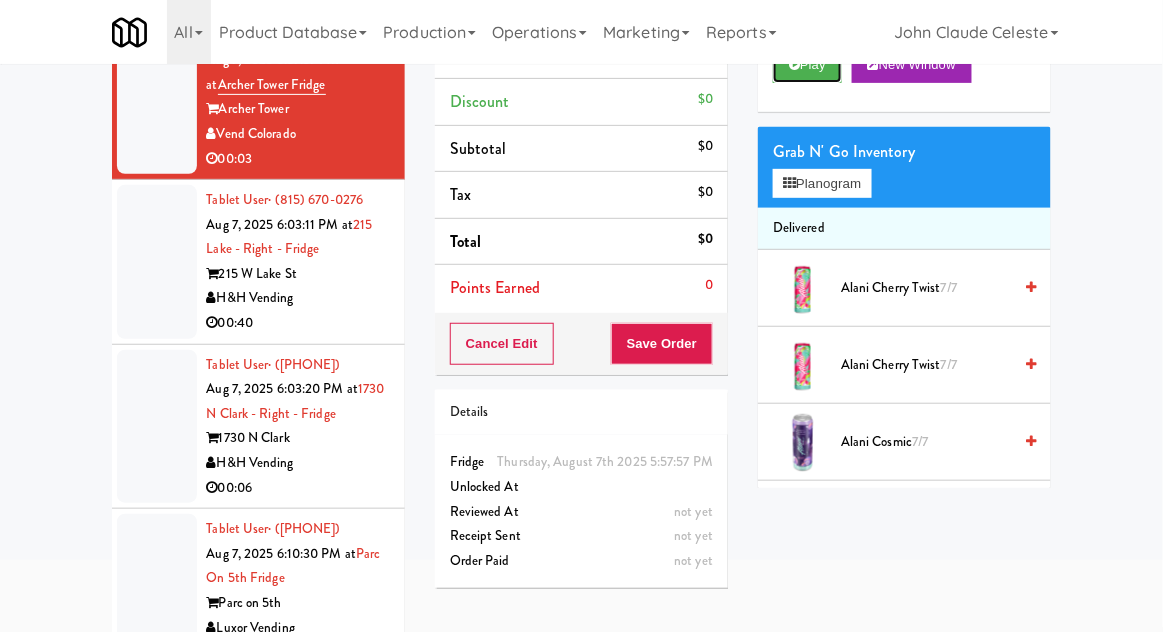 click on "Play" at bounding box center [807, 65] 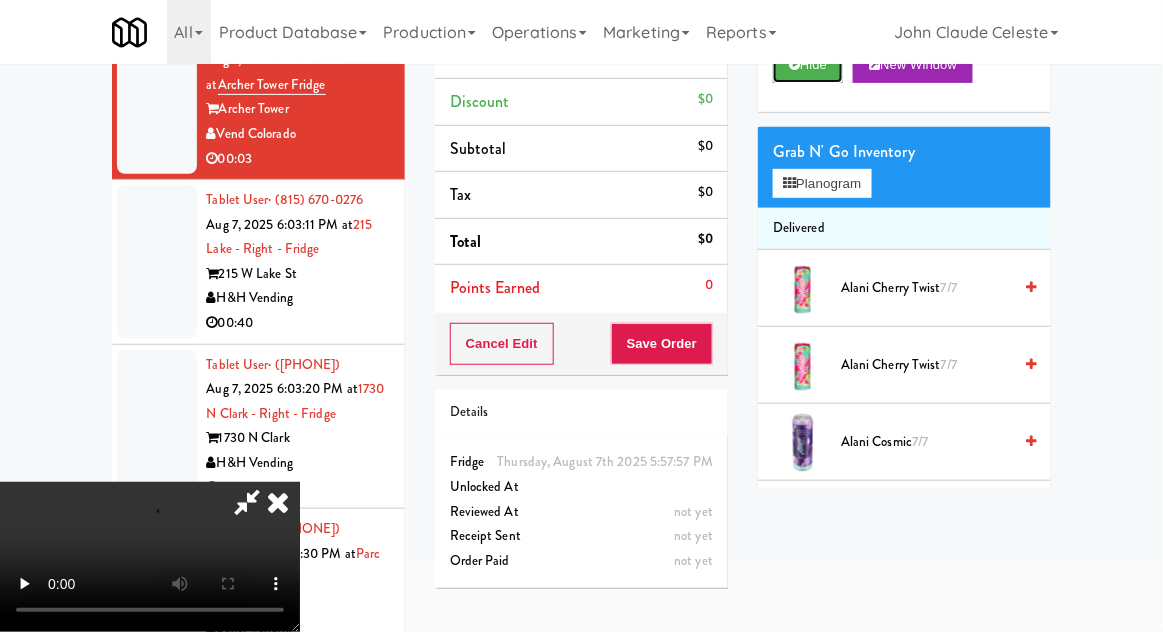 scroll, scrollTop: 0, scrollLeft: 0, axis: both 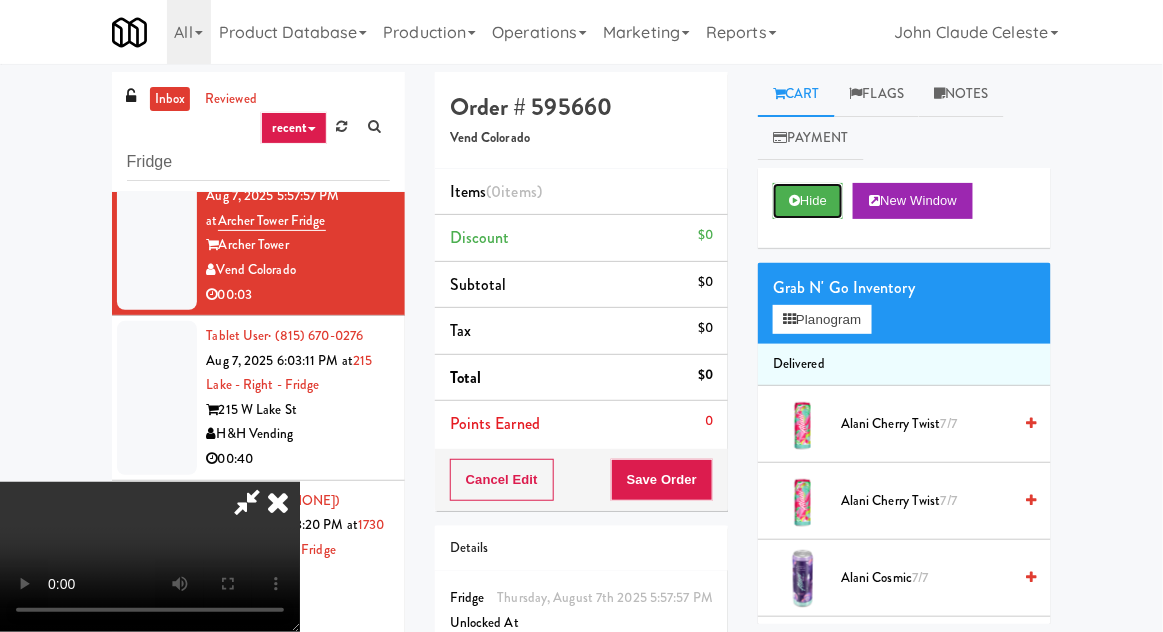 click on "Hide" at bounding box center [808, 201] 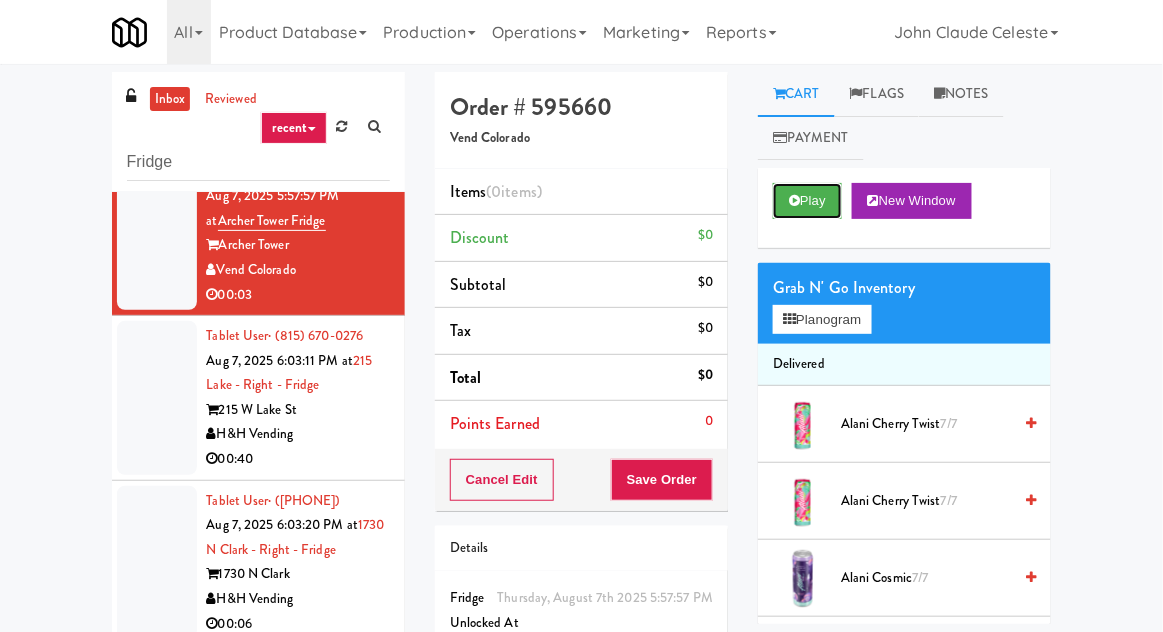 click on "Play" at bounding box center [807, 201] 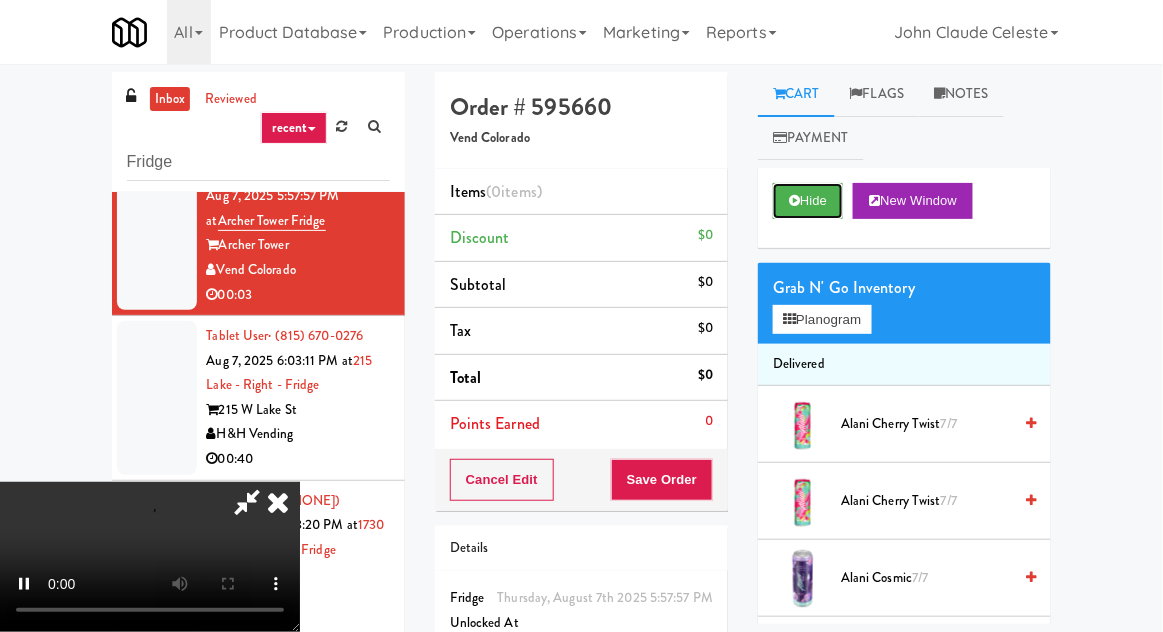 scroll, scrollTop: 73, scrollLeft: 0, axis: vertical 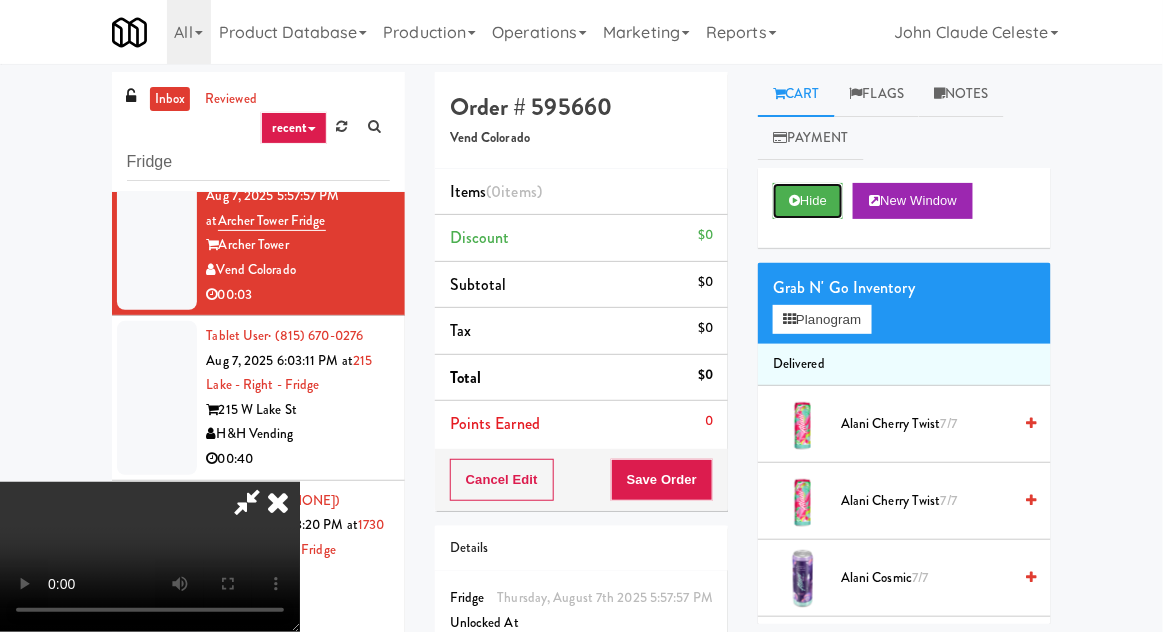 click on "Hide" at bounding box center [808, 201] 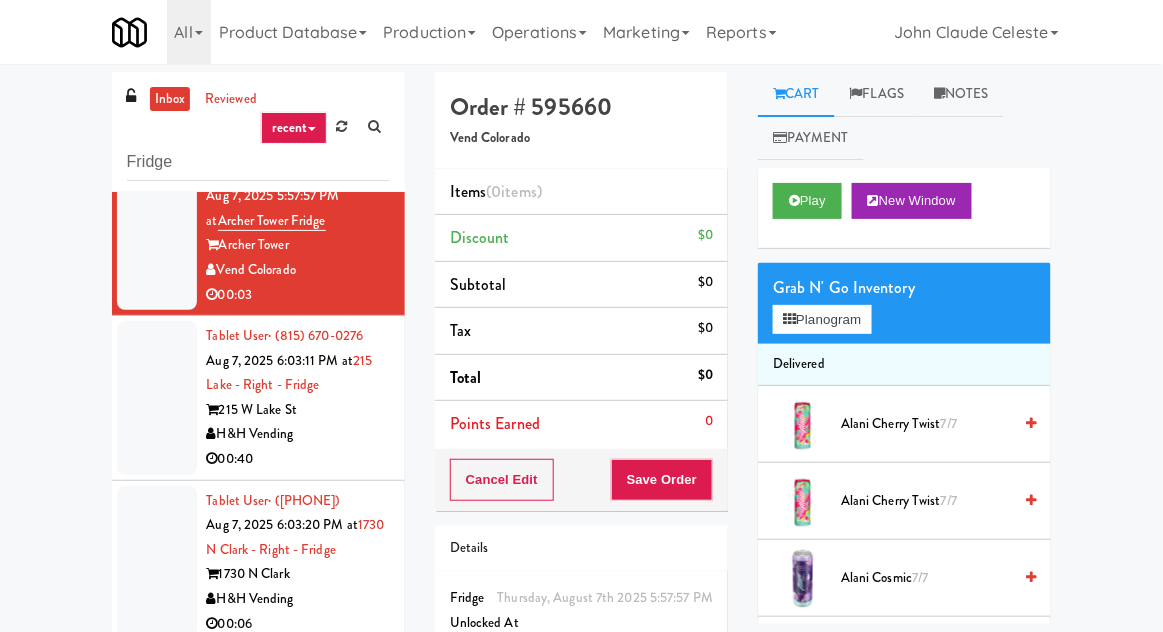 click on "inbox" at bounding box center [170, 99] 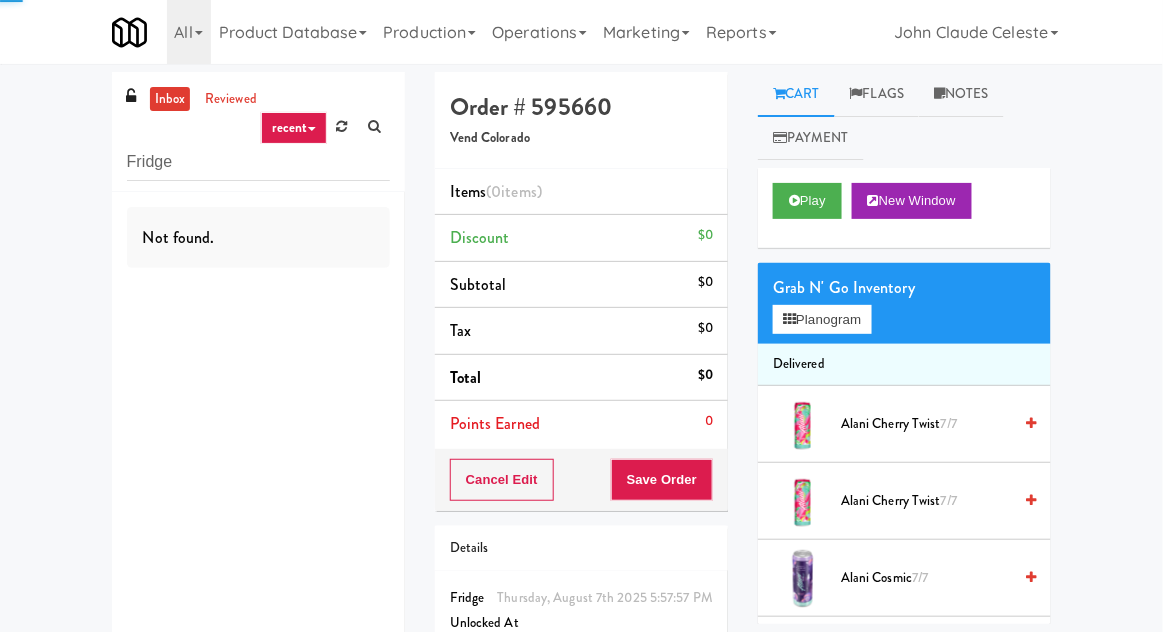 scroll, scrollTop: 0, scrollLeft: 0, axis: both 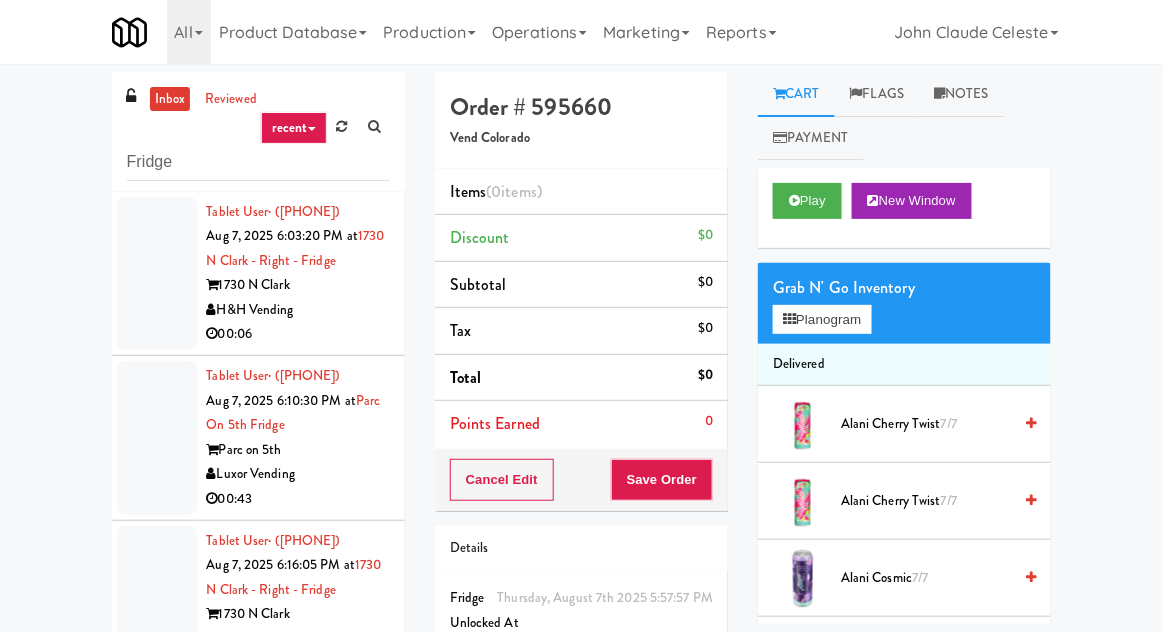 click at bounding box center (157, 274) 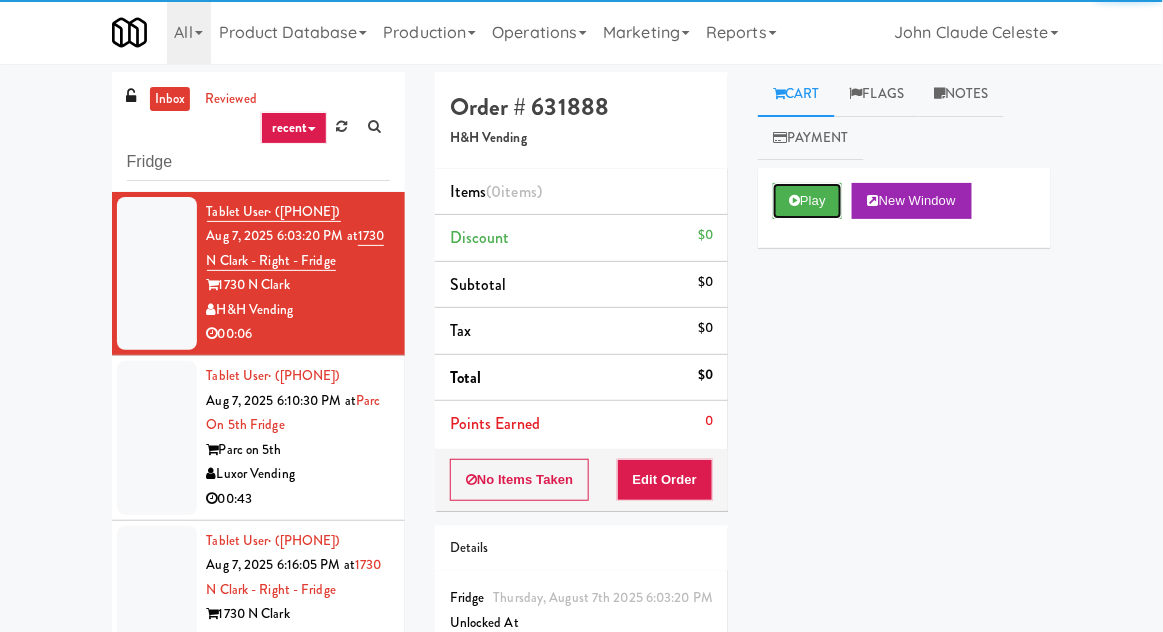 click on "Play" at bounding box center (807, 201) 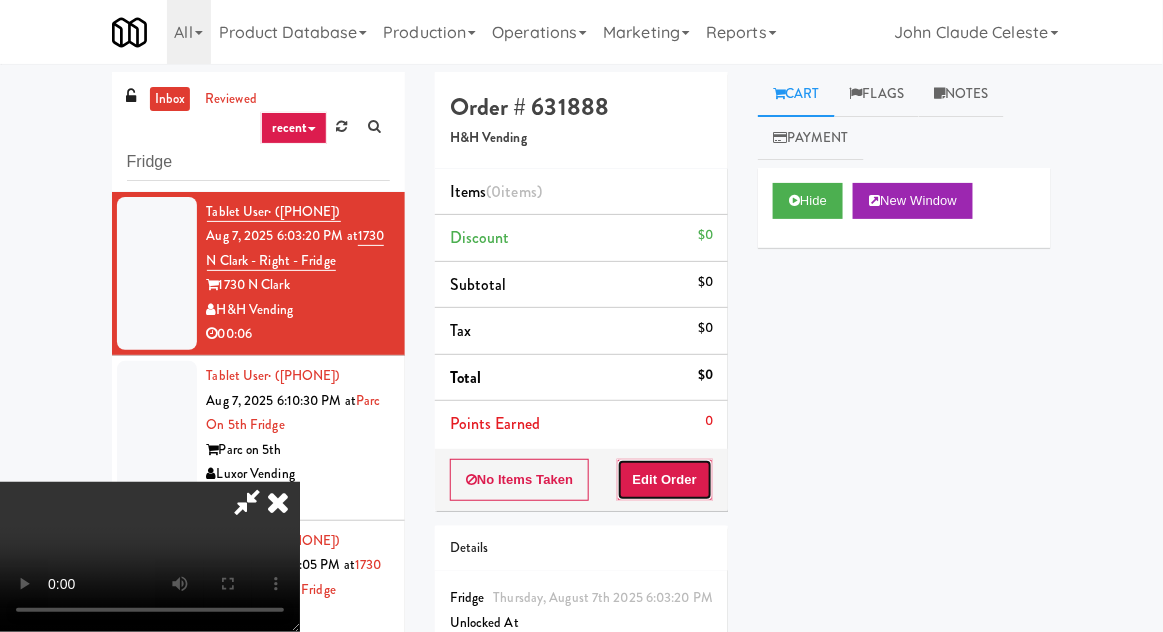 click on "Edit Order" at bounding box center [665, 480] 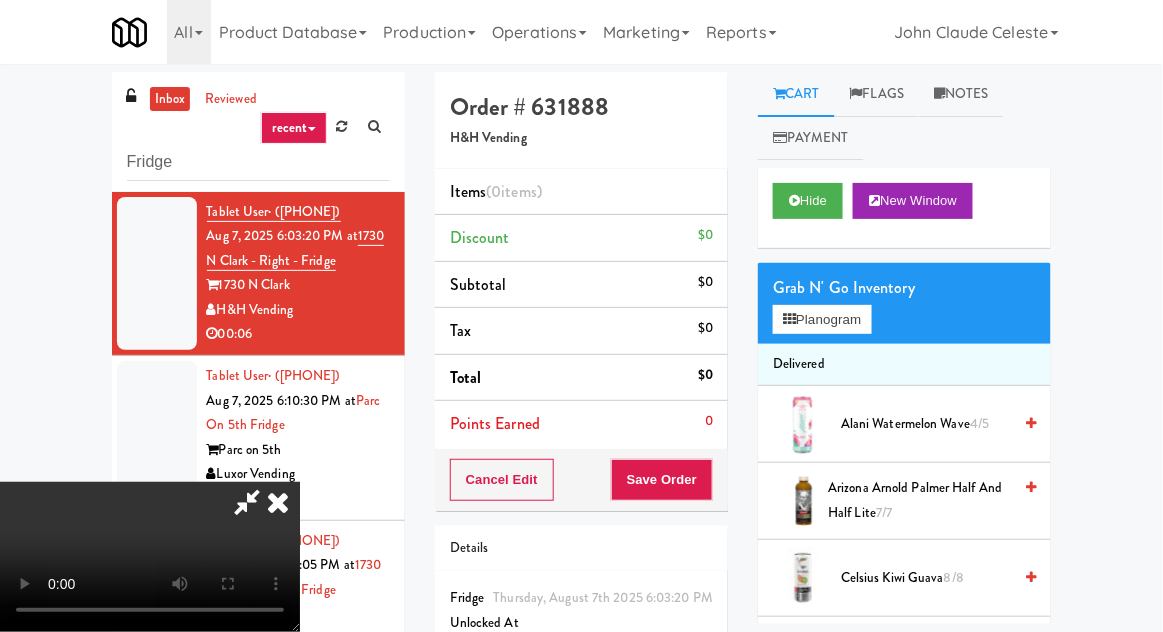 scroll, scrollTop: 73, scrollLeft: 0, axis: vertical 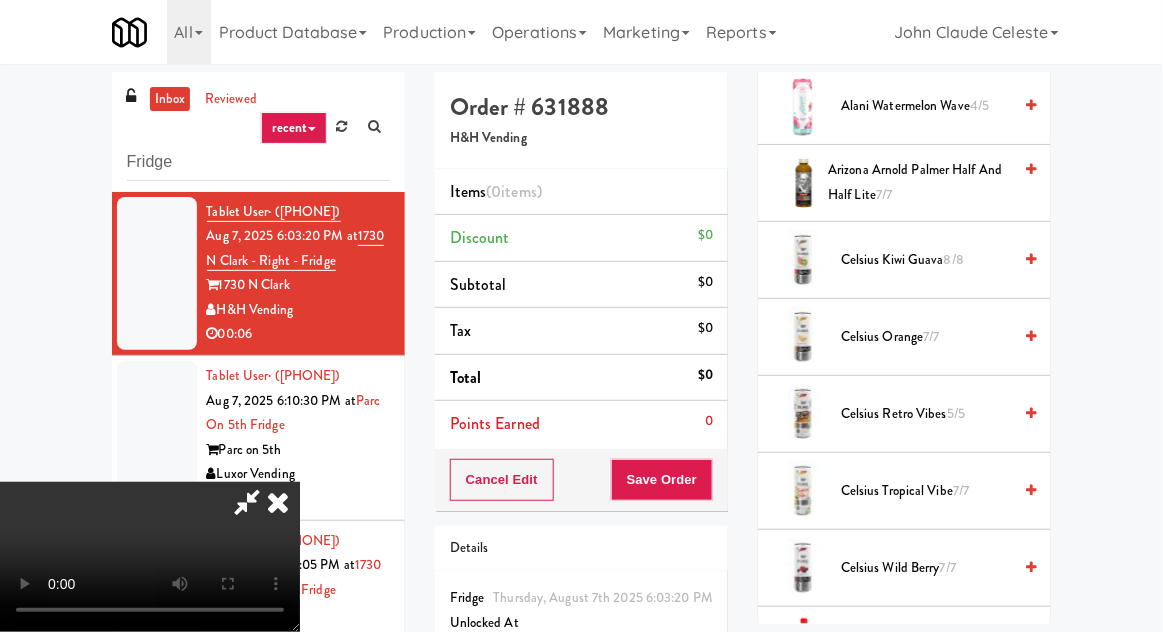 click on "Arizona Arnold Palmer Half and Half Lite  7/7" at bounding box center (919, 182) 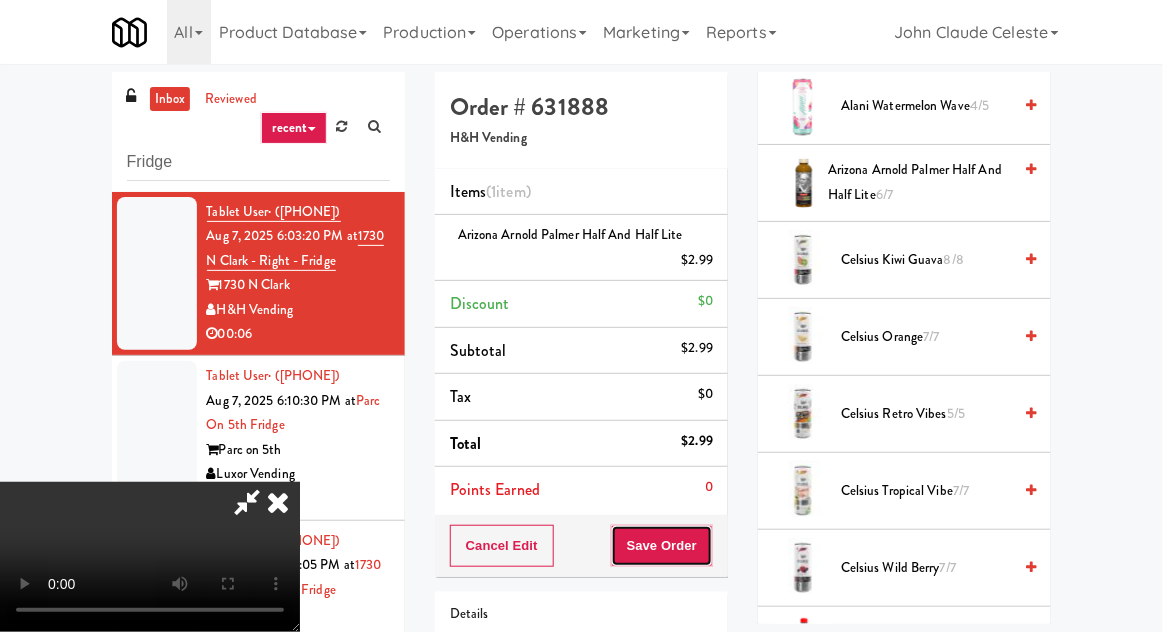 click on "Save Order" at bounding box center (662, 546) 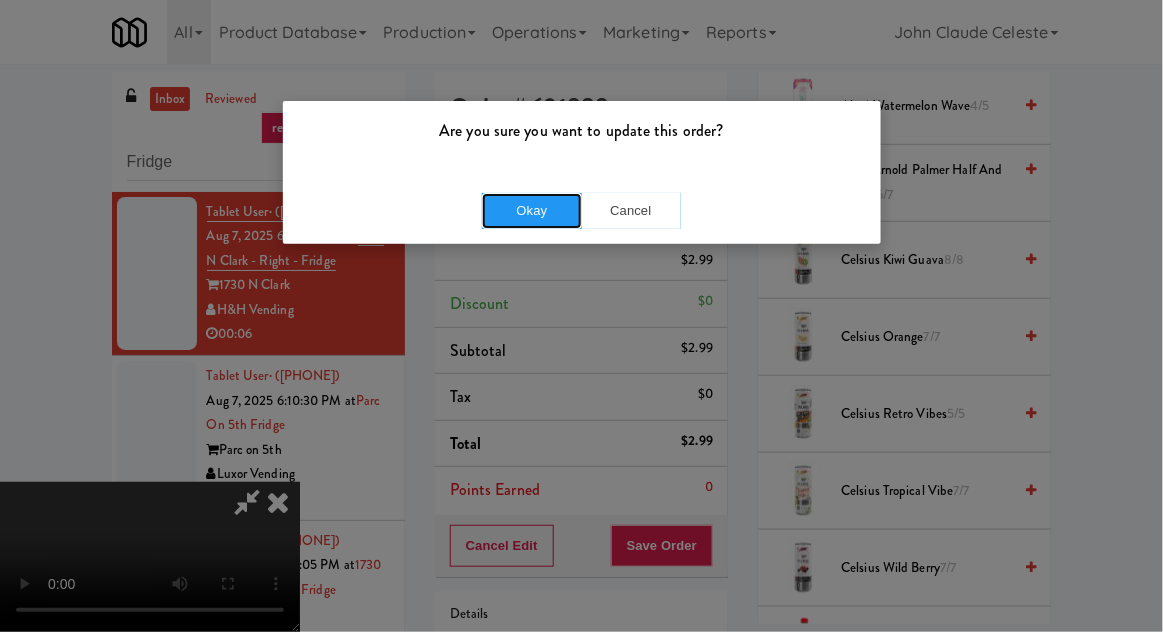 click on "Okay" at bounding box center (532, 211) 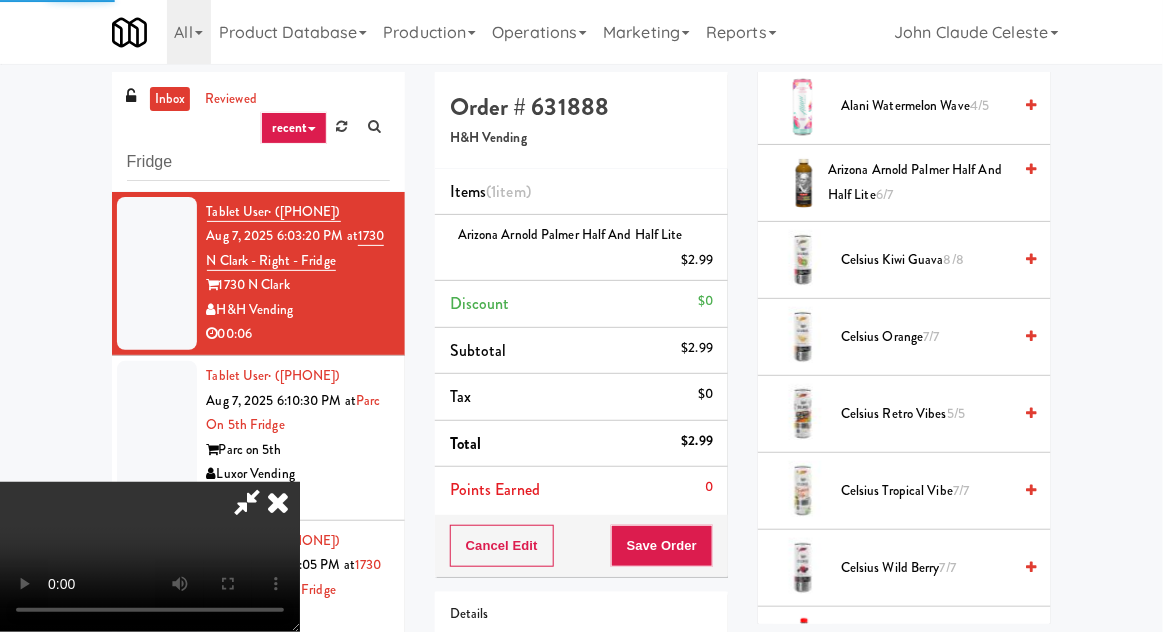 scroll, scrollTop: 197, scrollLeft: 0, axis: vertical 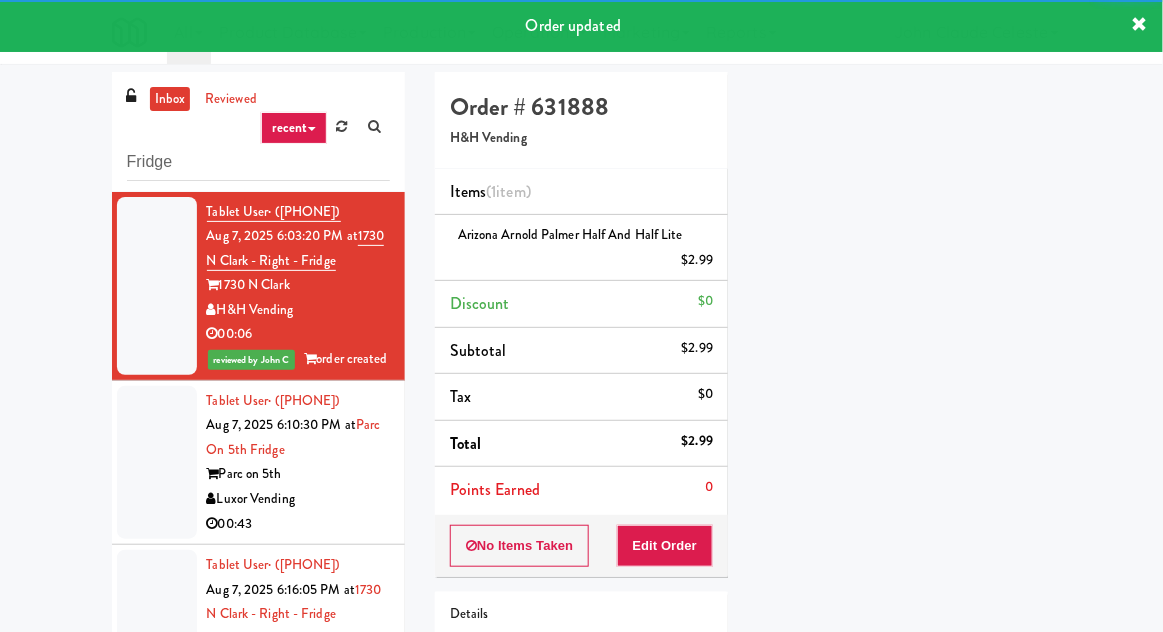 click at bounding box center [157, 463] 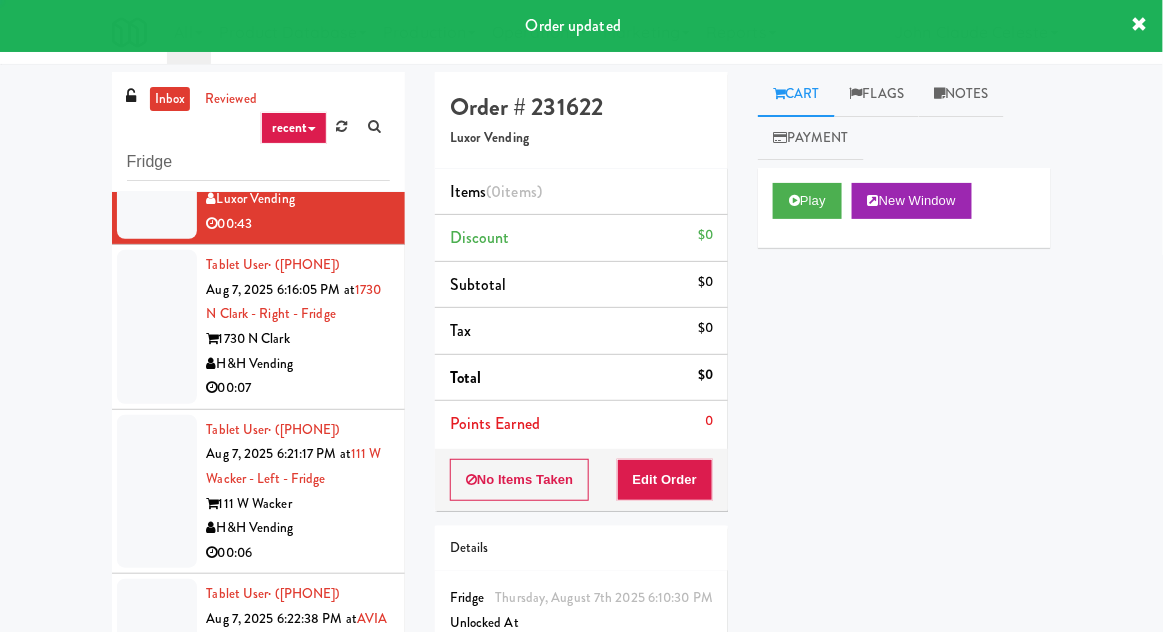 scroll, scrollTop: 313, scrollLeft: 0, axis: vertical 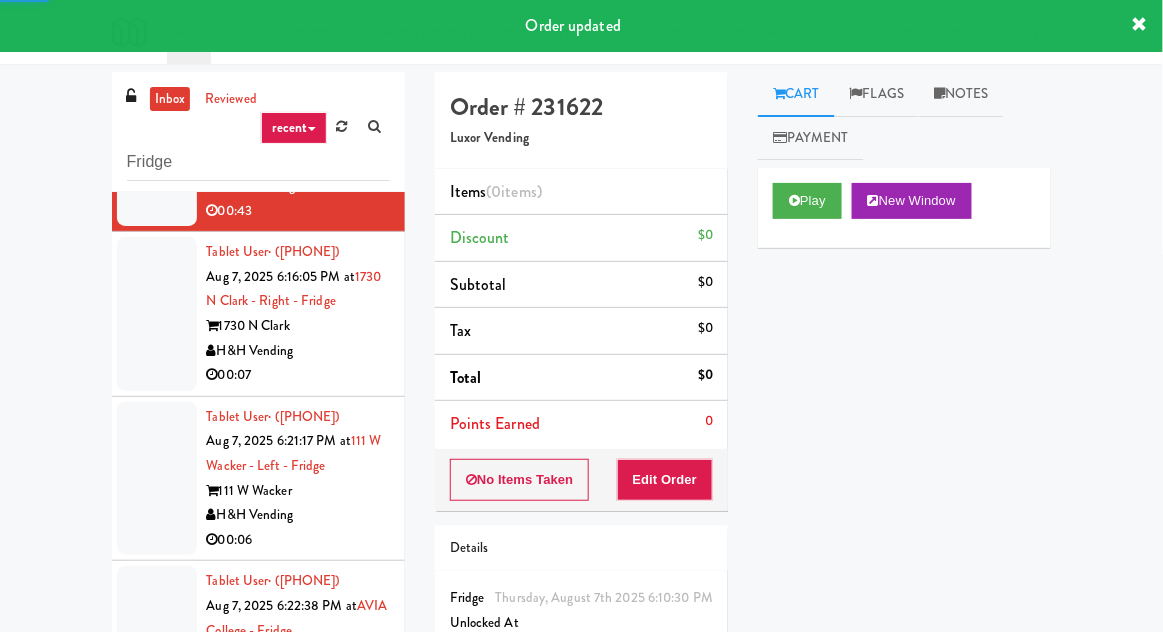 click at bounding box center (157, 314) 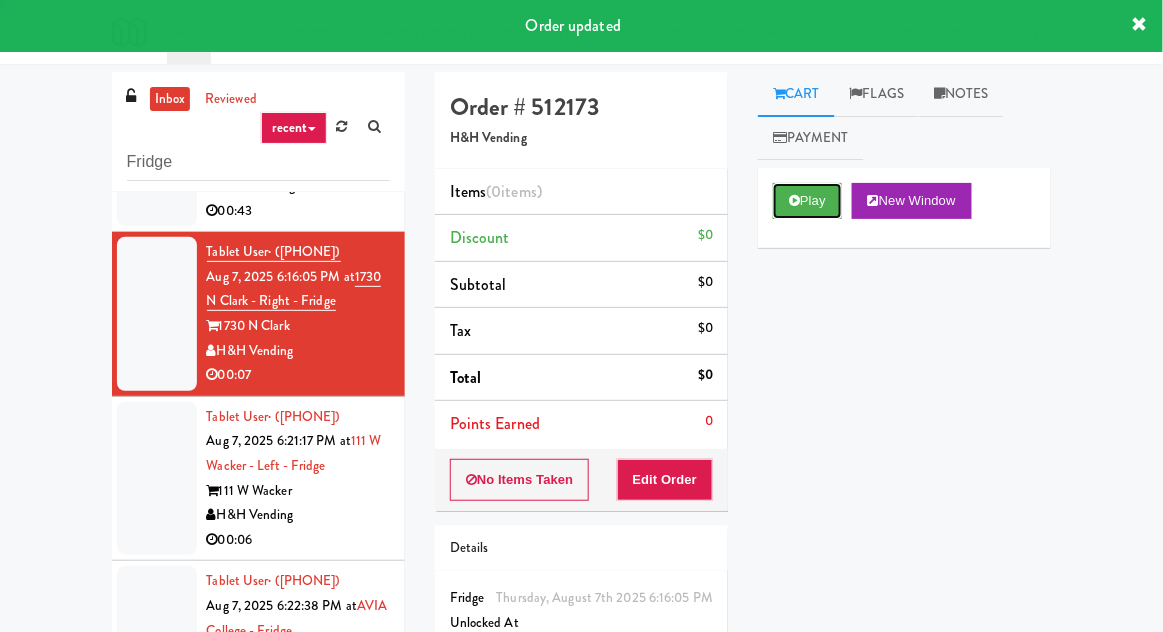 click at bounding box center [794, 200] 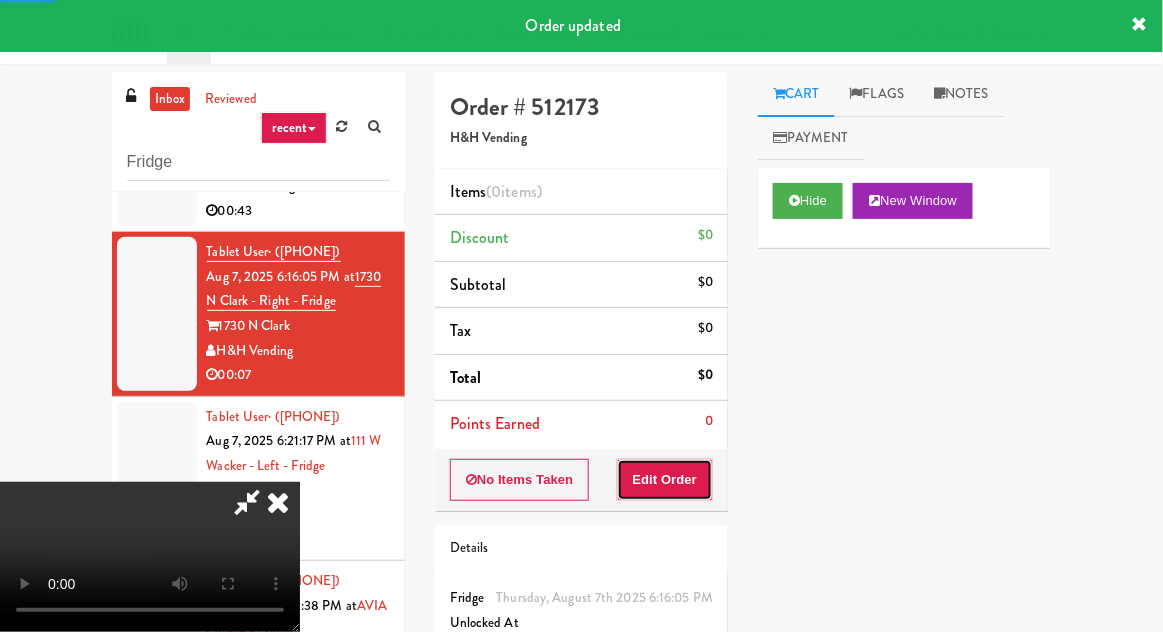 click on "Edit Order" at bounding box center (665, 480) 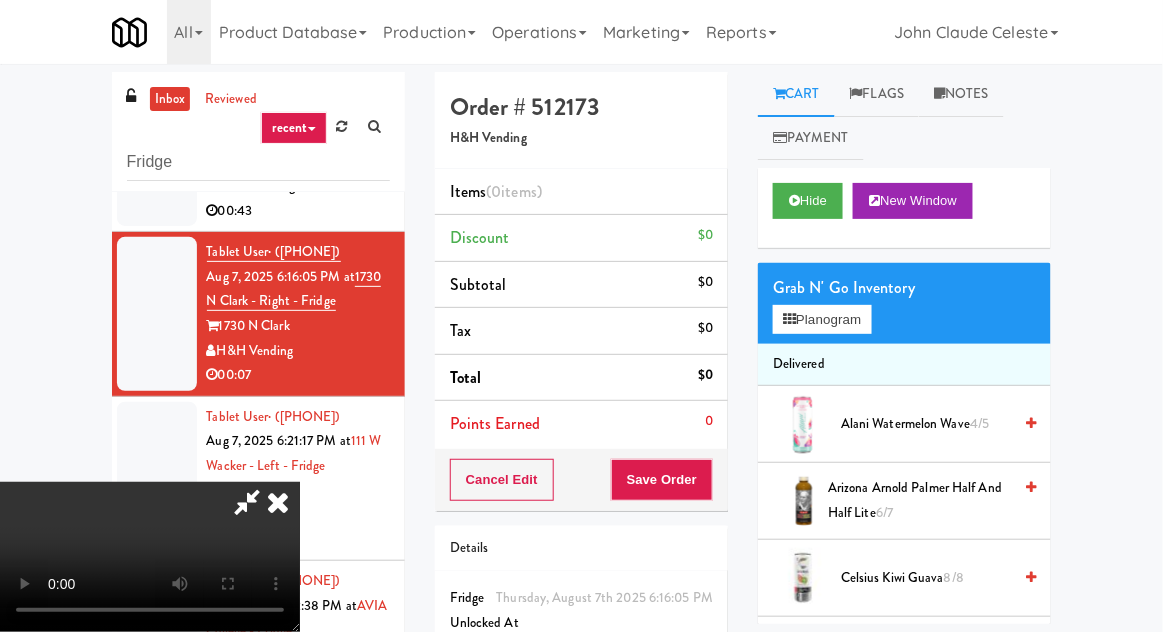 scroll, scrollTop: 73, scrollLeft: 0, axis: vertical 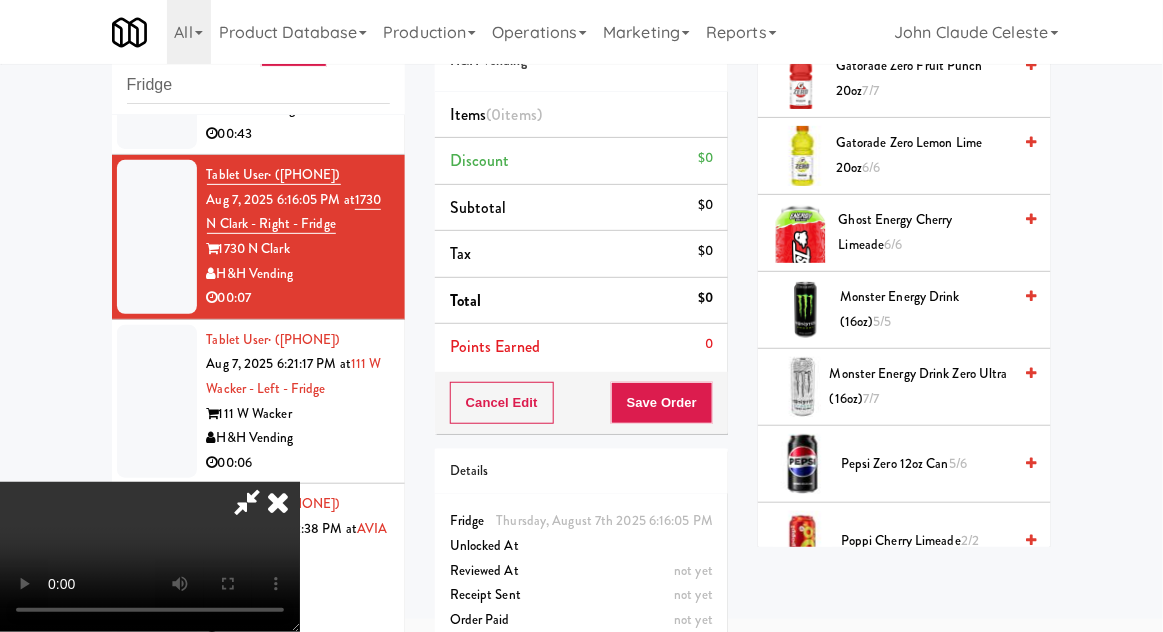 click on "Monster Energy Drink Zero Ultra (16oz)  7/7" at bounding box center (920, 386) 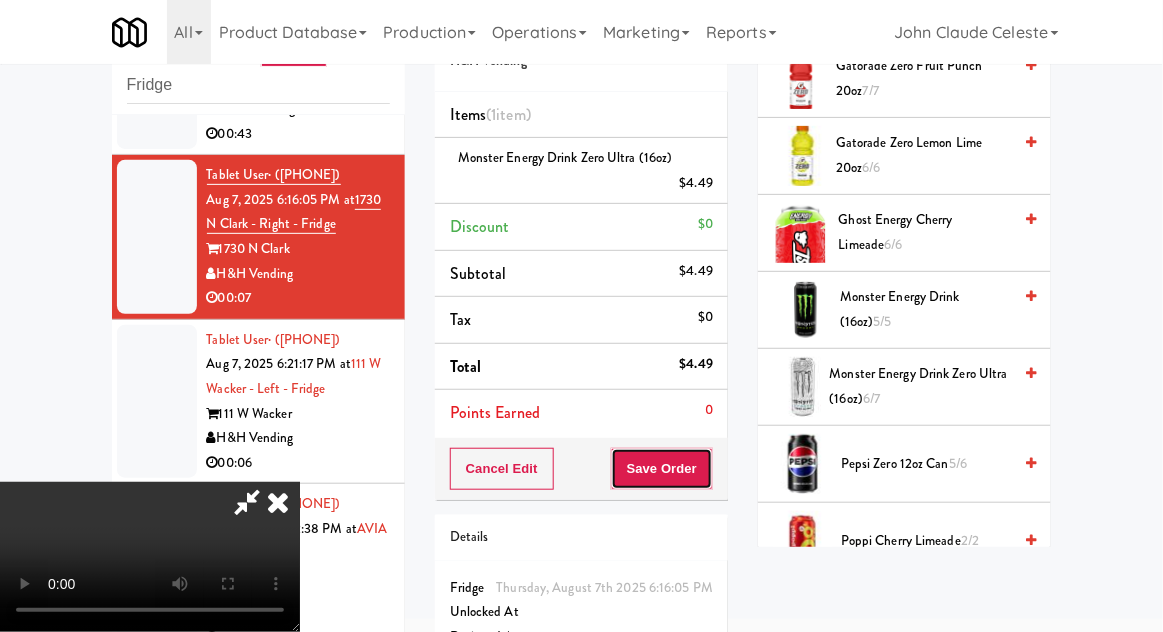 click on "Save Order" at bounding box center (662, 469) 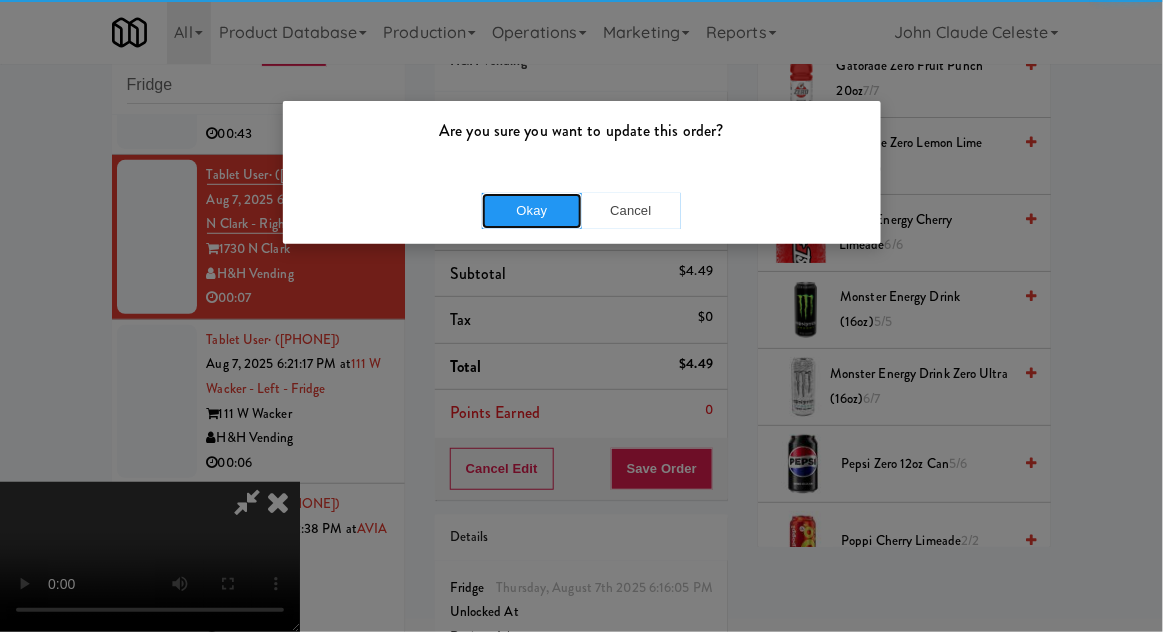 click on "Okay" at bounding box center (532, 211) 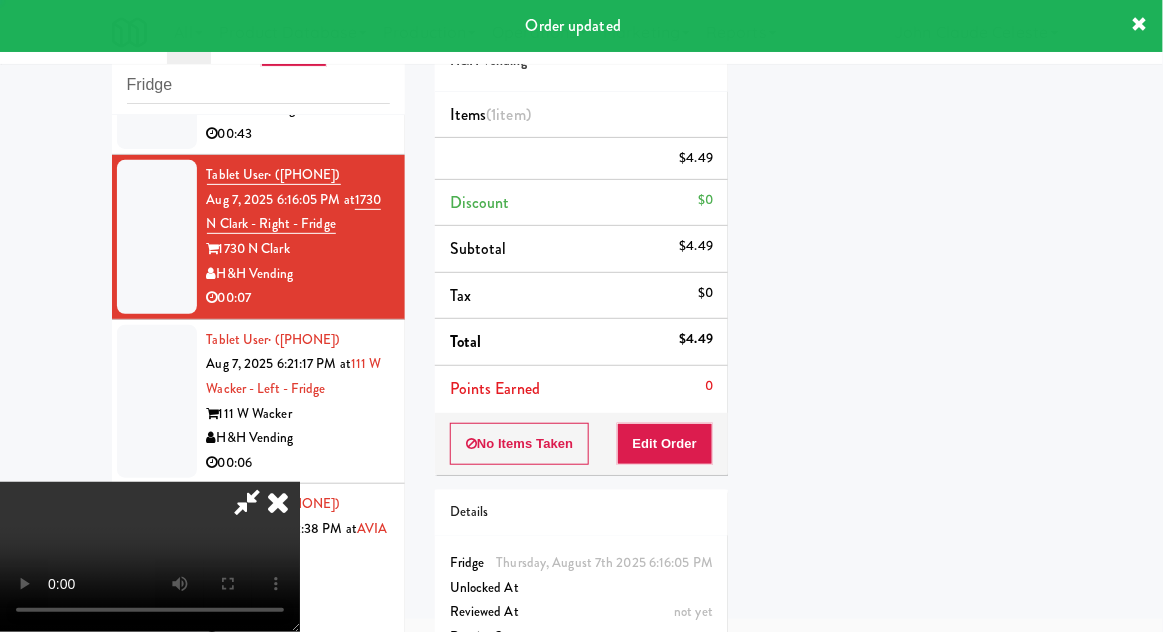 scroll, scrollTop: 197, scrollLeft: 0, axis: vertical 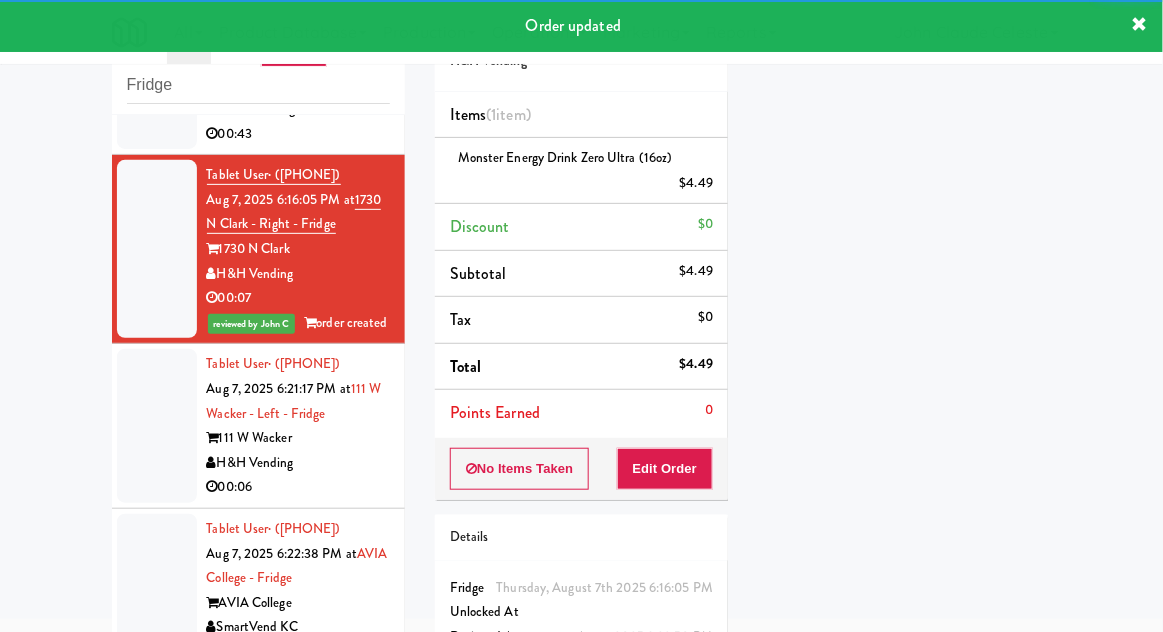 click at bounding box center (157, 426) 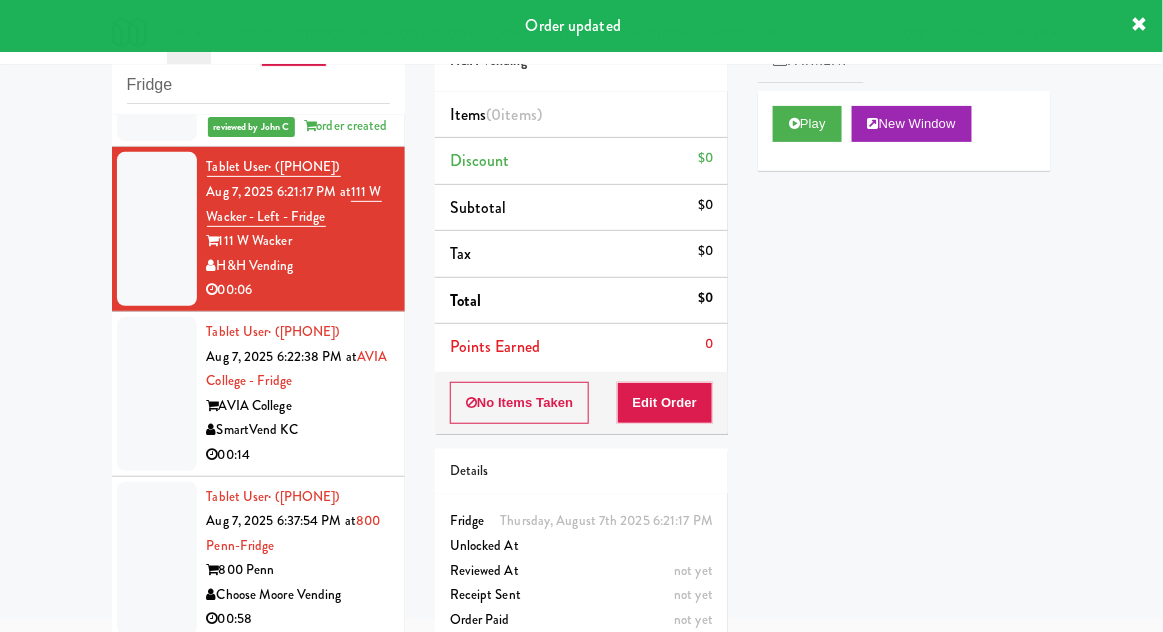 scroll, scrollTop: 525, scrollLeft: 0, axis: vertical 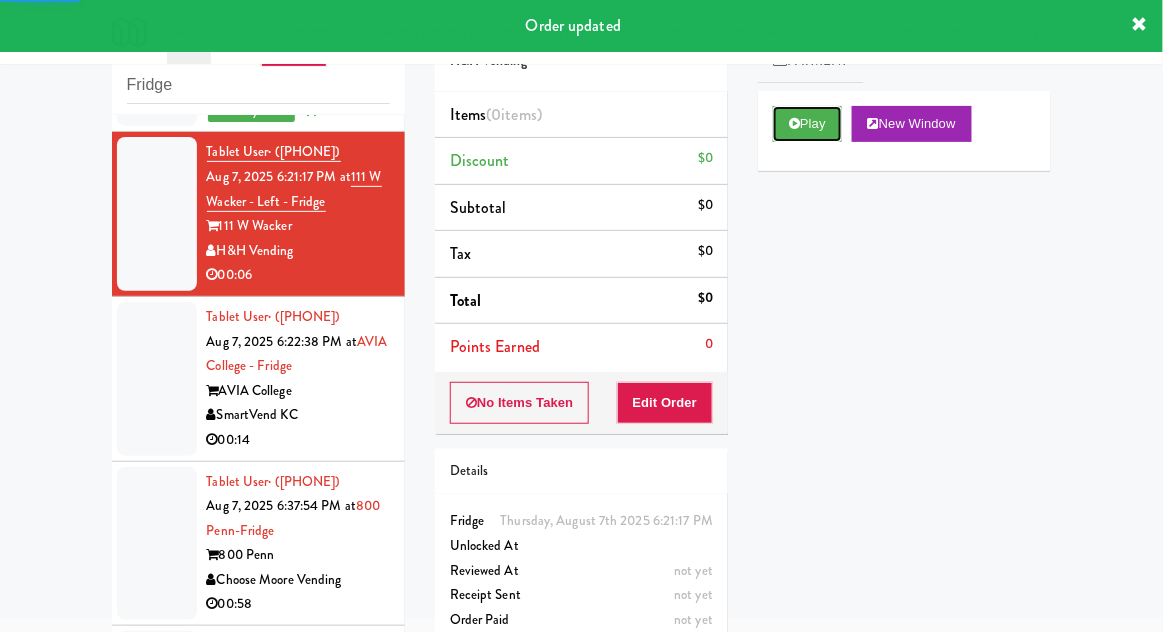 click on "Play" at bounding box center (807, 124) 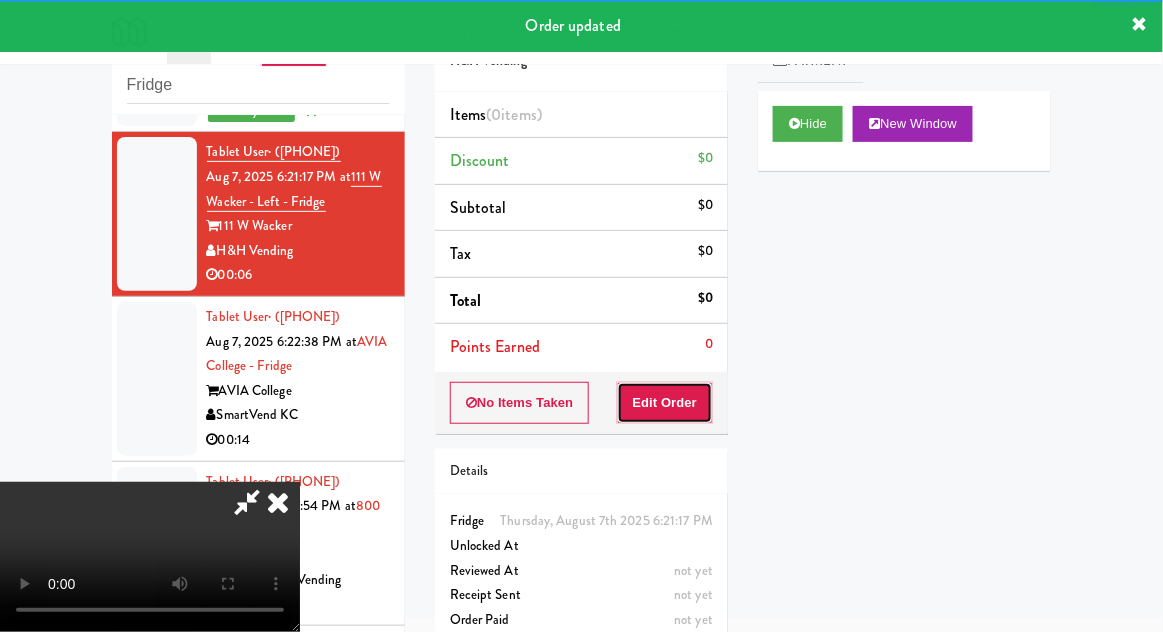click on "Edit Order" at bounding box center [665, 403] 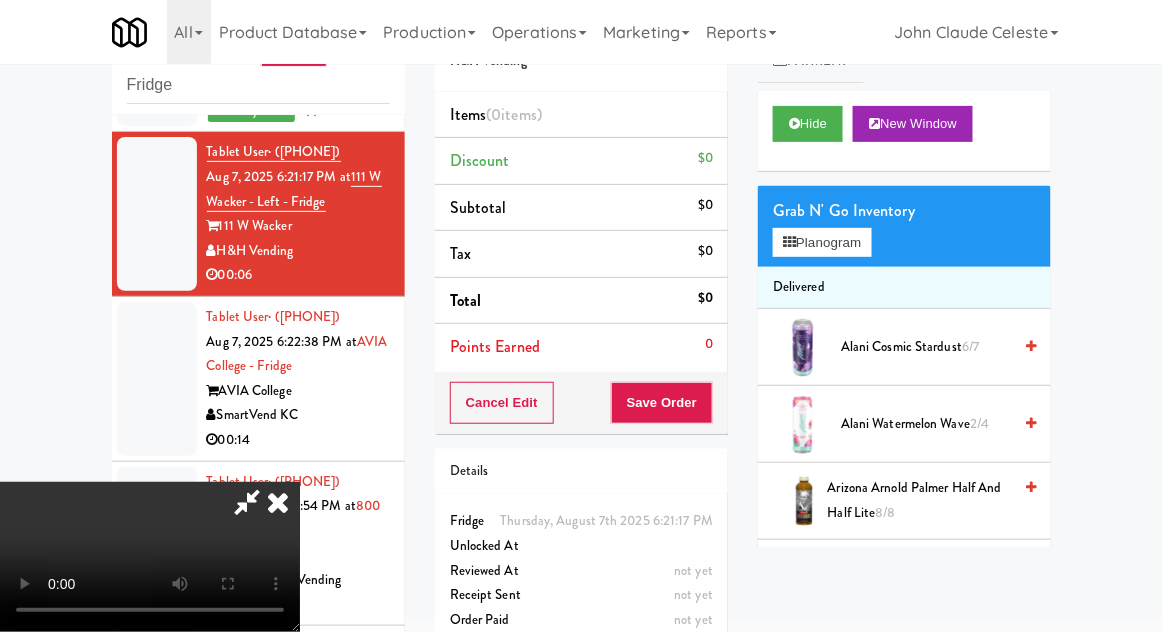 scroll, scrollTop: 73, scrollLeft: 0, axis: vertical 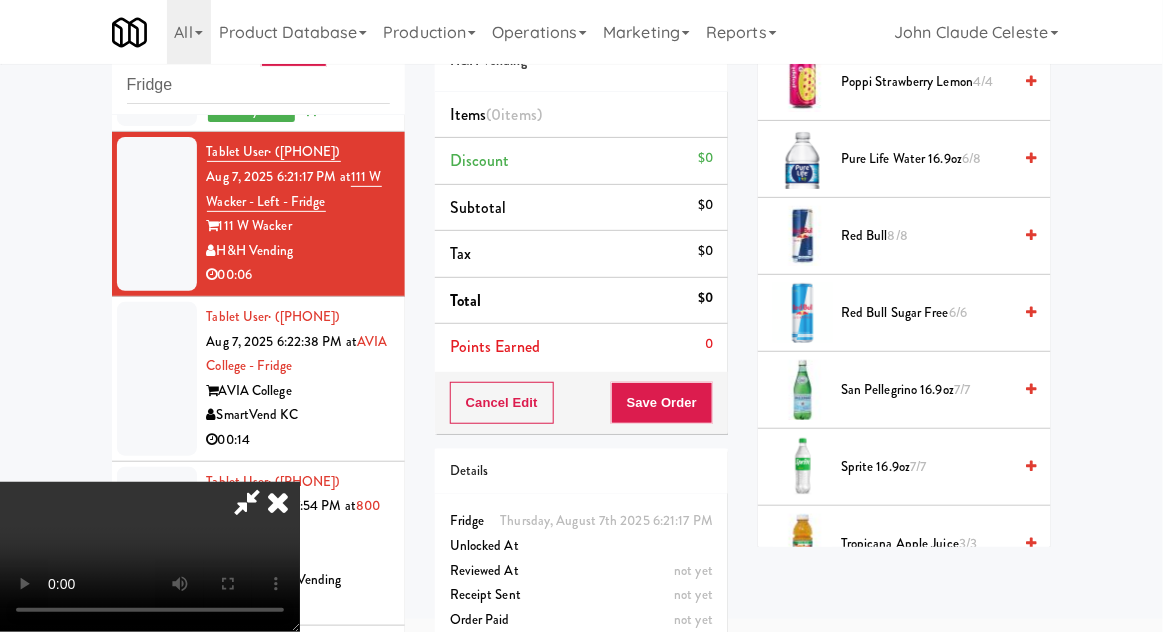 click on "Pure Life Water 16.9oz  6/8" at bounding box center [926, 159] 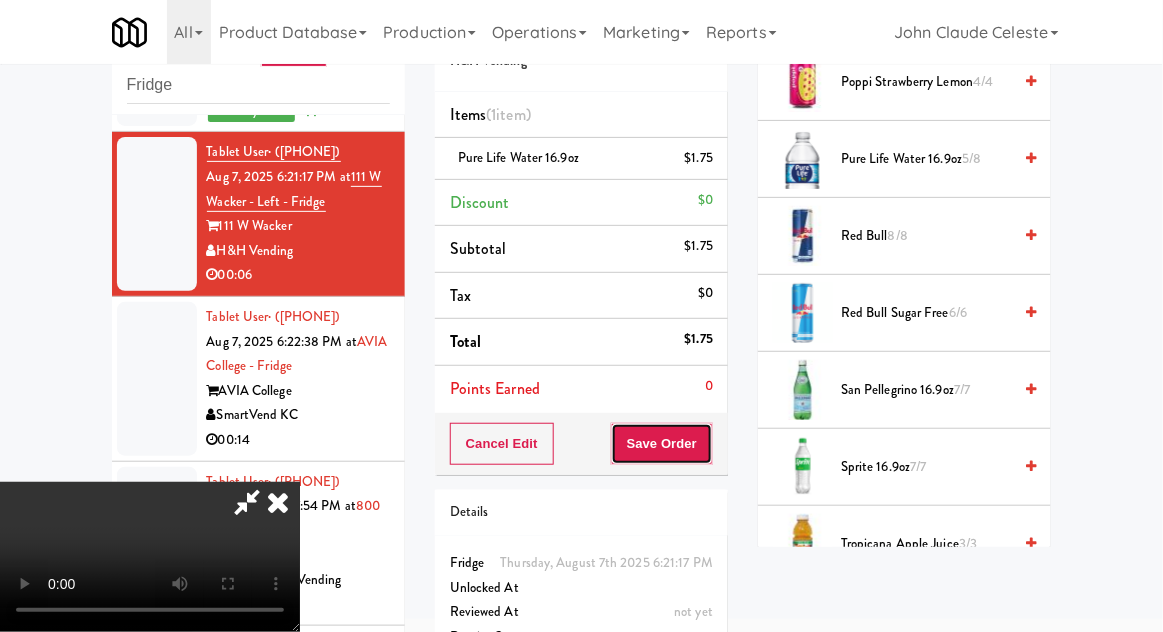 click on "Save Order" at bounding box center [662, 444] 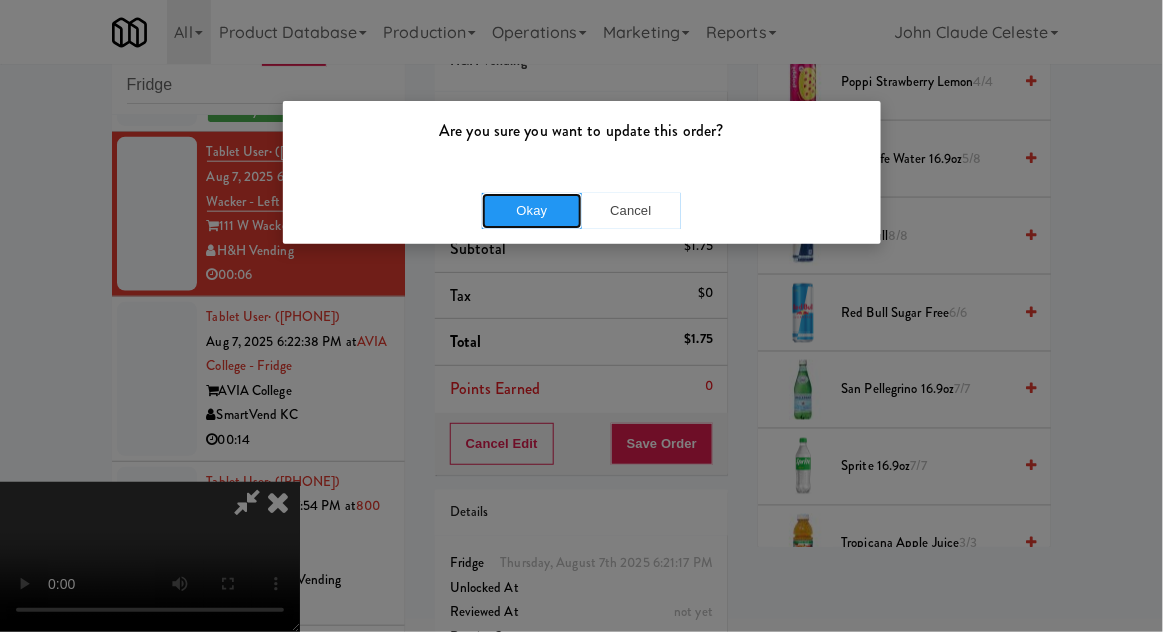 click on "Okay" at bounding box center (532, 211) 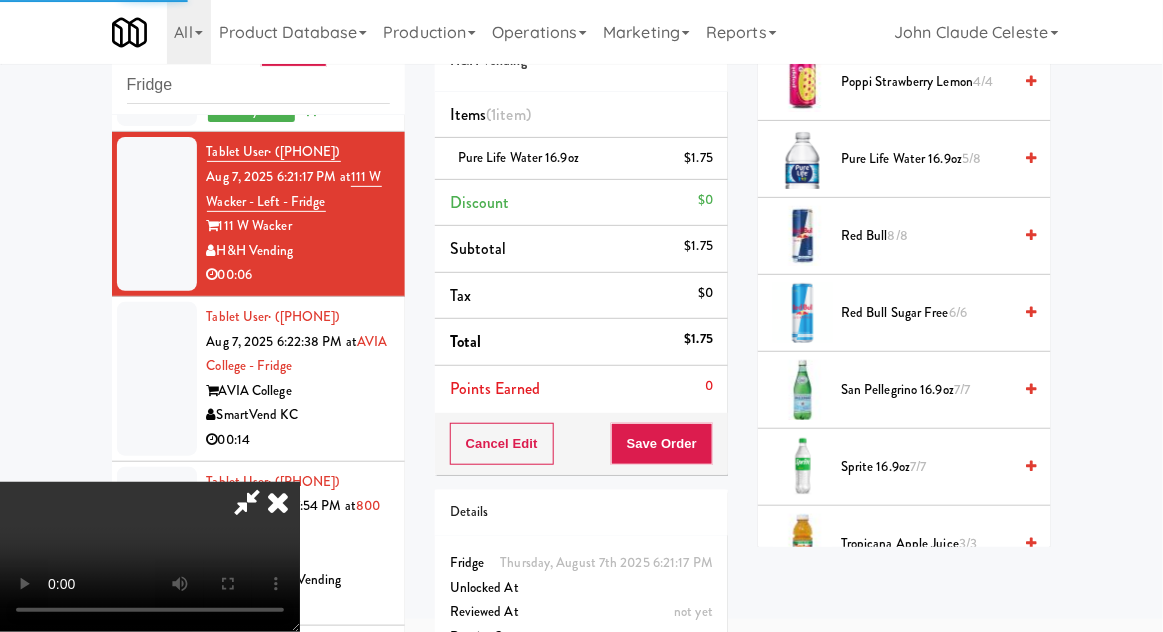 scroll, scrollTop: 197, scrollLeft: 0, axis: vertical 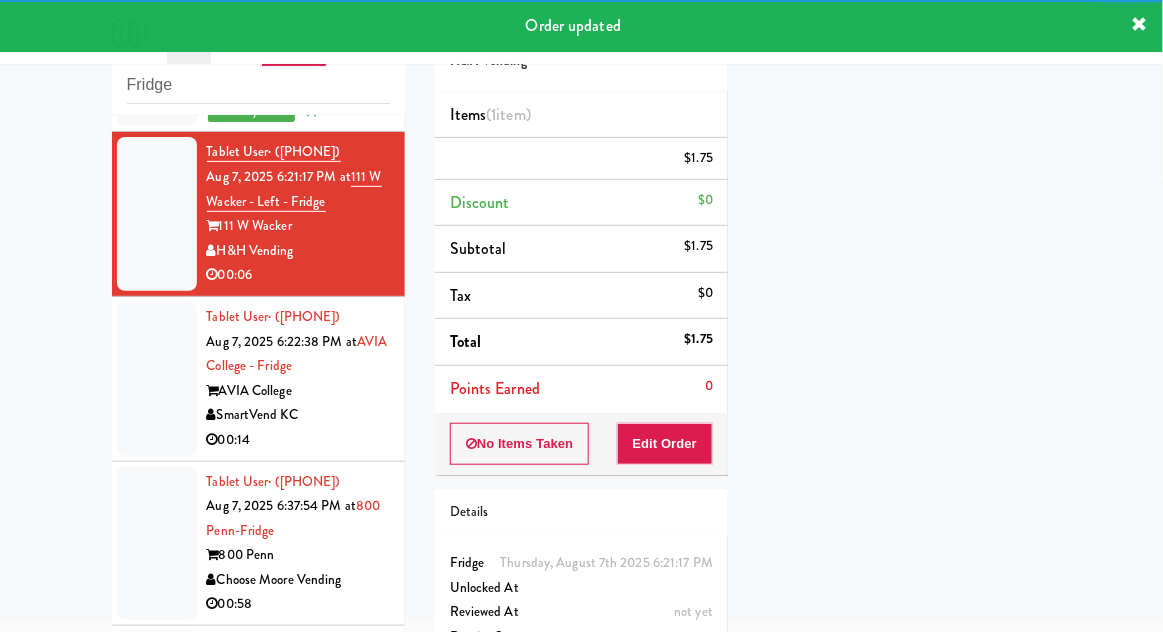 click on "Tablet User  · ([PHONE]) [DATE] [TIME] at  AVIA College - Fridge  AVIA College  SmartVend KC  00:14" at bounding box center [258, 379] 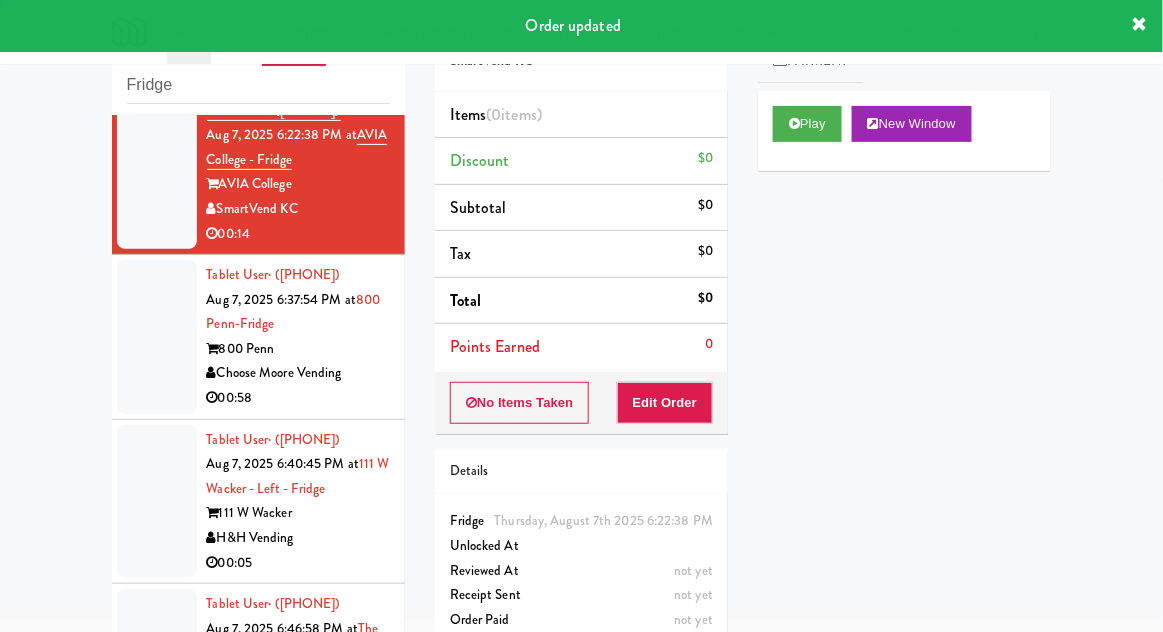 scroll, scrollTop: 776, scrollLeft: 0, axis: vertical 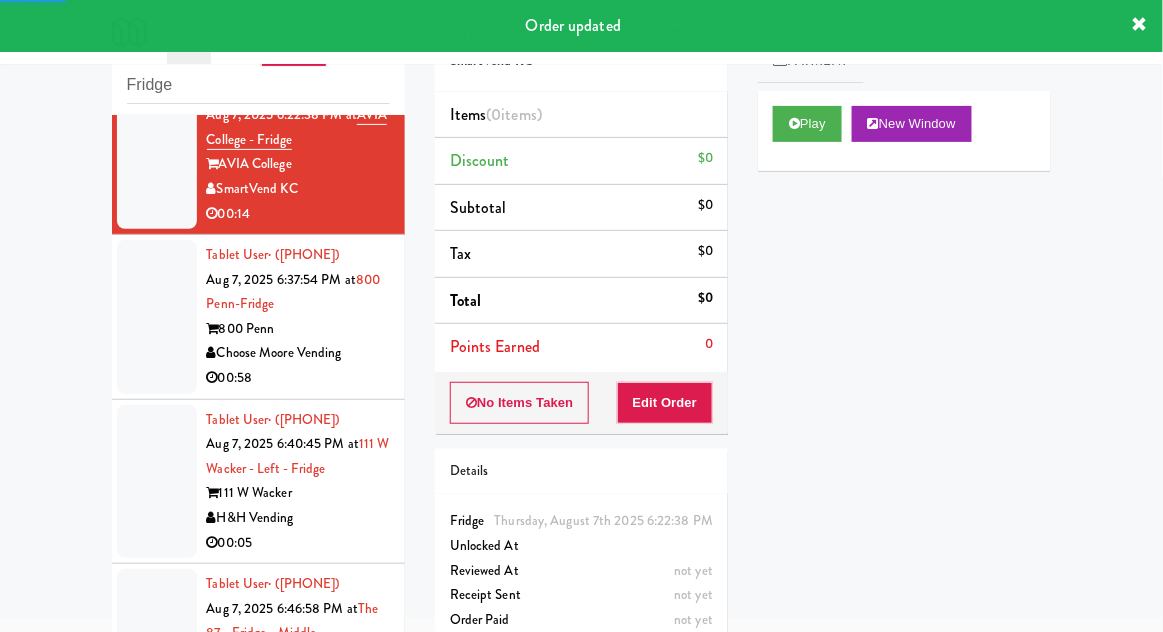 click at bounding box center [157, 317] 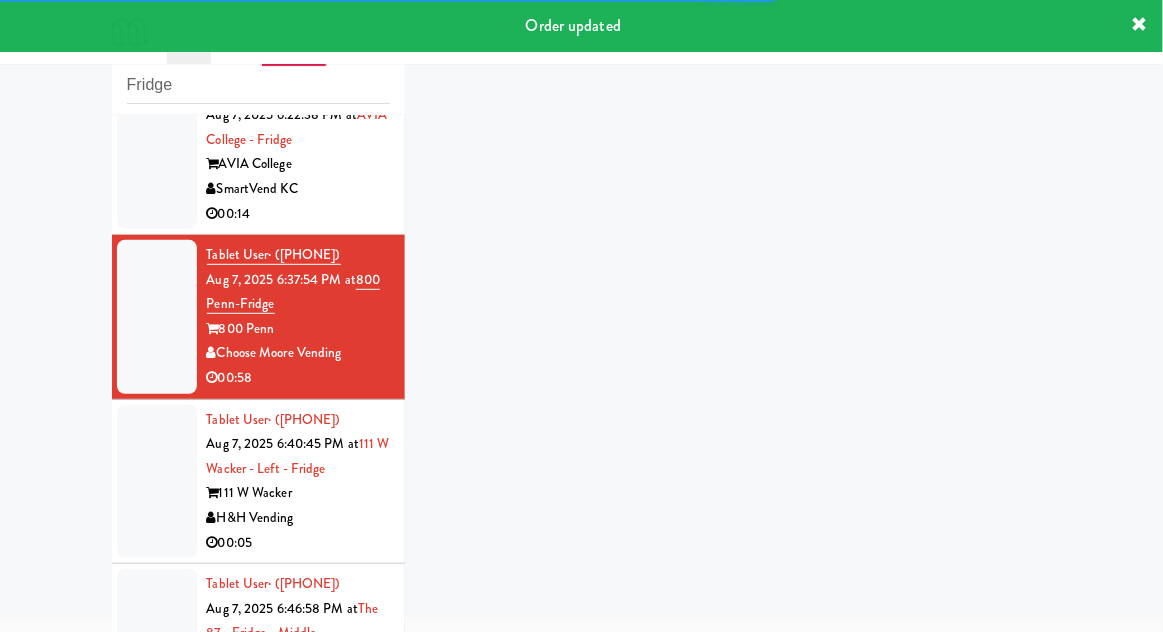 click at bounding box center (157, 482) 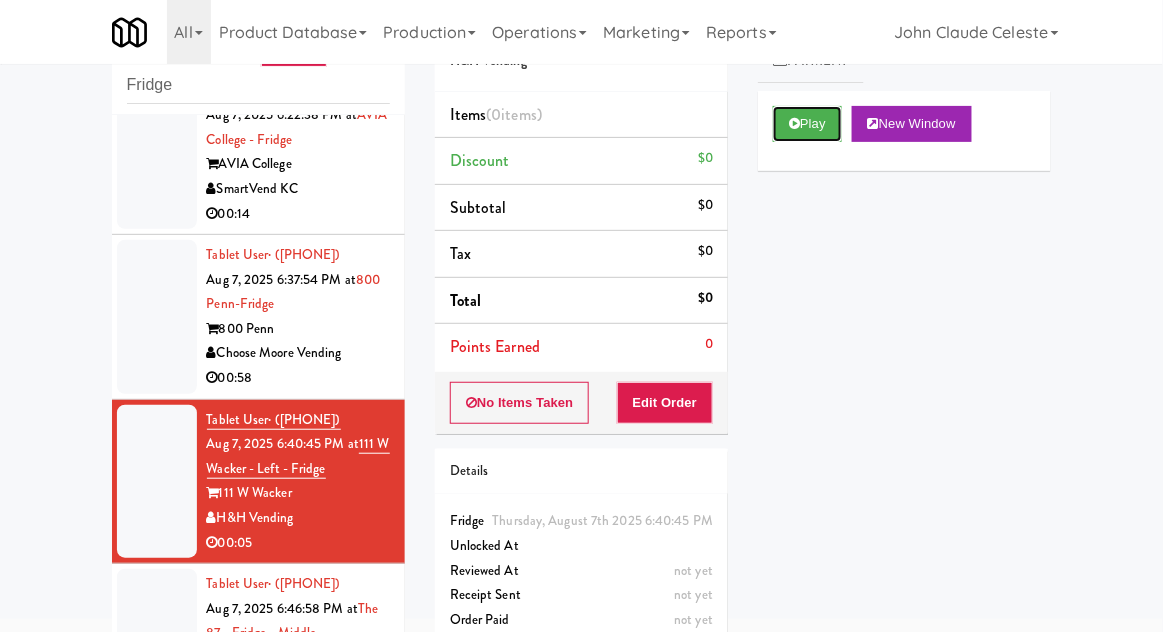 click on "Play" at bounding box center [807, 124] 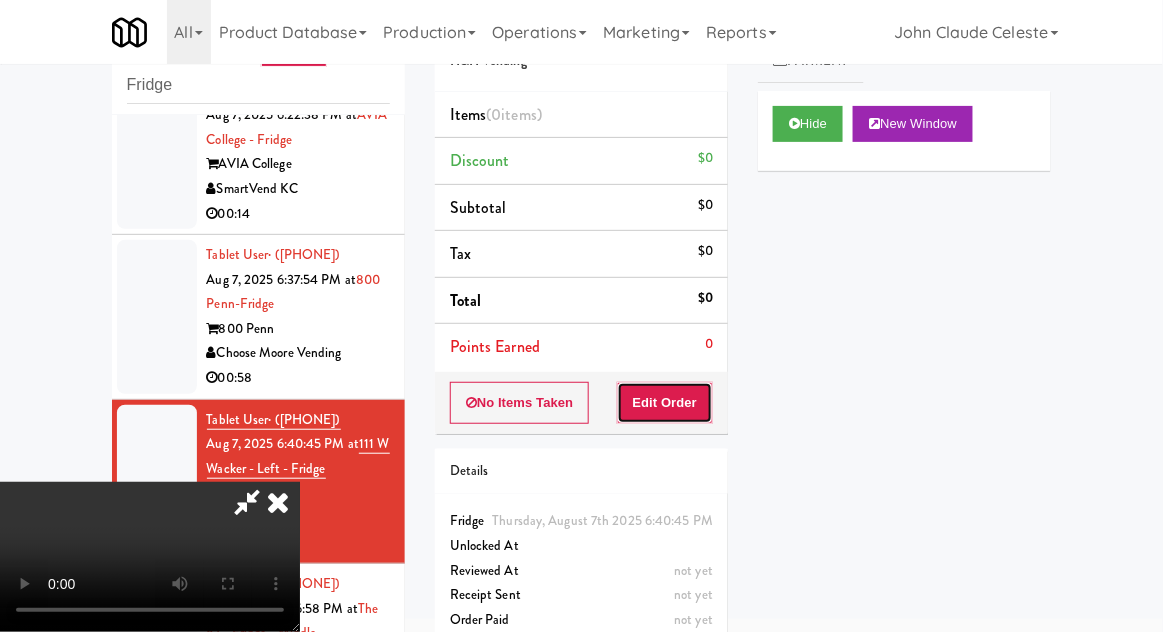 click on "Edit Order" at bounding box center (665, 403) 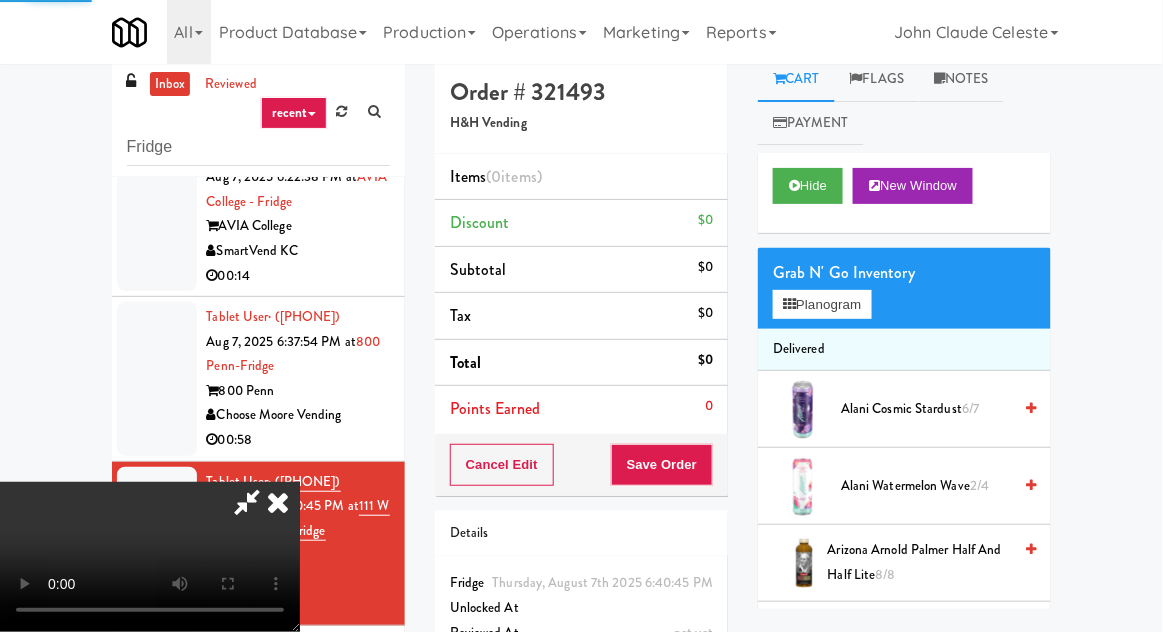 scroll, scrollTop: 0, scrollLeft: 0, axis: both 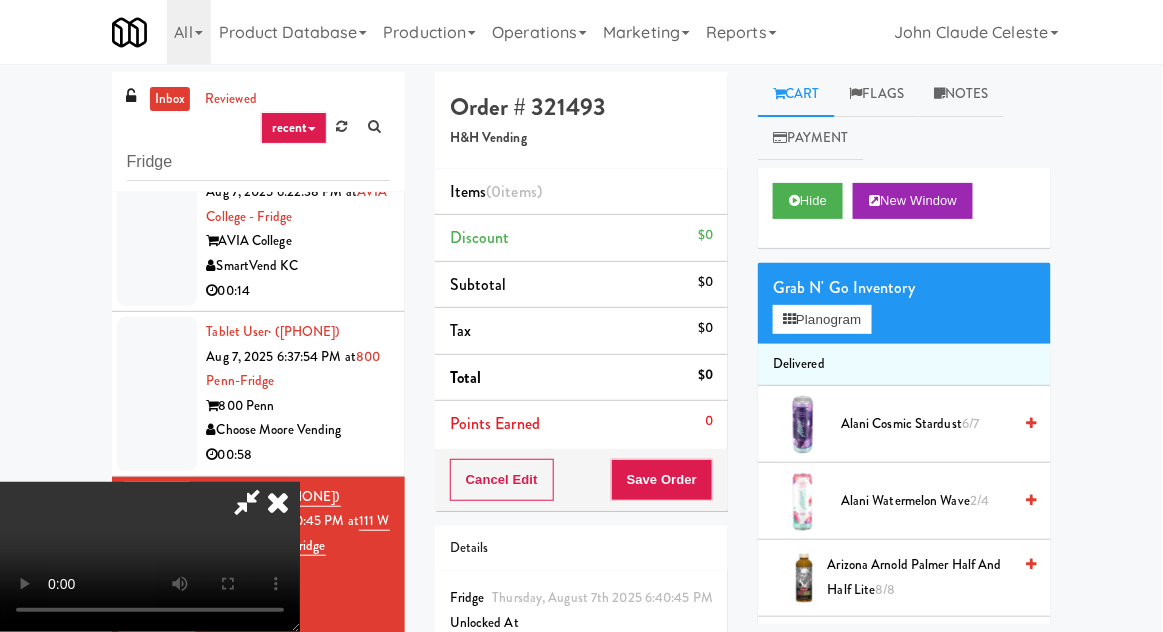 type 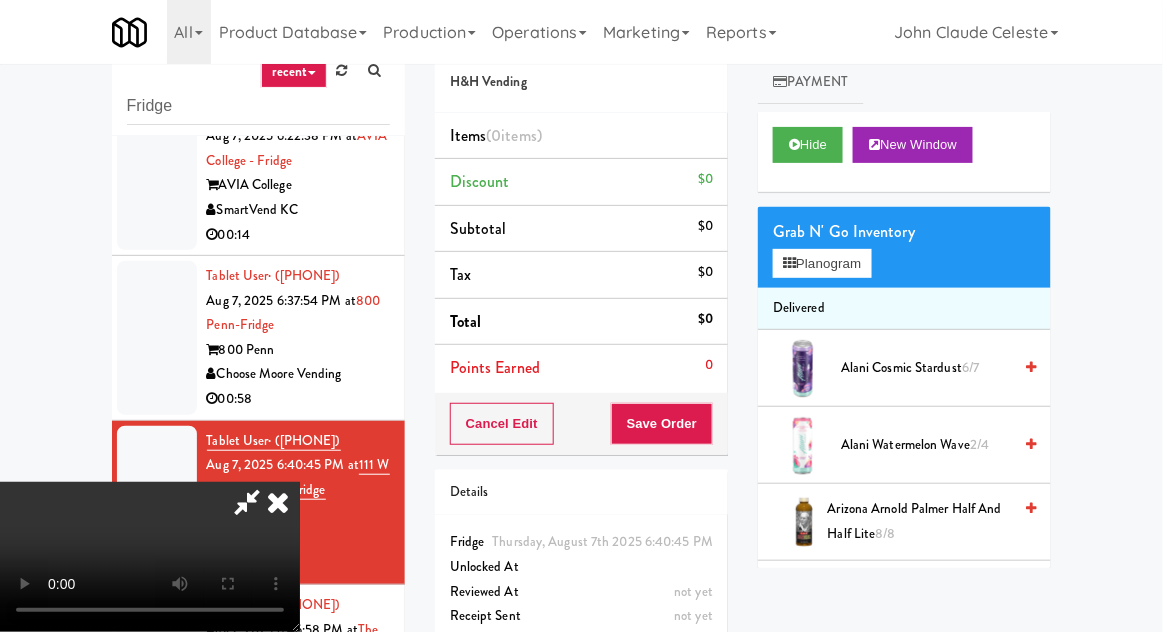 scroll, scrollTop: 77, scrollLeft: 0, axis: vertical 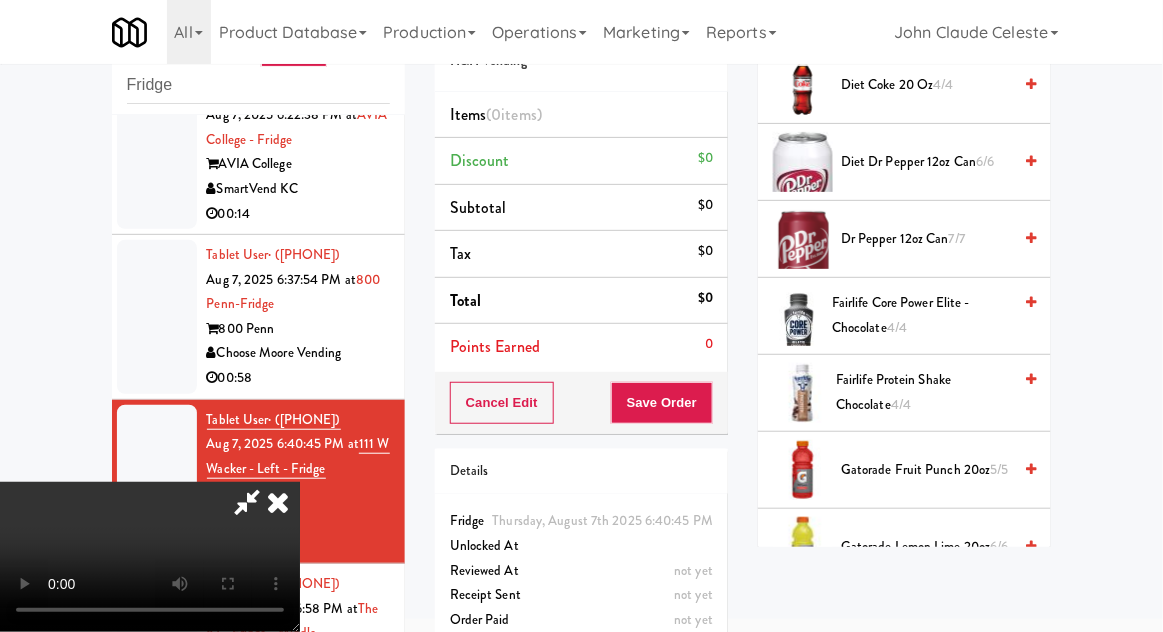 click on "Fairlife Protein Shake Chocolate  4/4" at bounding box center [923, 392] 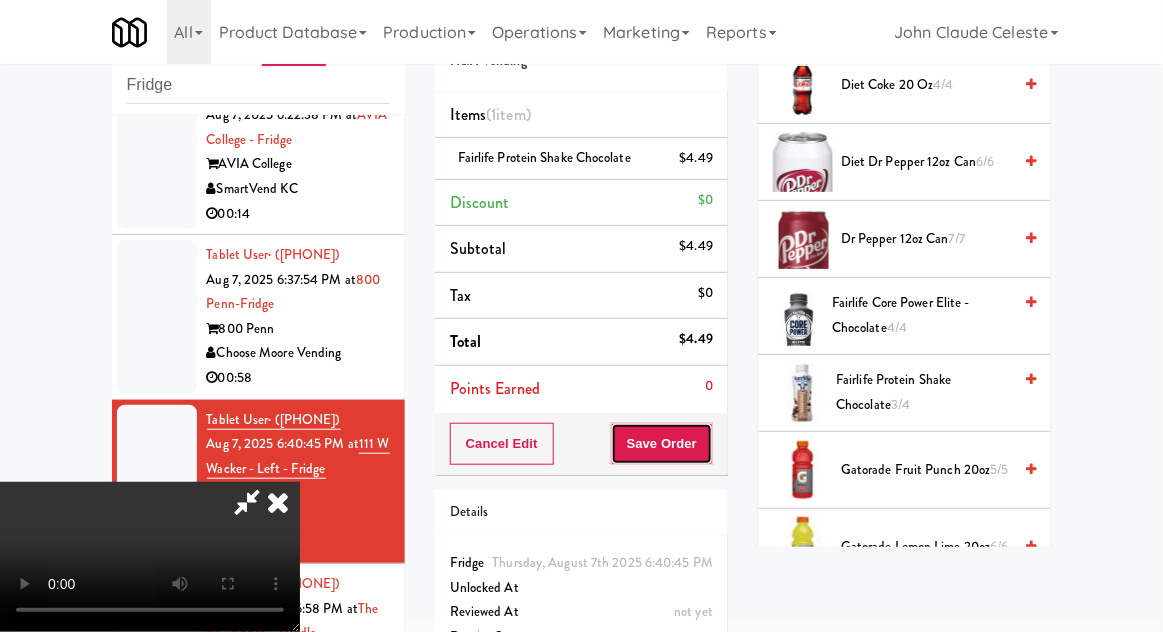 click on "Save Order" at bounding box center (662, 444) 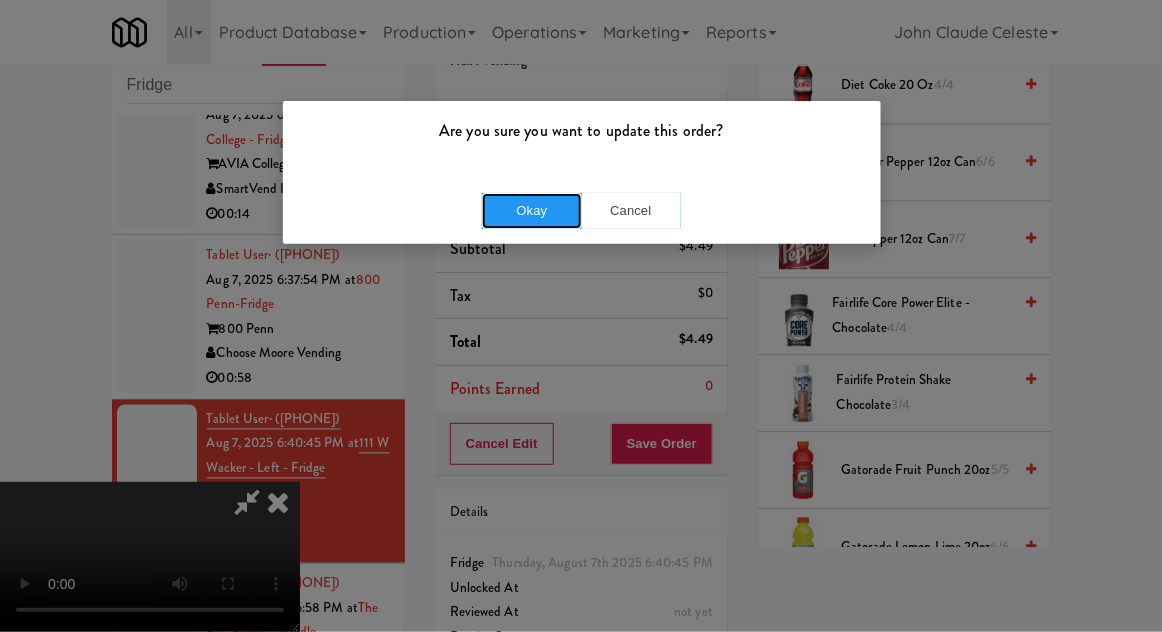 click on "Okay" at bounding box center (532, 211) 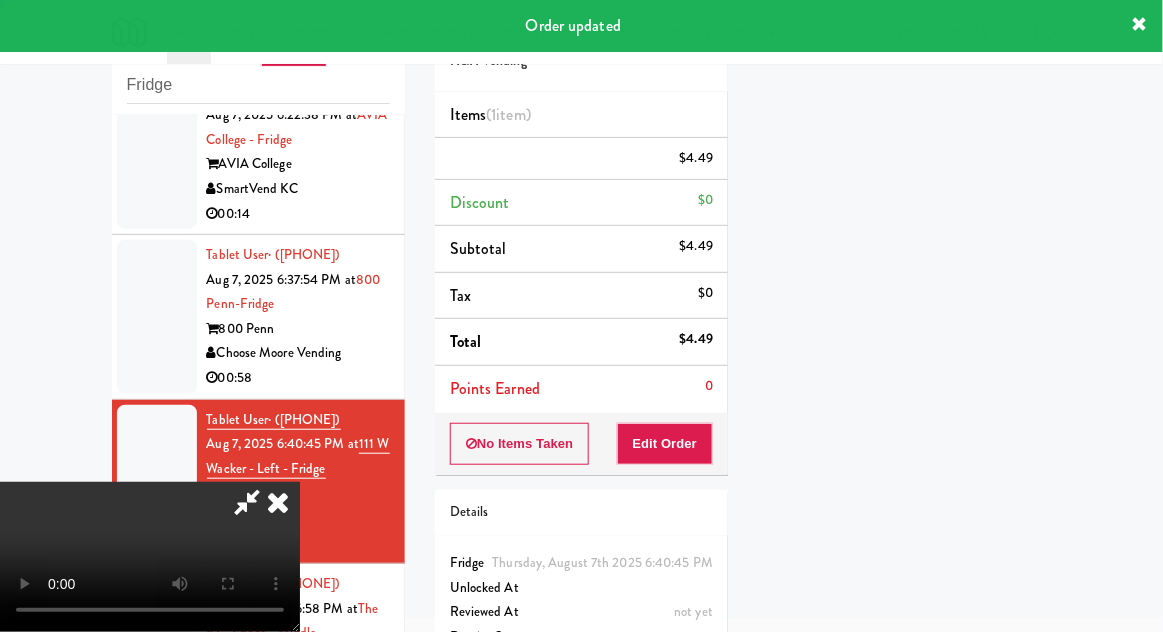 scroll, scrollTop: 197, scrollLeft: 0, axis: vertical 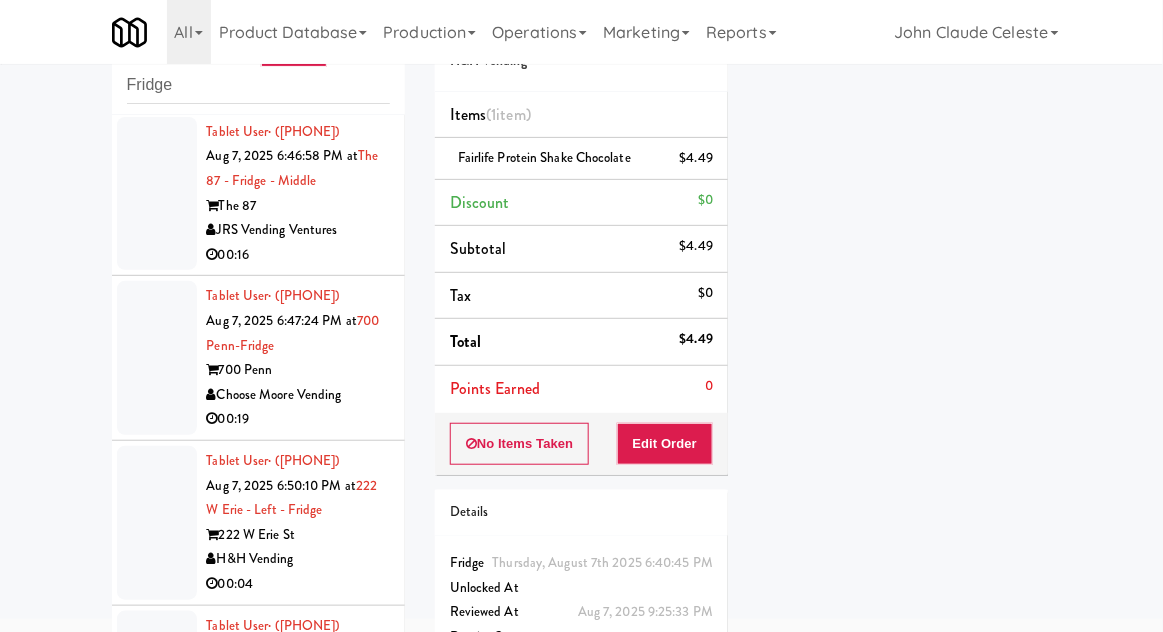 click at bounding box center (157, 358) 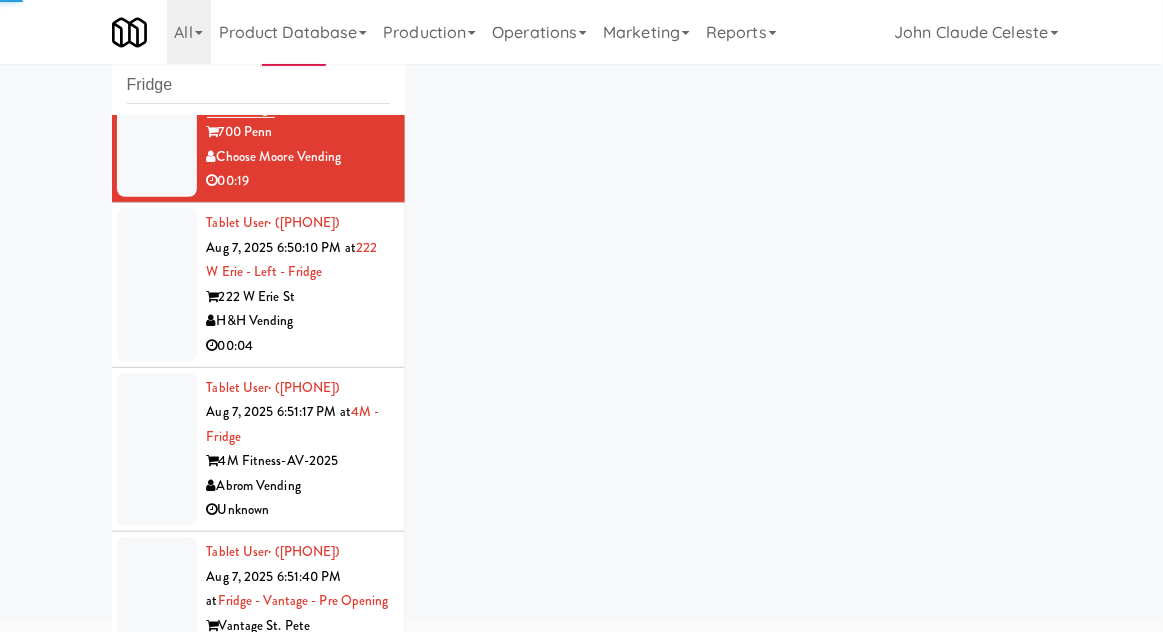 scroll, scrollTop: 1636, scrollLeft: 0, axis: vertical 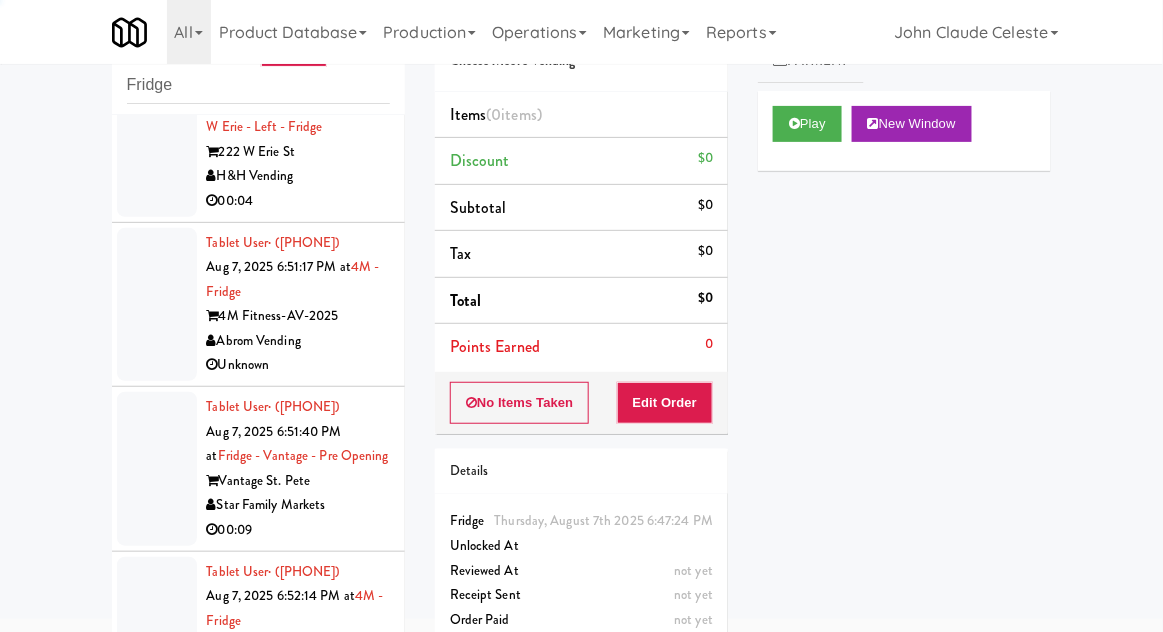 click at bounding box center [157, 305] 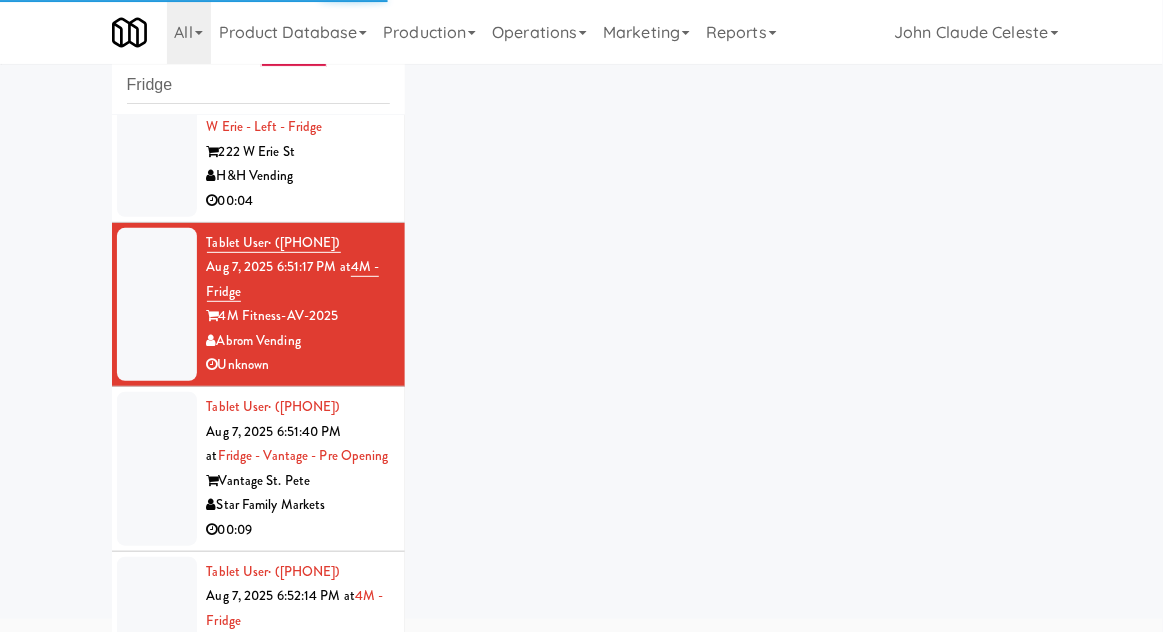 click at bounding box center [157, 140] 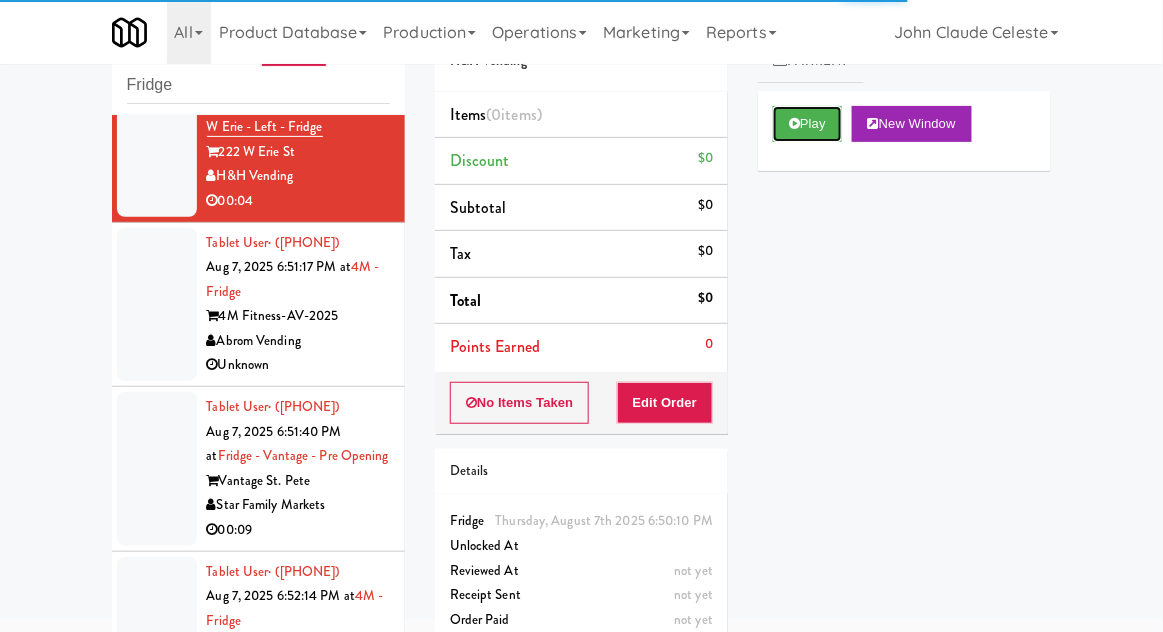 click on "Play" at bounding box center [807, 124] 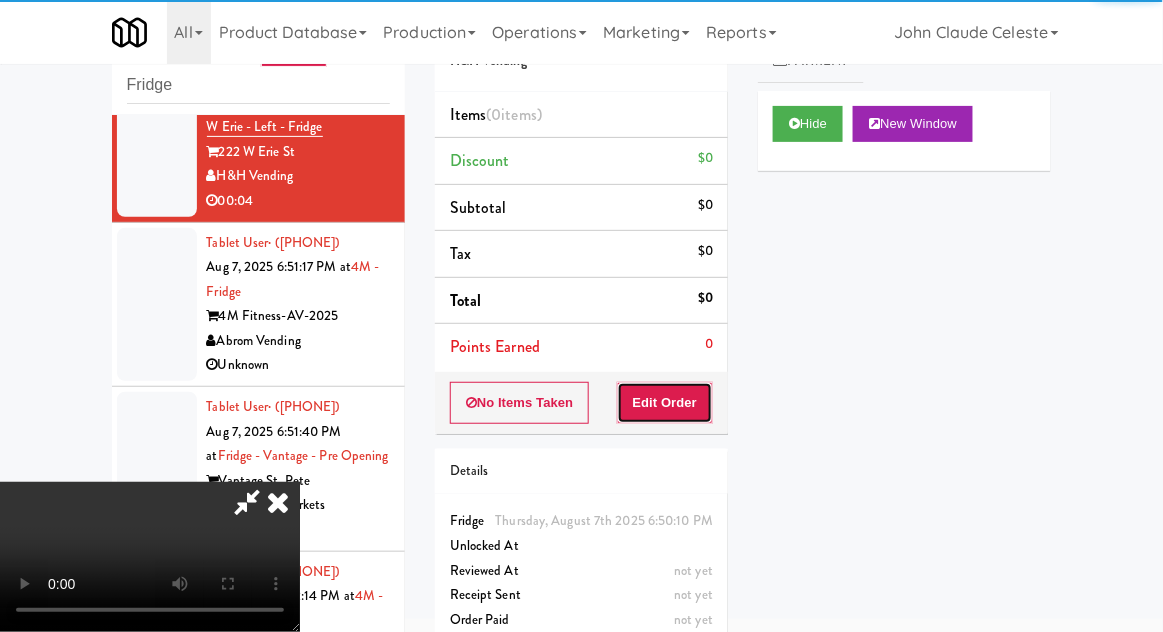 click on "Edit Order" at bounding box center [665, 403] 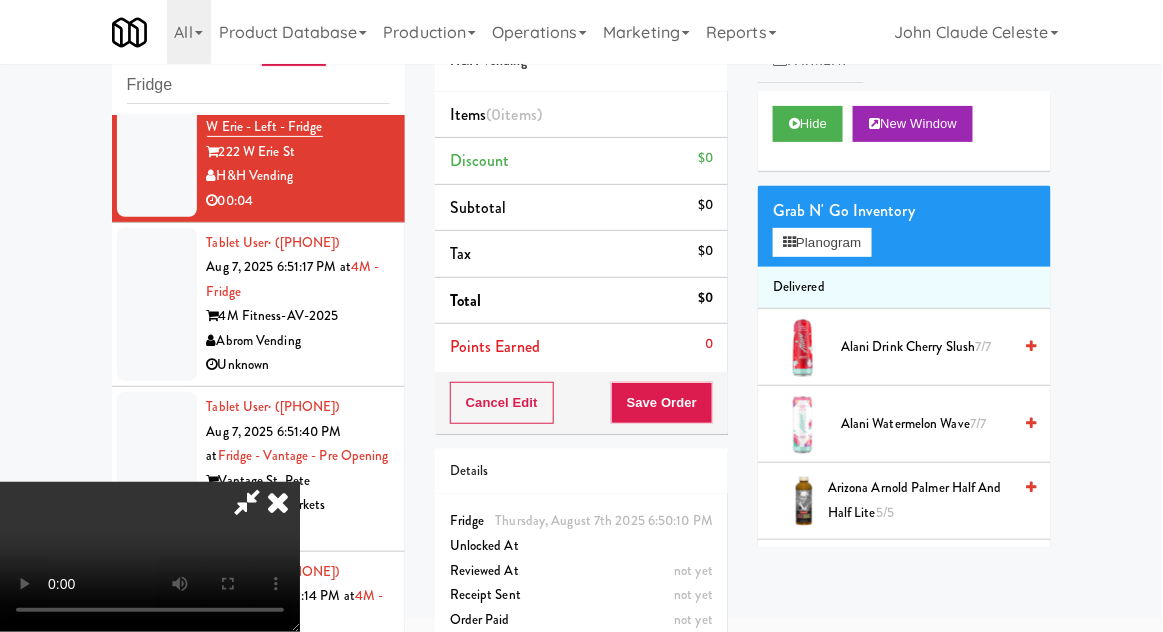 scroll, scrollTop: 73, scrollLeft: 0, axis: vertical 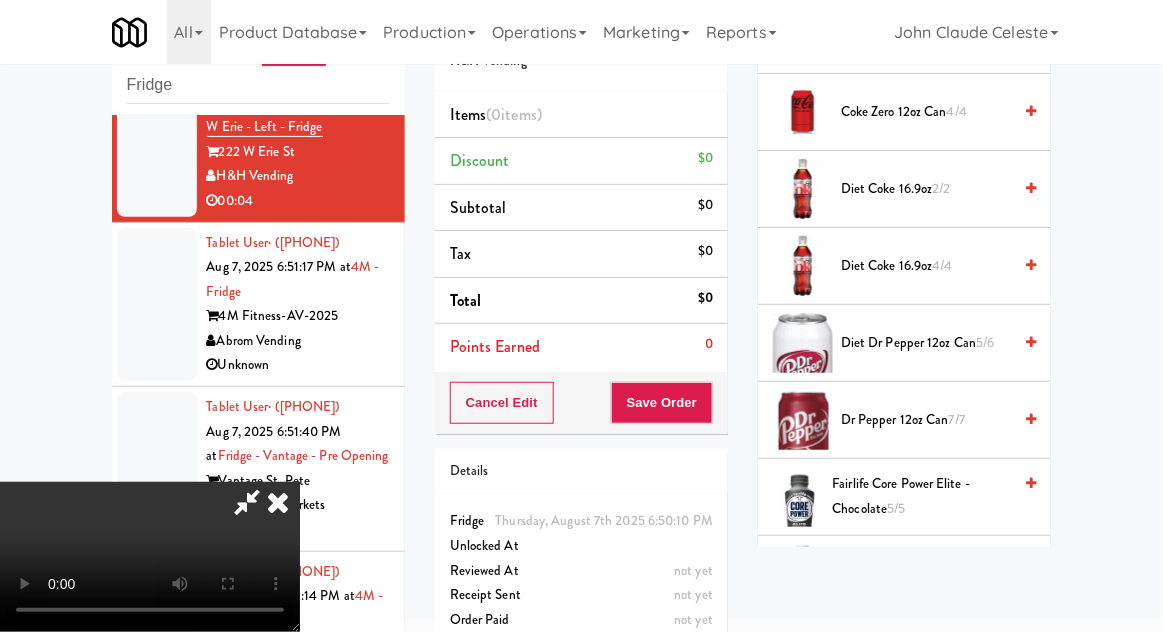 click on "Dr Pepper 12oz can  7/7" at bounding box center (926, 420) 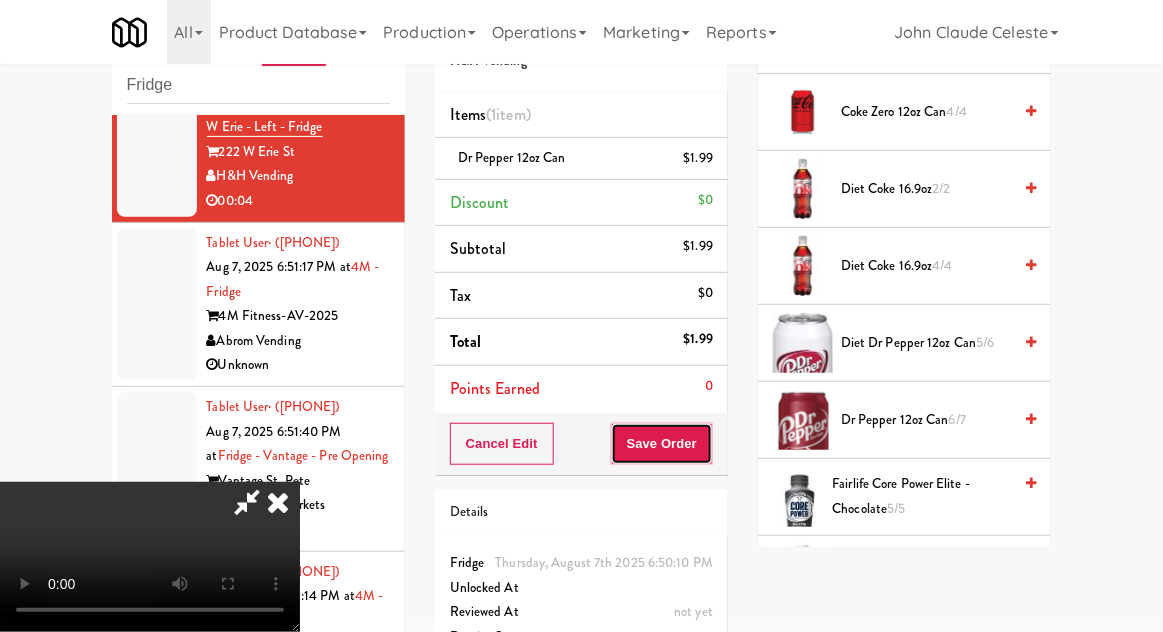 click on "Save Order" at bounding box center [662, 444] 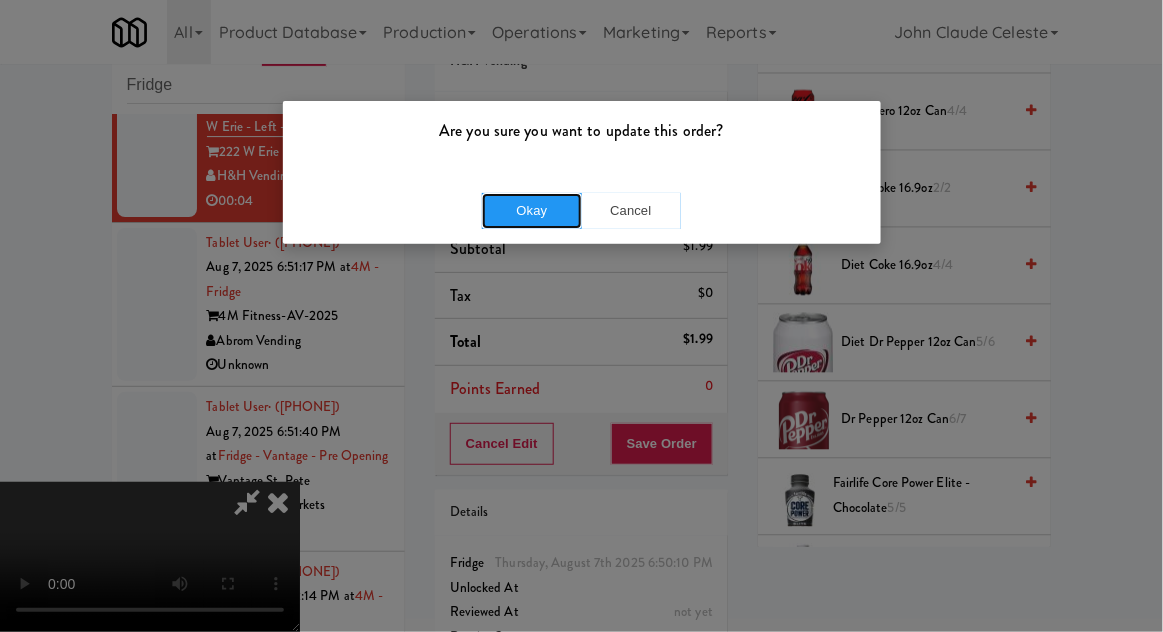 click on "Okay" at bounding box center [532, 211] 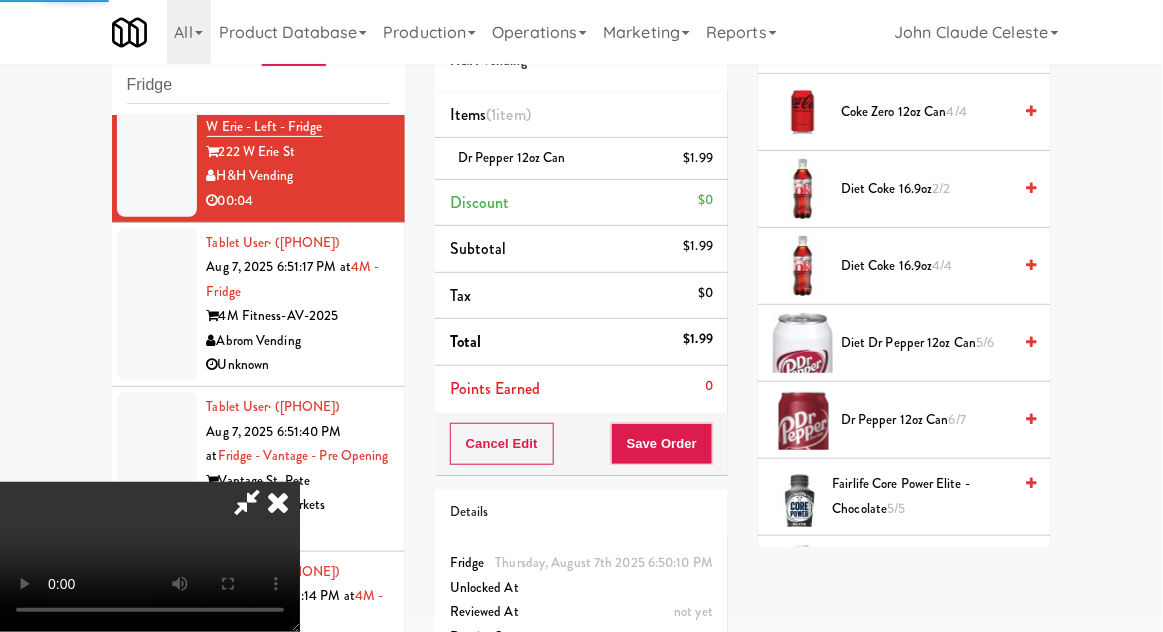 scroll, scrollTop: 197, scrollLeft: 0, axis: vertical 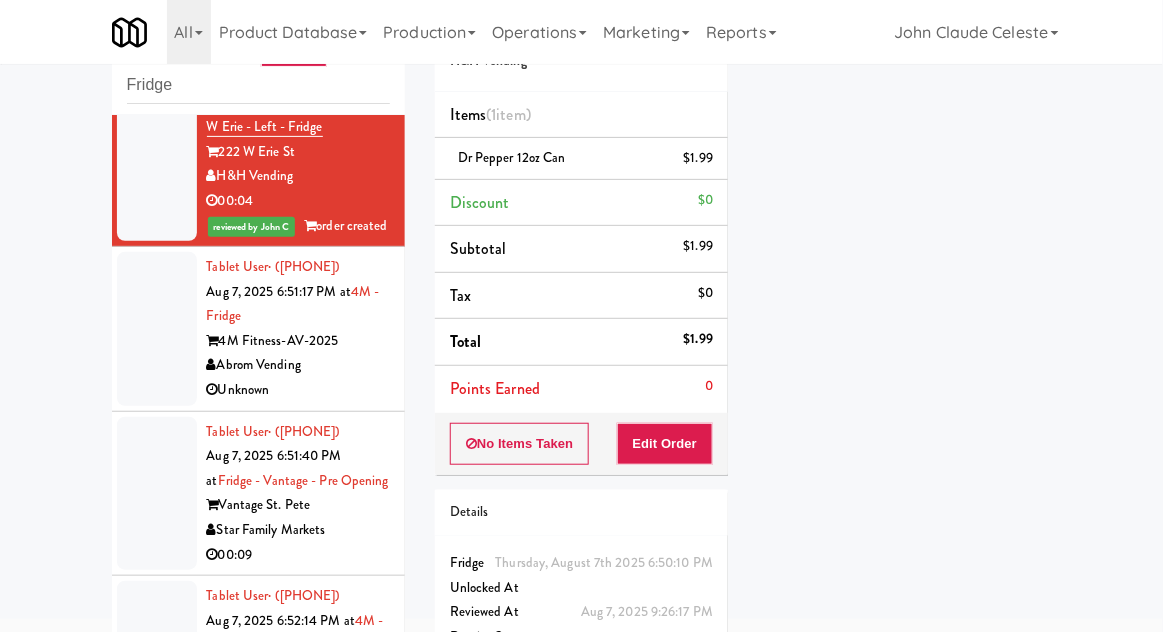 click at bounding box center (157, 329) 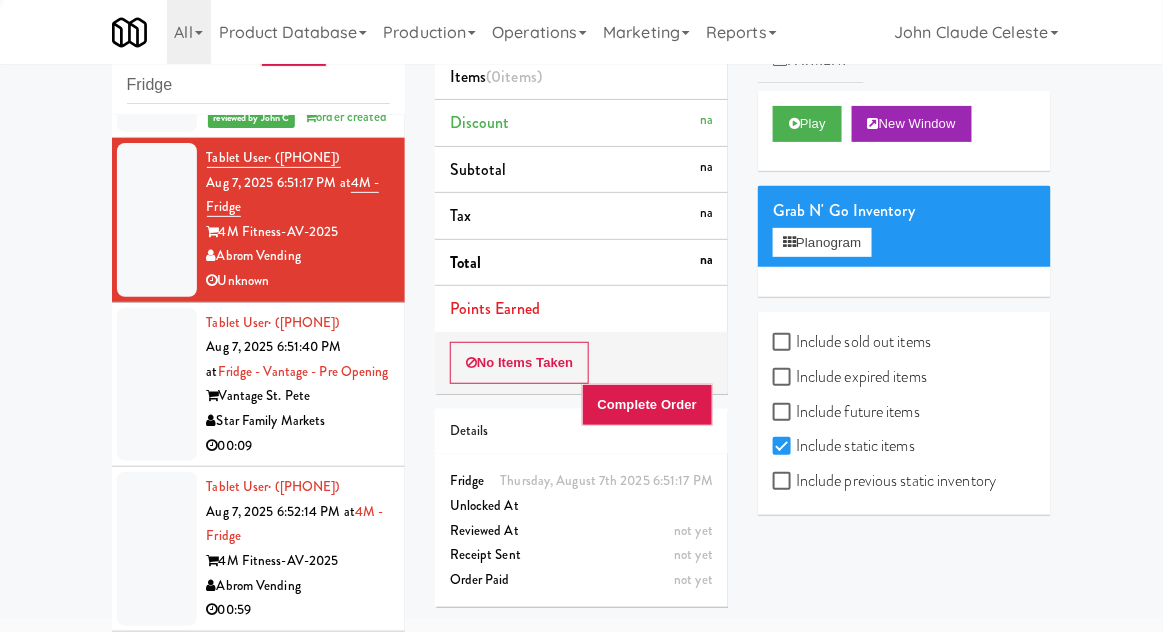 scroll, scrollTop: 1762, scrollLeft: 0, axis: vertical 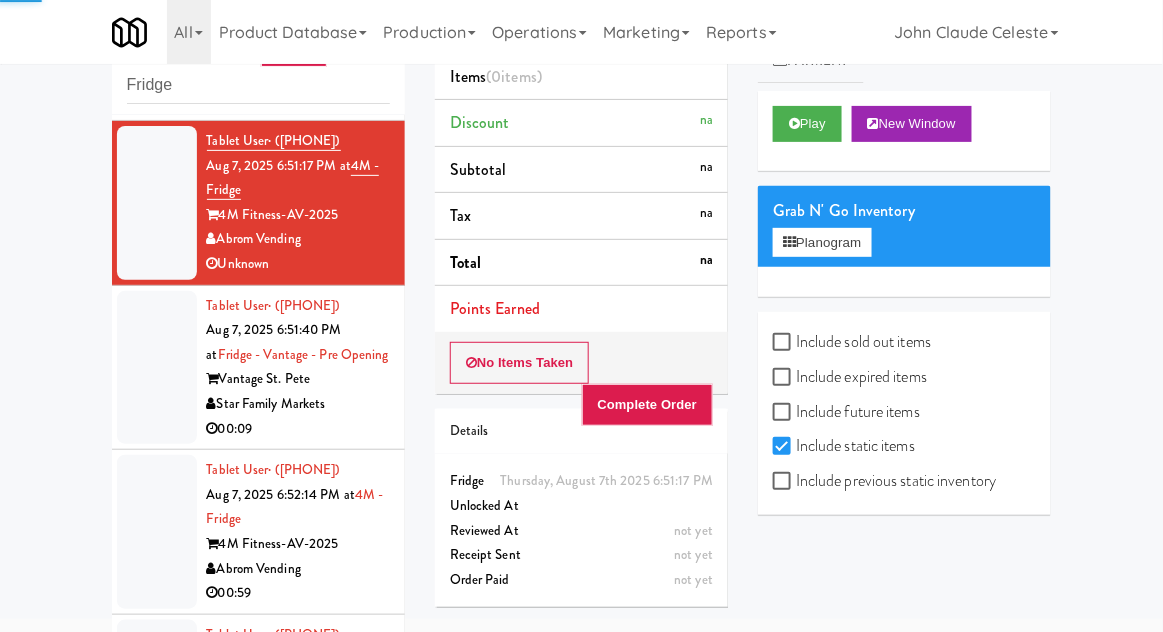click at bounding box center [157, 368] 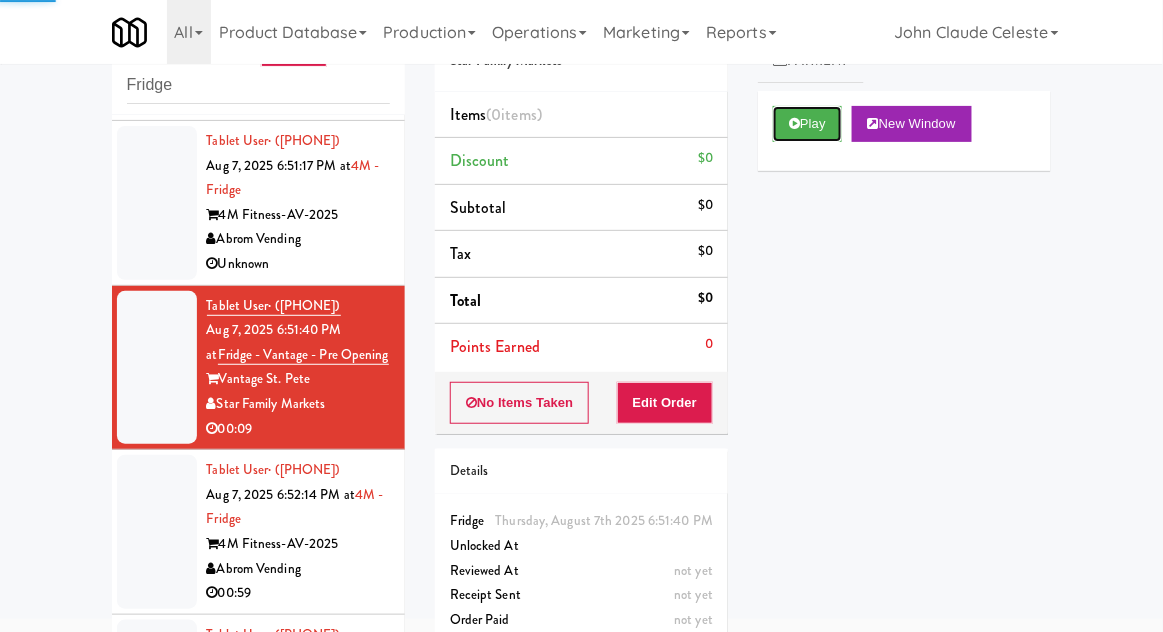 click on "Play" at bounding box center (807, 124) 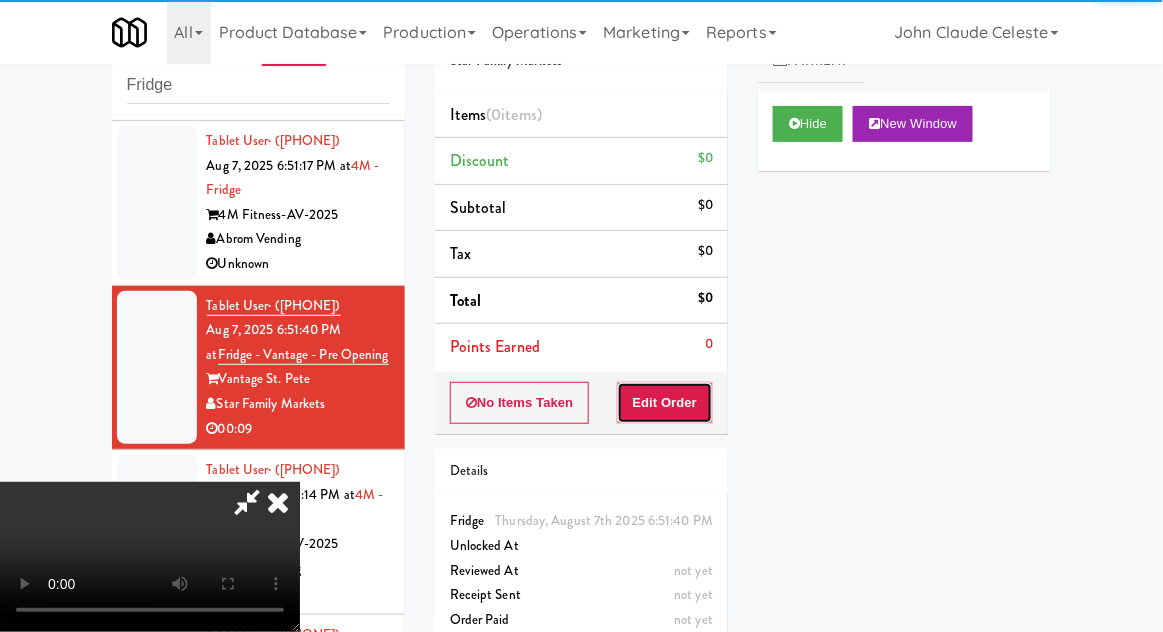 click on "Edit Order" at bounding box center (665, 403) 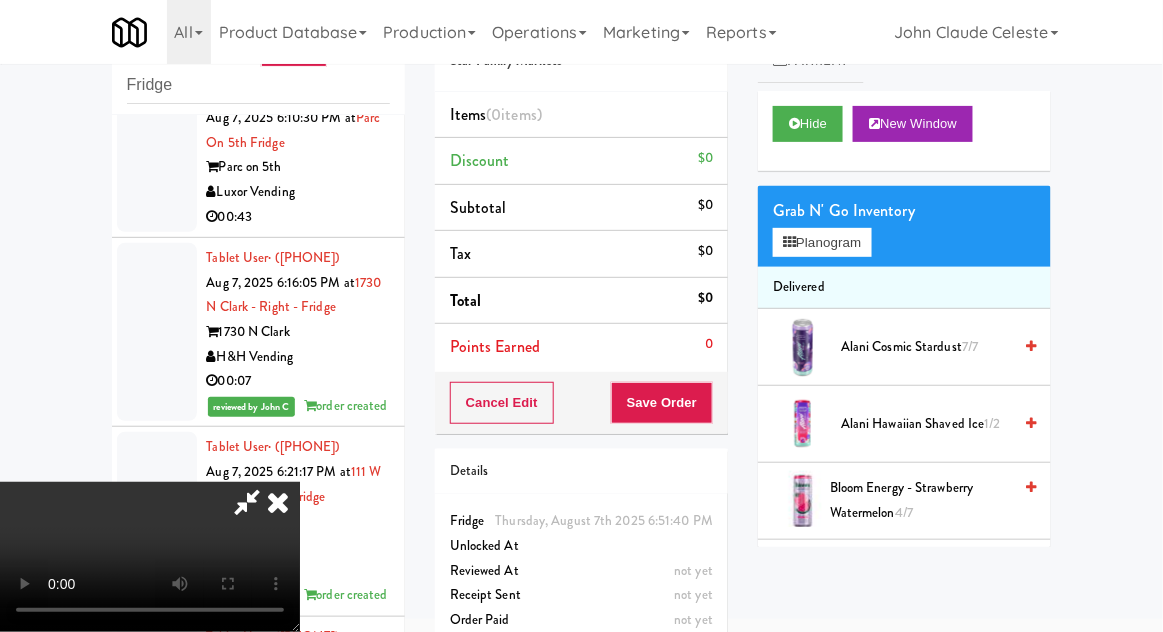 scroll, scrollTop: 0, scrollLeft: 0, axis: both 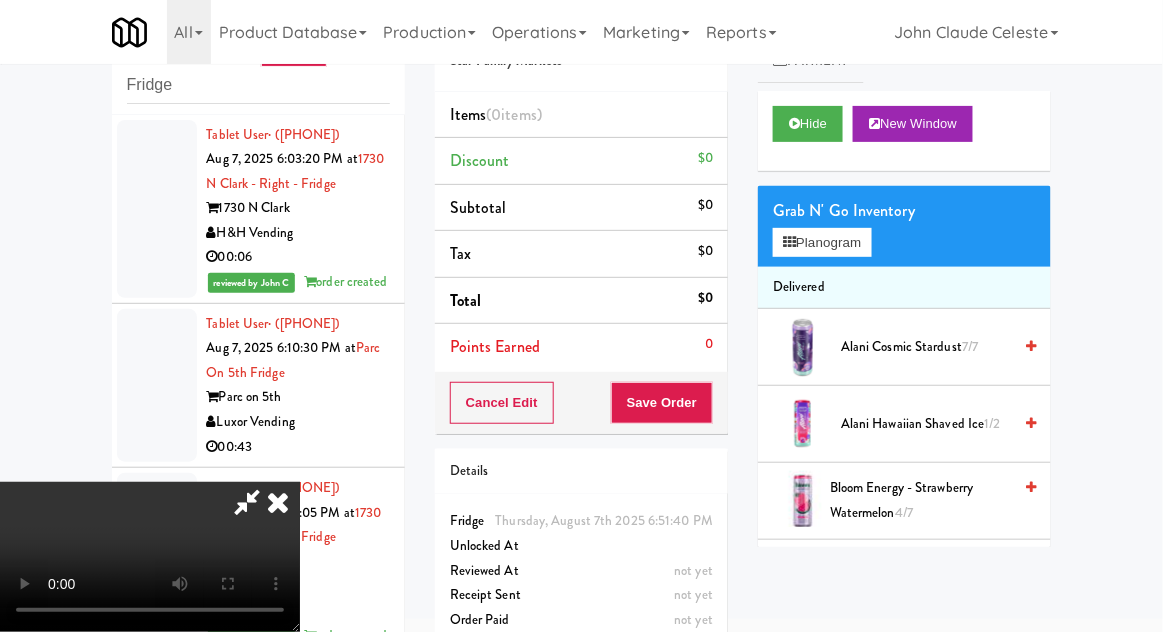 type 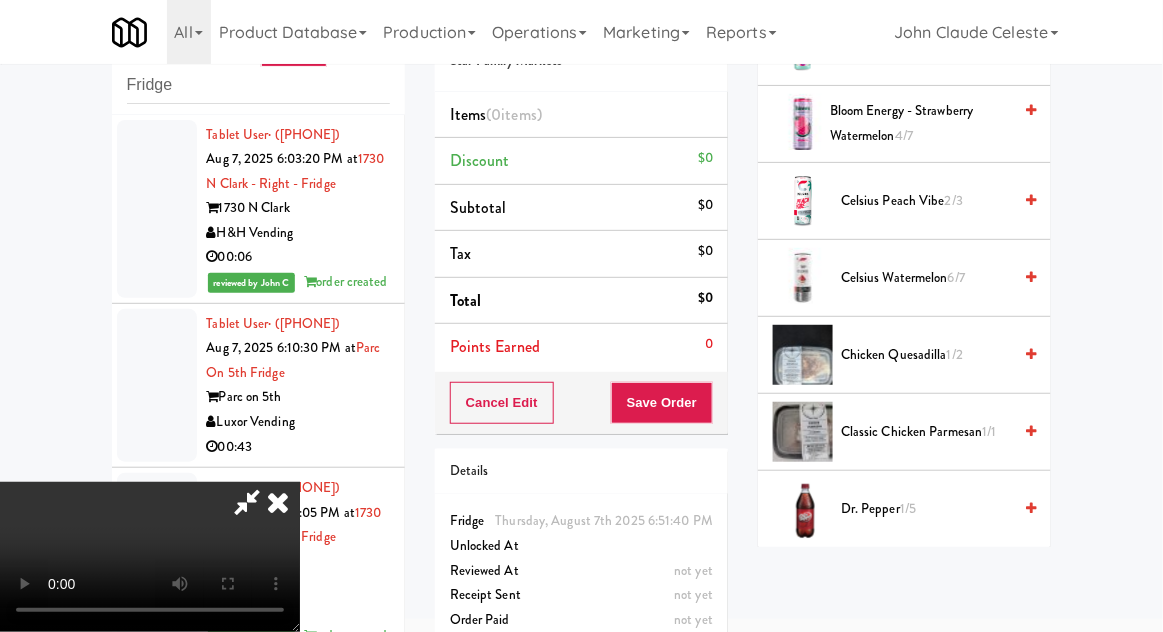 scroll, scrollTop: 373, scrollLeft: 0, axis: vertical 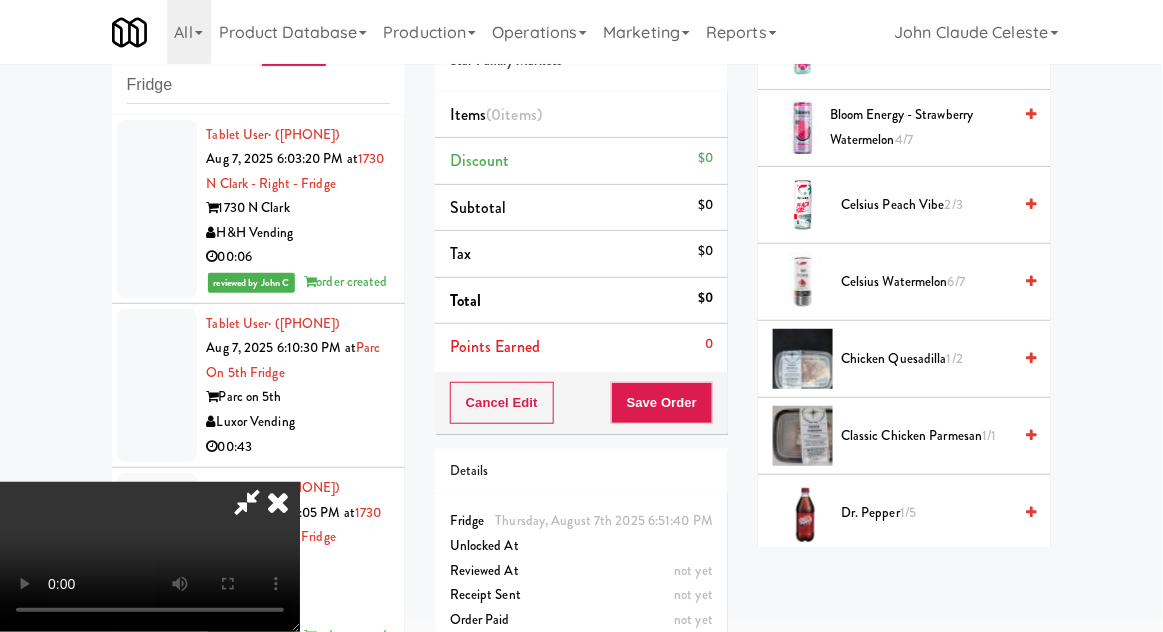 click on "2/3" at bounding box center (954, 204) 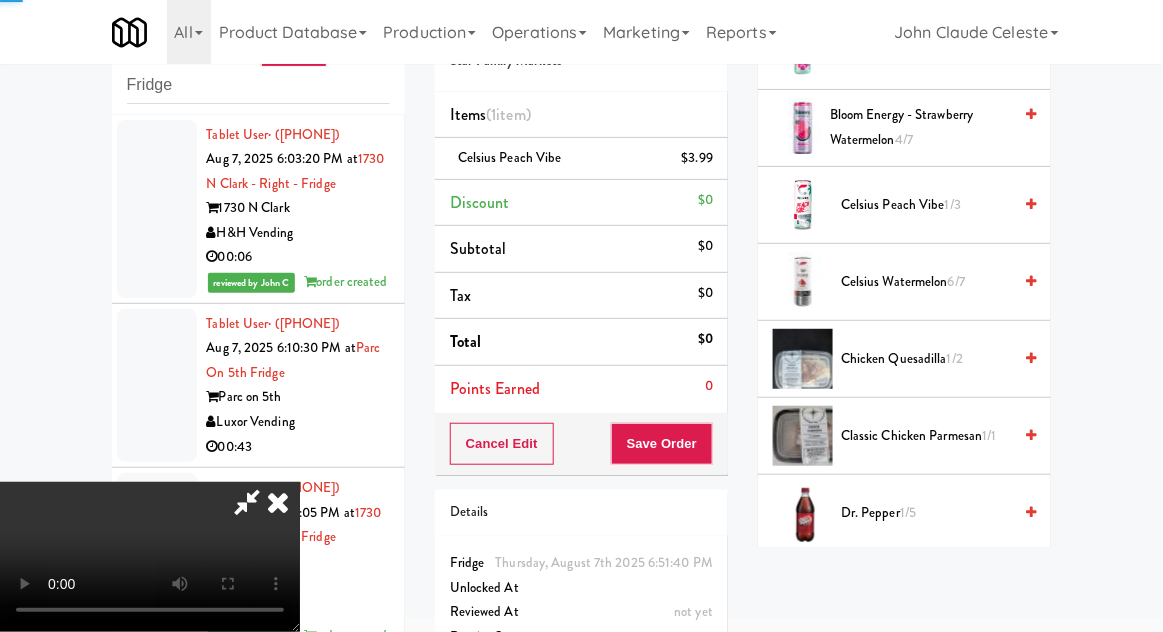scroll, scrollTop: 73, scrollLeft: 0, axis: vertical 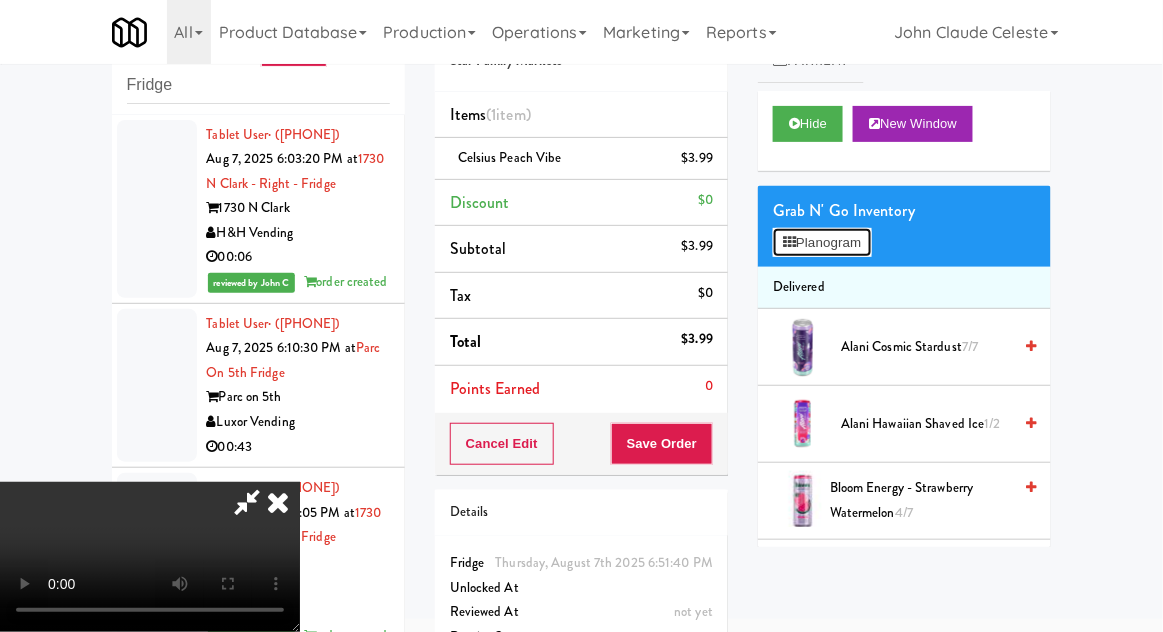 click on "Planogram" at bounding box center (822, 243) 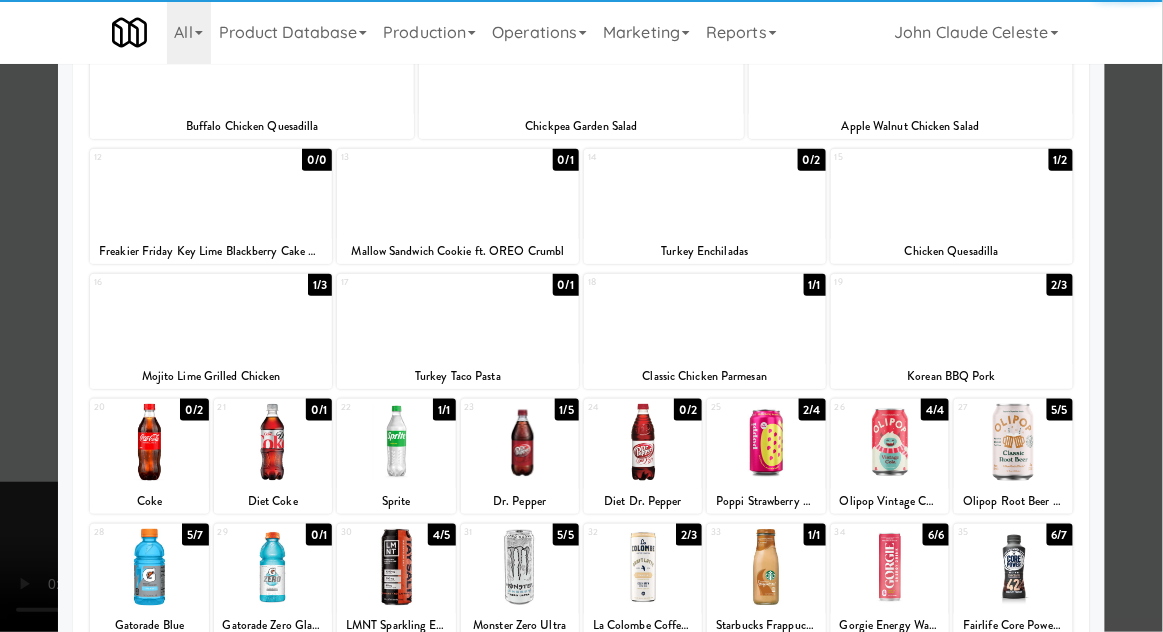 scroll, scrollTop: 378, scrollLeft: 0, axis: vertical 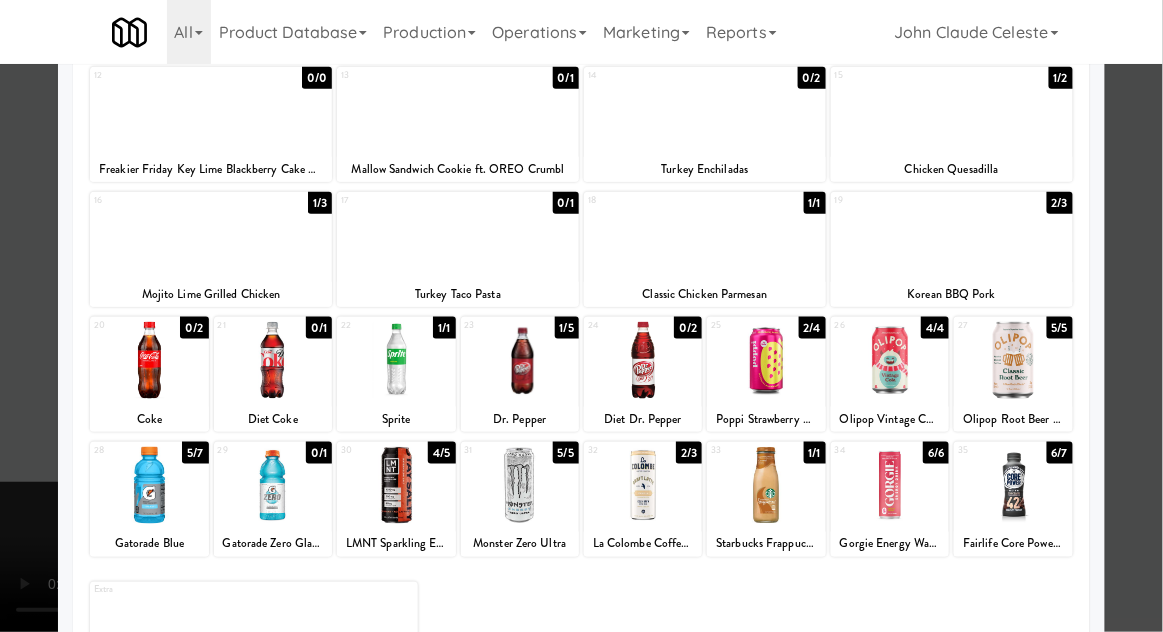 click at bounding box center (273, 485) 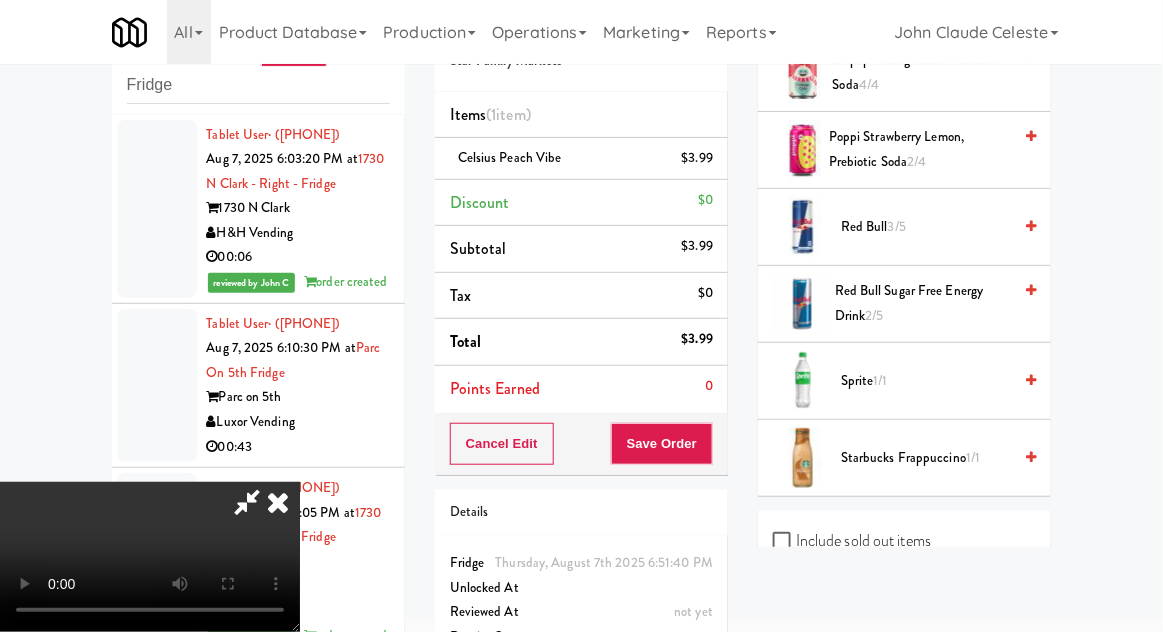 scroll, scrollTop: 1662, scrollLeft: 0, axis: vertical 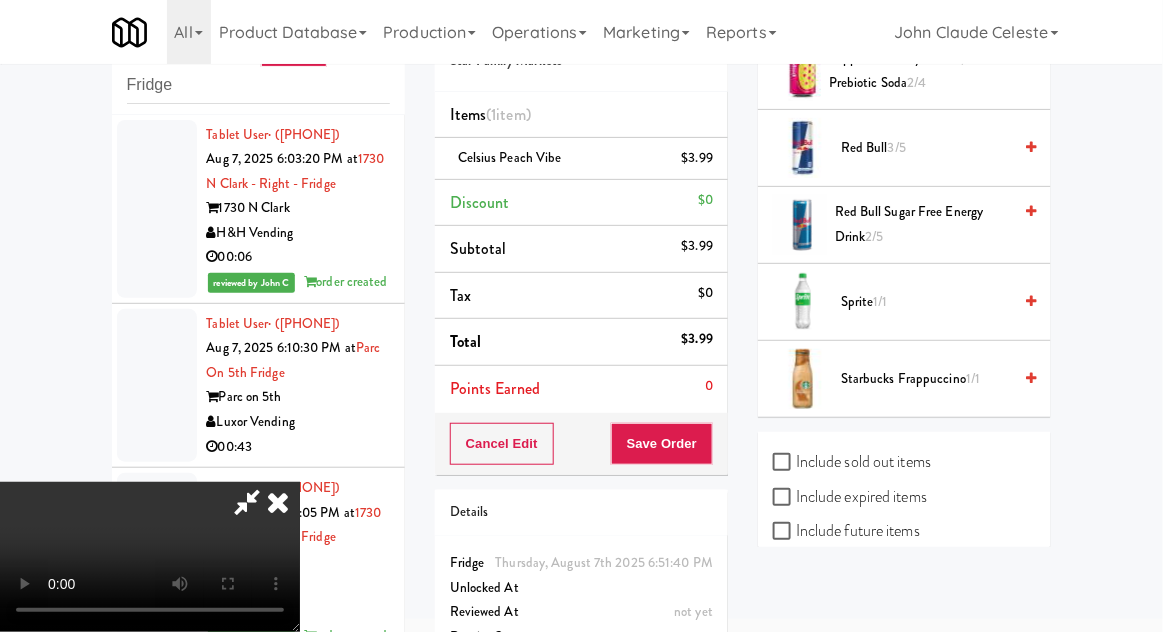 click on "Include expired items" at bounding box center (850, 497) 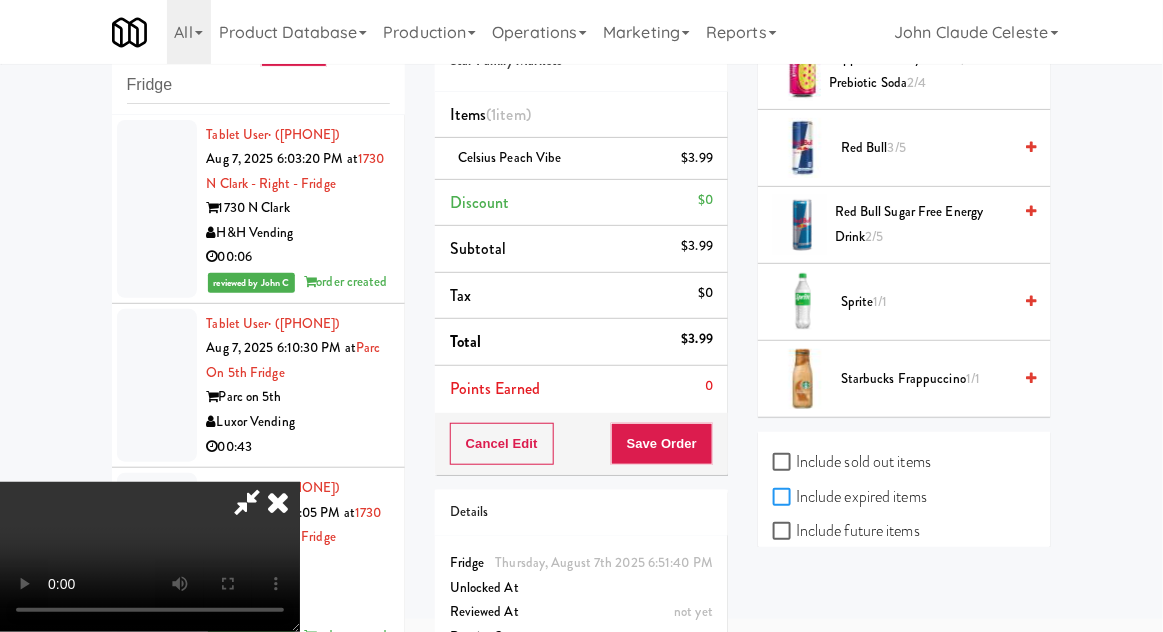 click on "Include expired items" at bounding box center [784, 498] 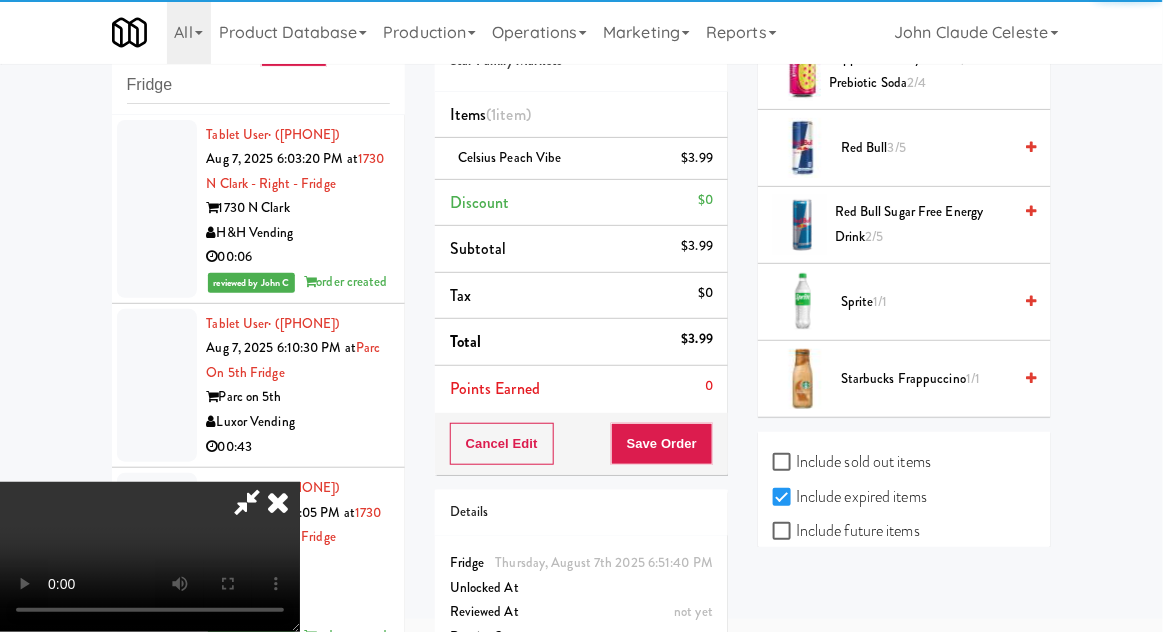 click on "Include expired items" at bounding box center [850, 497] 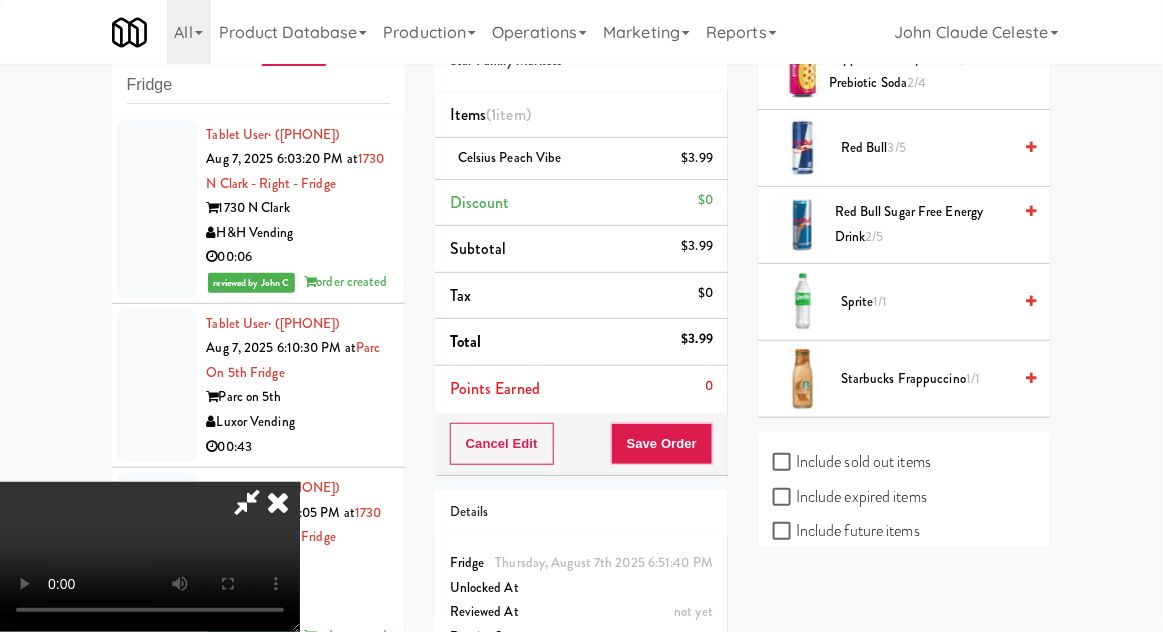 click on "Include sold out items" at bounding box center (852, 462) 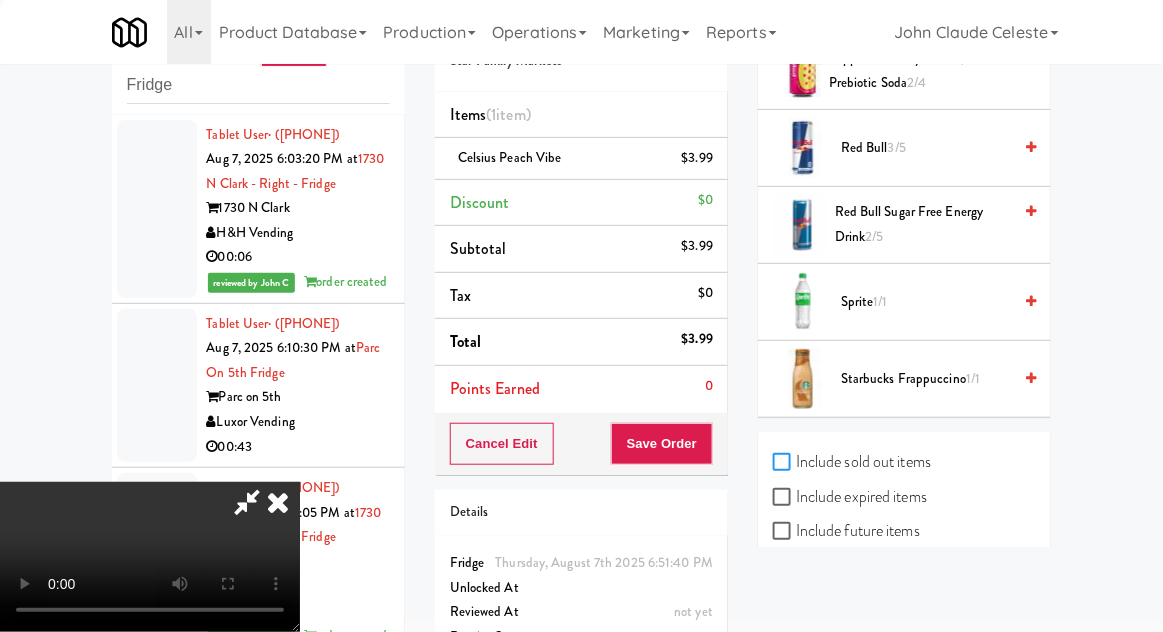 click on "Include sold out items" at bounding box center [784, 463] 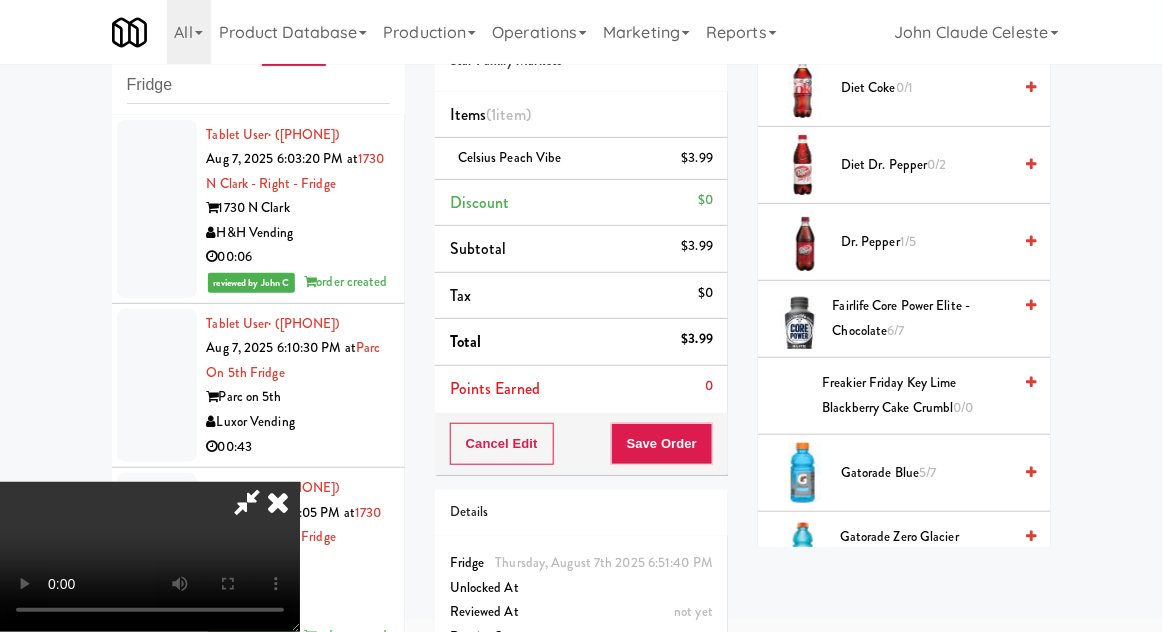 scroll, scrollTop: 1100, scrollLeft: 0, axis: vertical 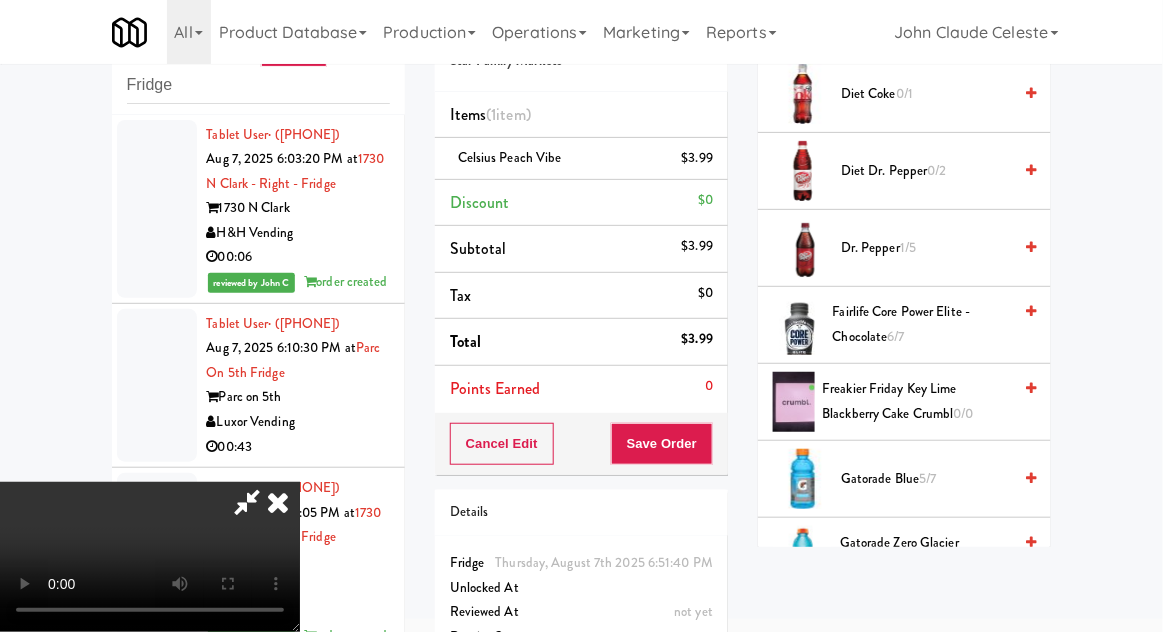 click on "Gatorade Zero Glacier Freeze  0/1" at bounding box center (925, 555) 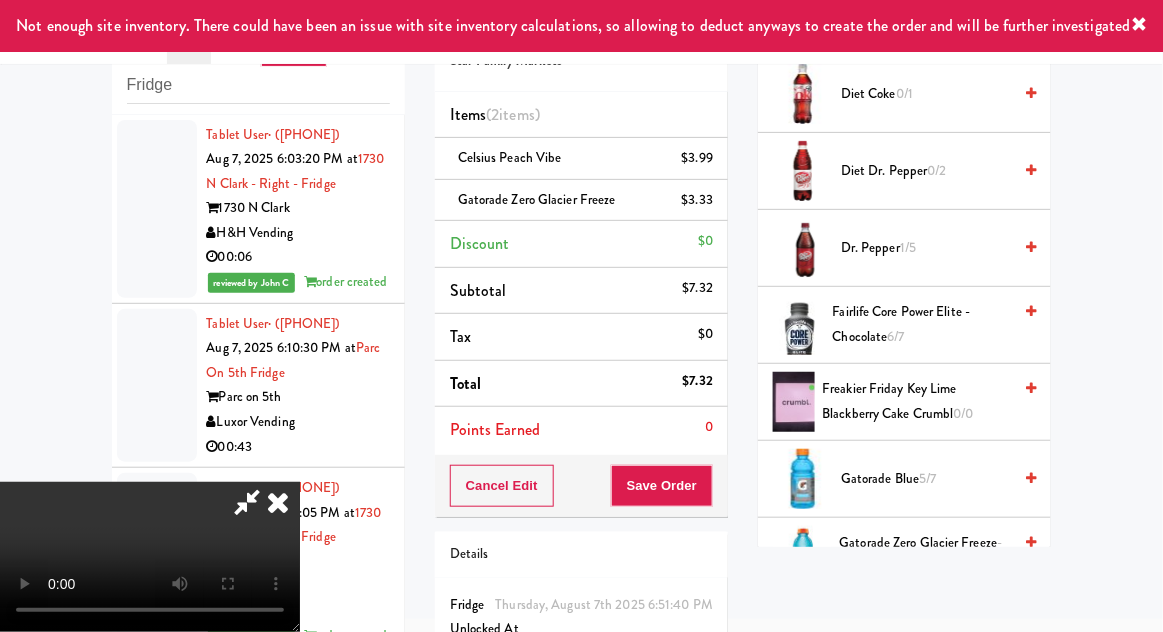 scroll, scrollTop: 73, scrollLeft: 0, axis: vertical 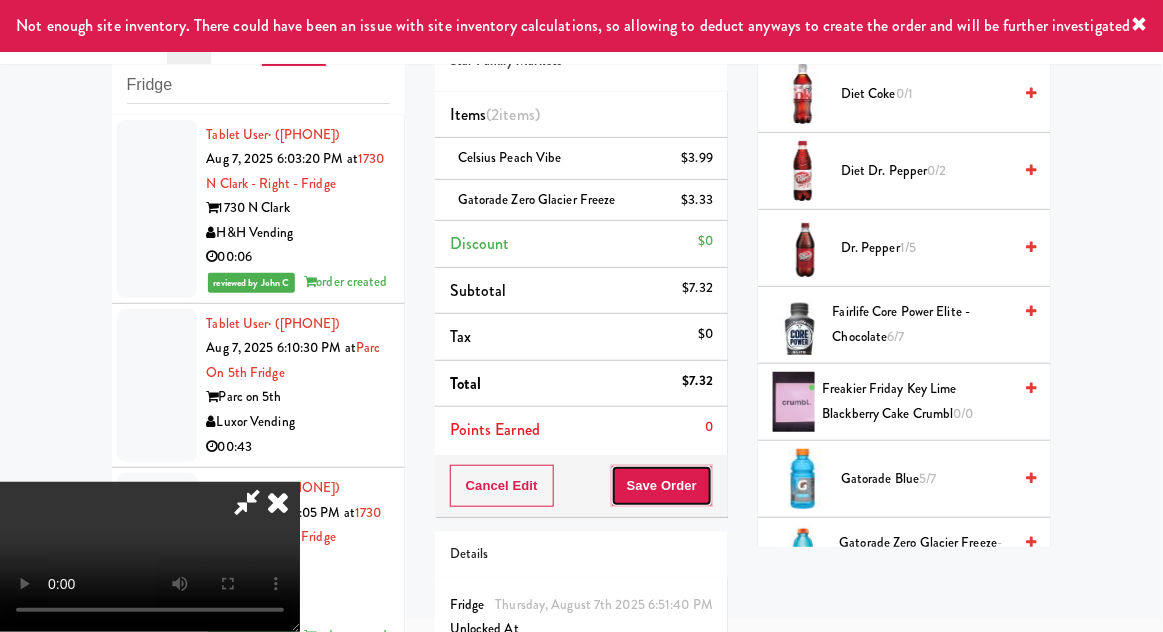 click on "Save Order" at bounding box center [662, 486] 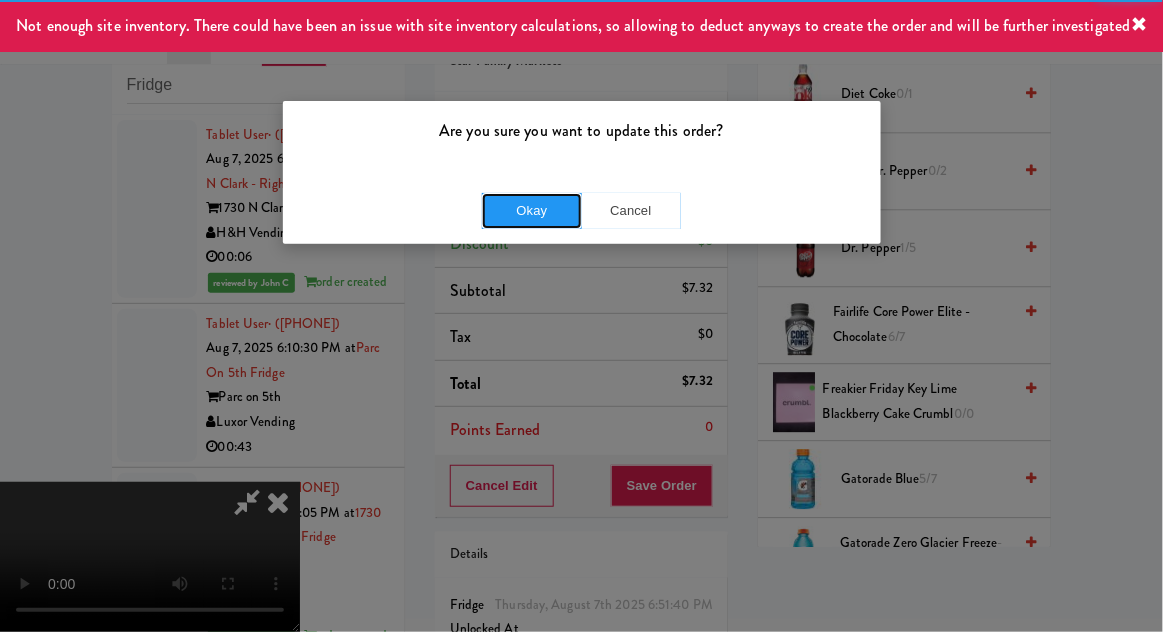 click on "Okay" at bounding box center [532, 211] 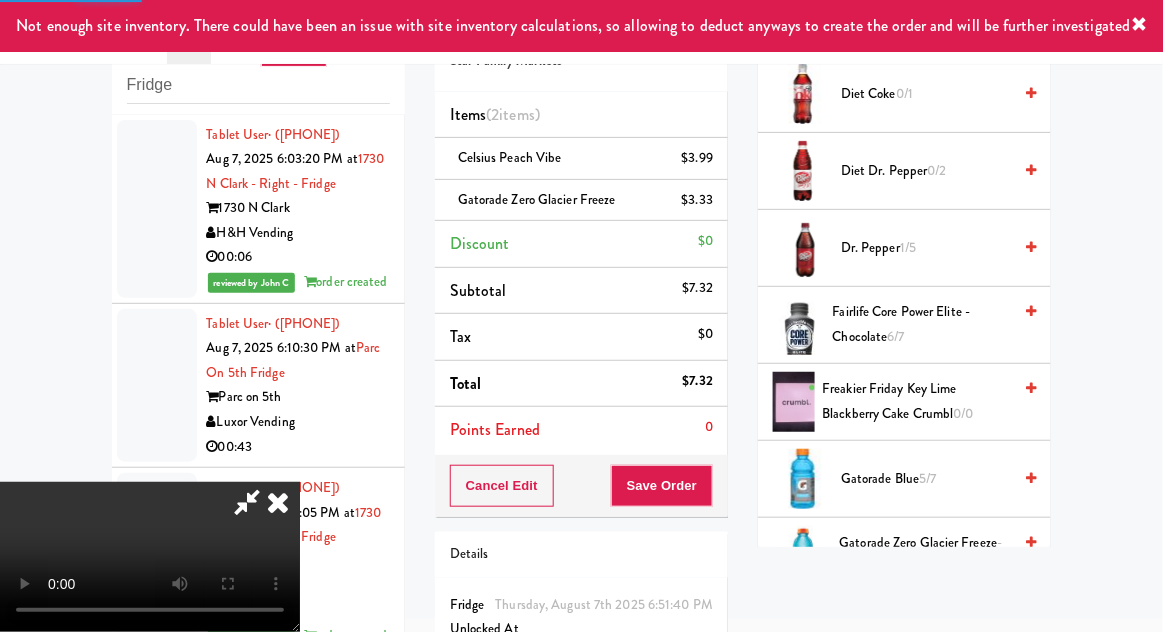scroll, scrollTop: 197, scrollLeft: 0, axis: vertical 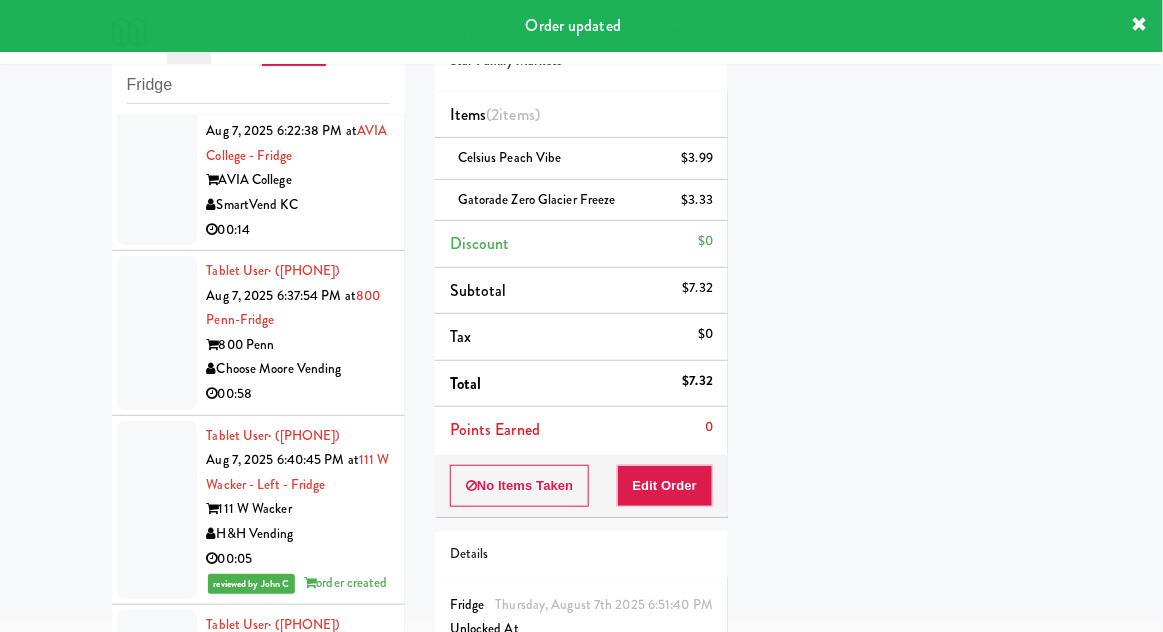 click at bounding box center (157, 333) 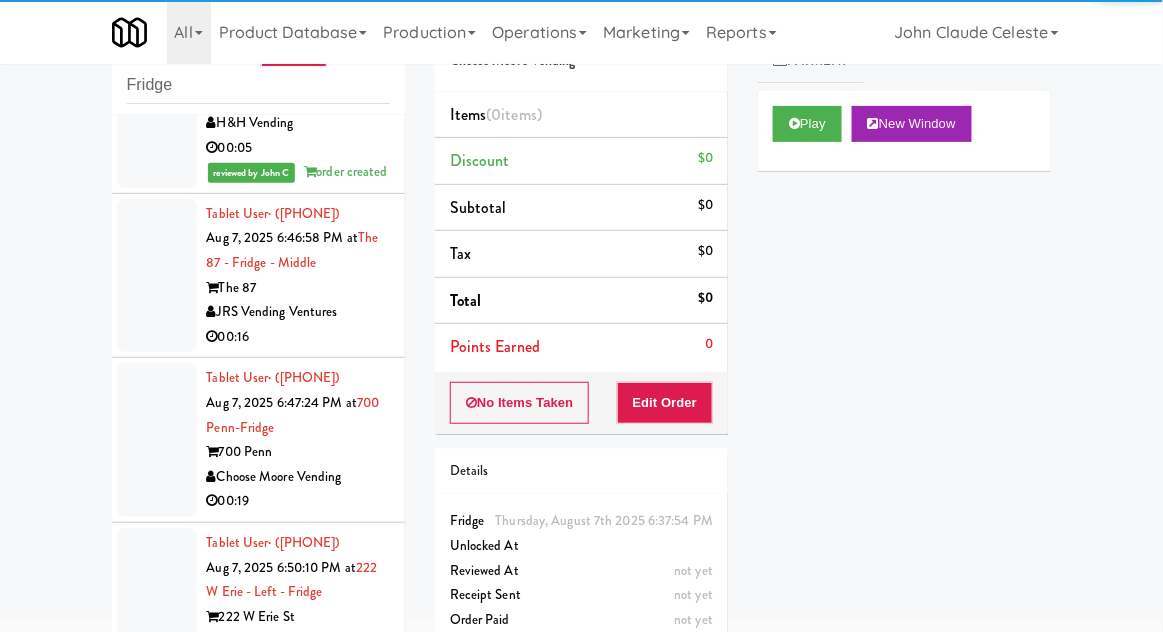 click at bounding box center (157, 440) 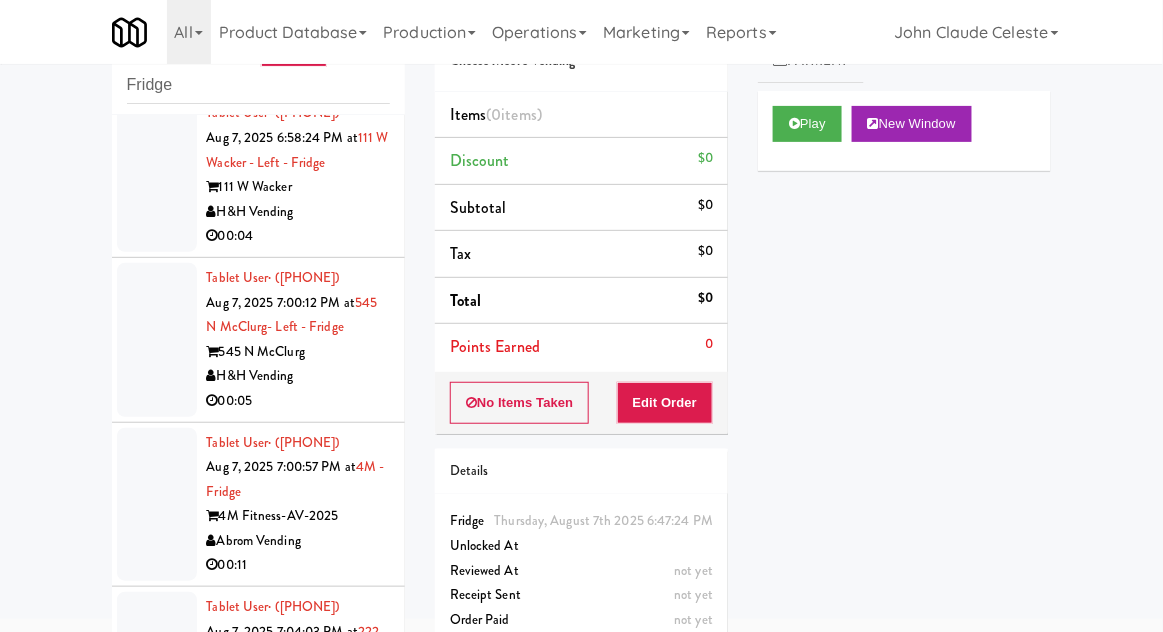 scroll, scrollTop: 2308, scrollLeft: 0, axis: vertical 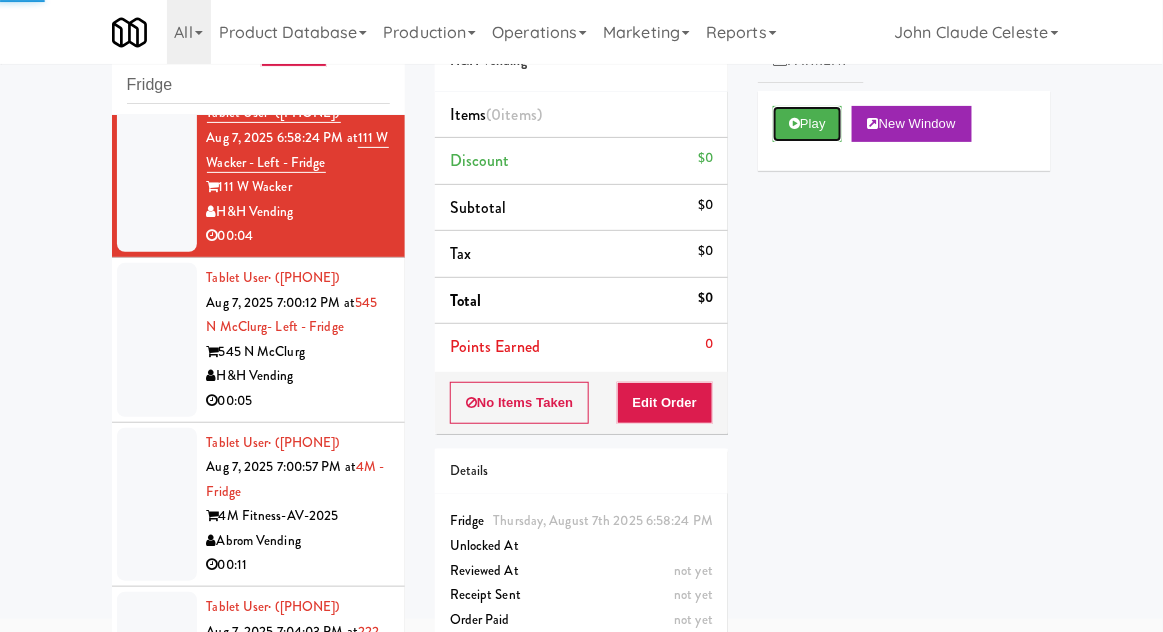 click on "Play" at bounding box center (807, 124) 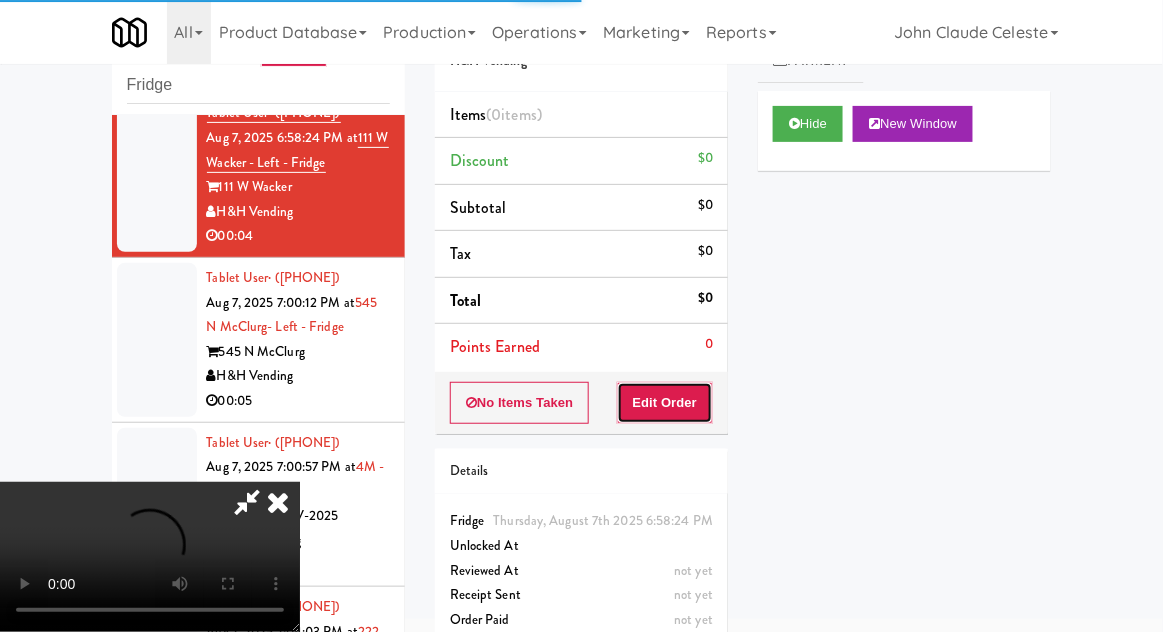 click on "Edit Order" at bounding box center (665, 403) 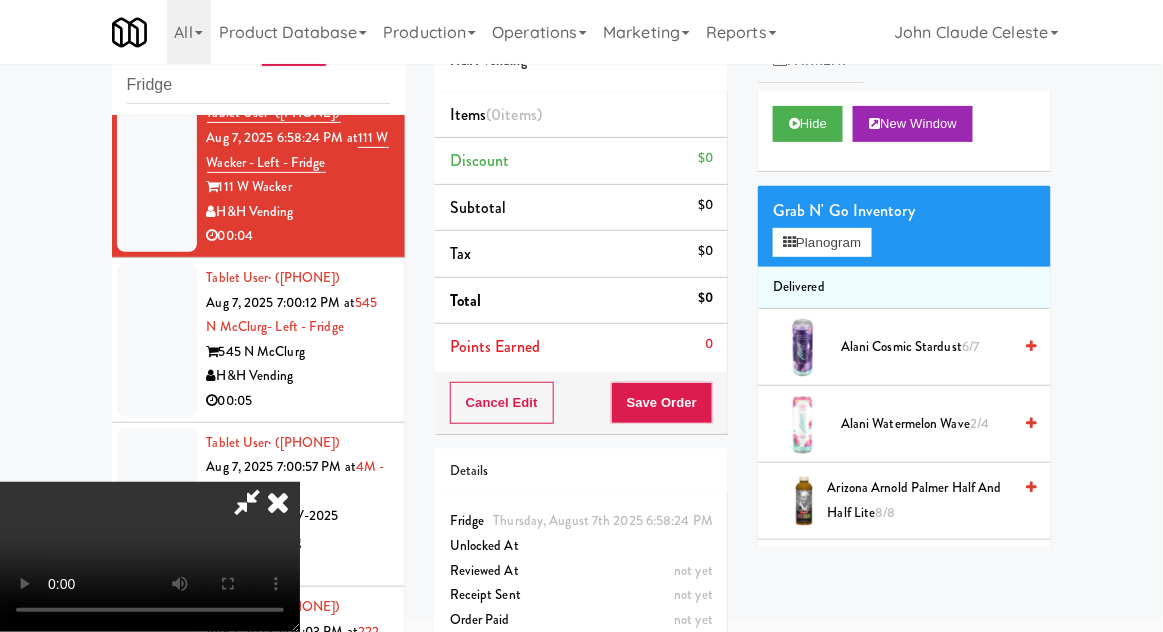 scroll, scrollTop: 73, scrollLeft: 0, axis: vertical 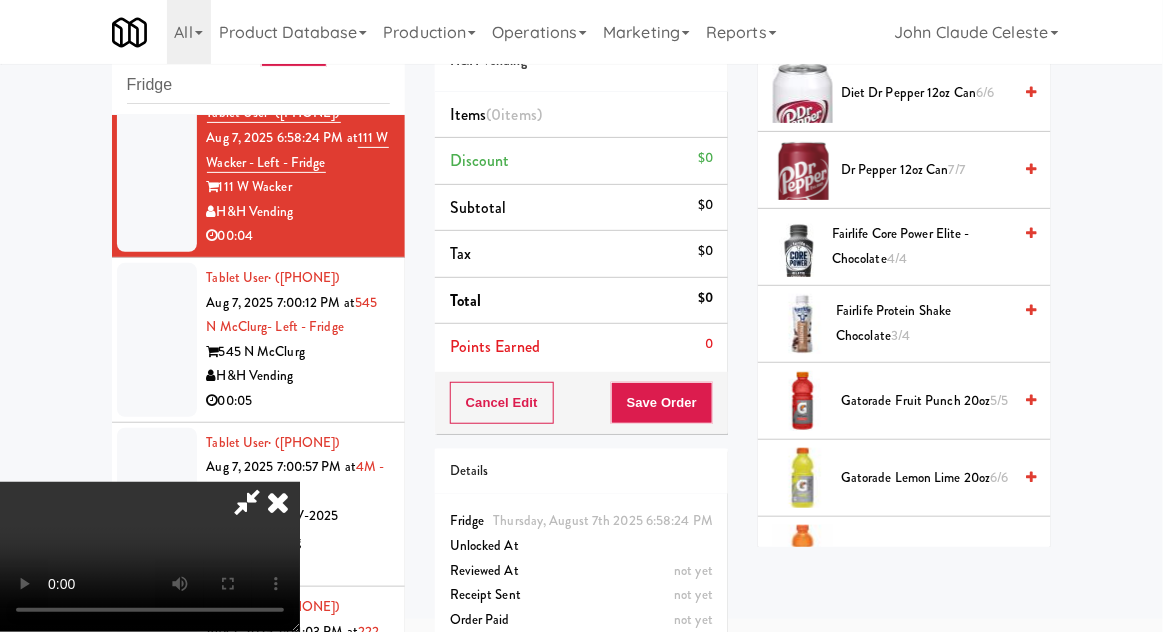 click on "Gatorade Fruit Punch 20oz  5/5" at bounding box center [926, 401] 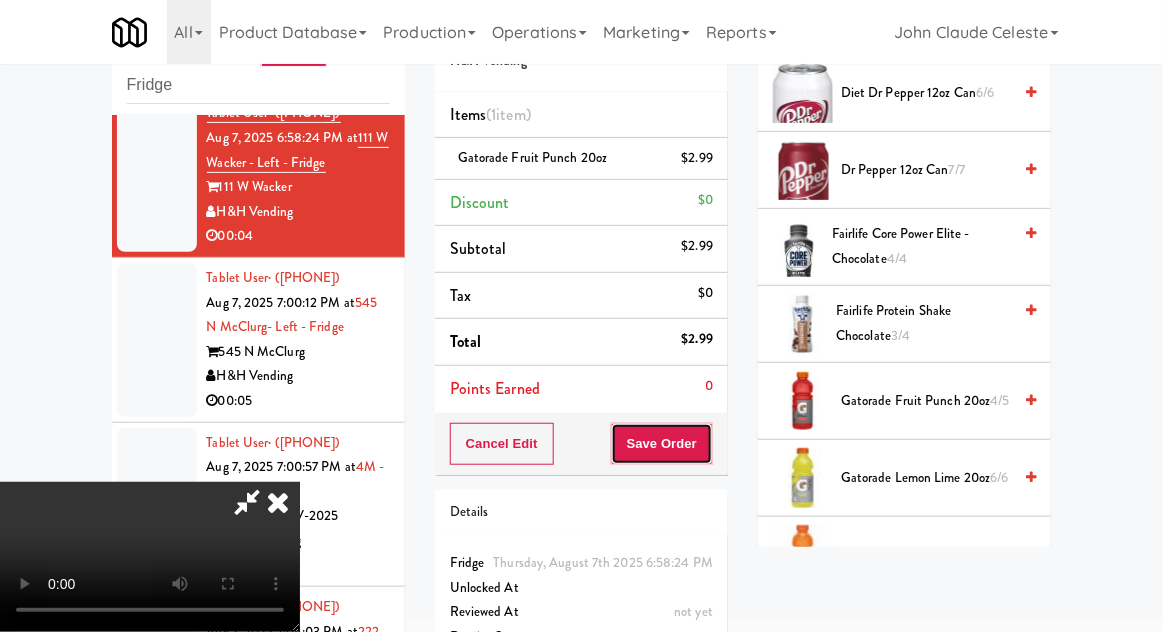 click on "Save Order" at bounding box center (662, 444) 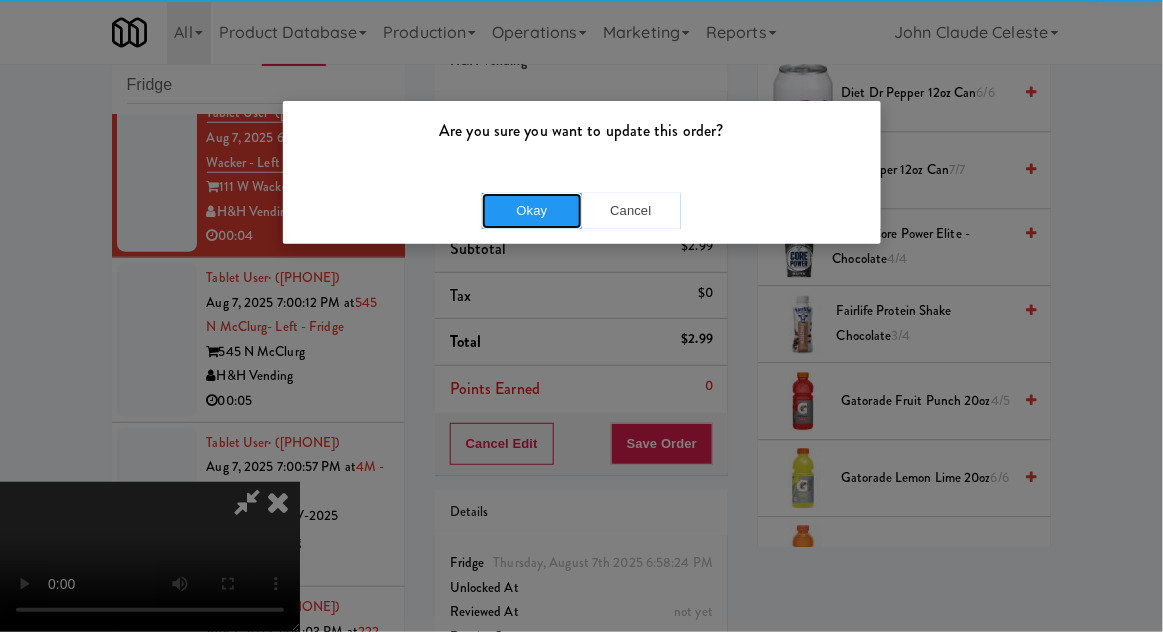 click on "Okay" at bounding box center (532, 211) 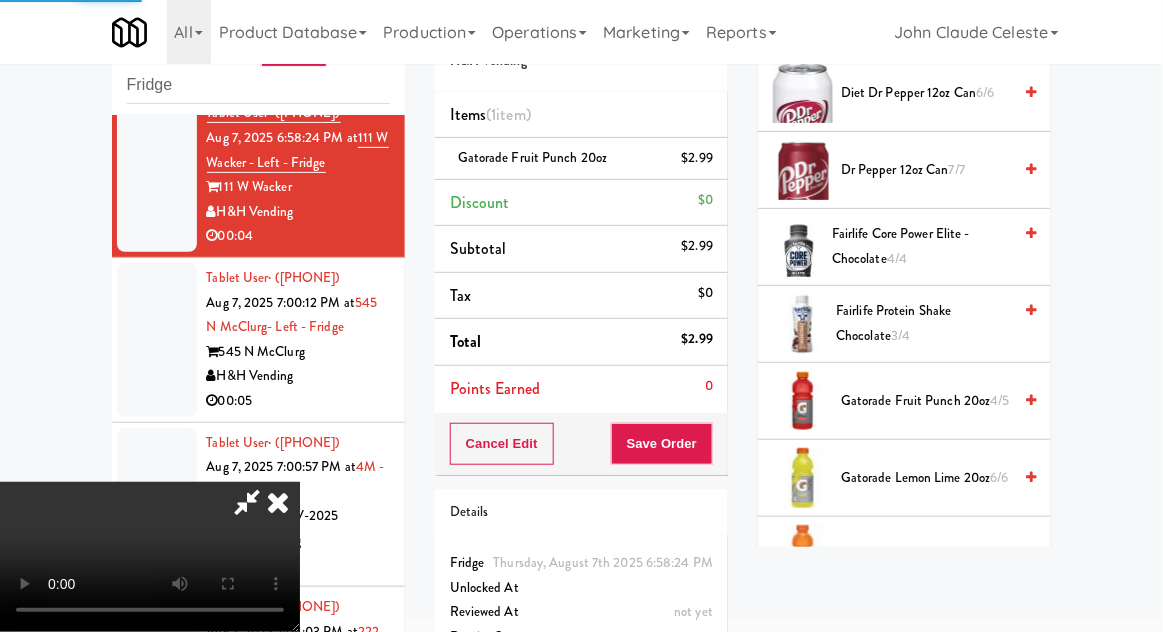 scroll, scrollTop: 197, scrollLeft: 0, axis: vertical 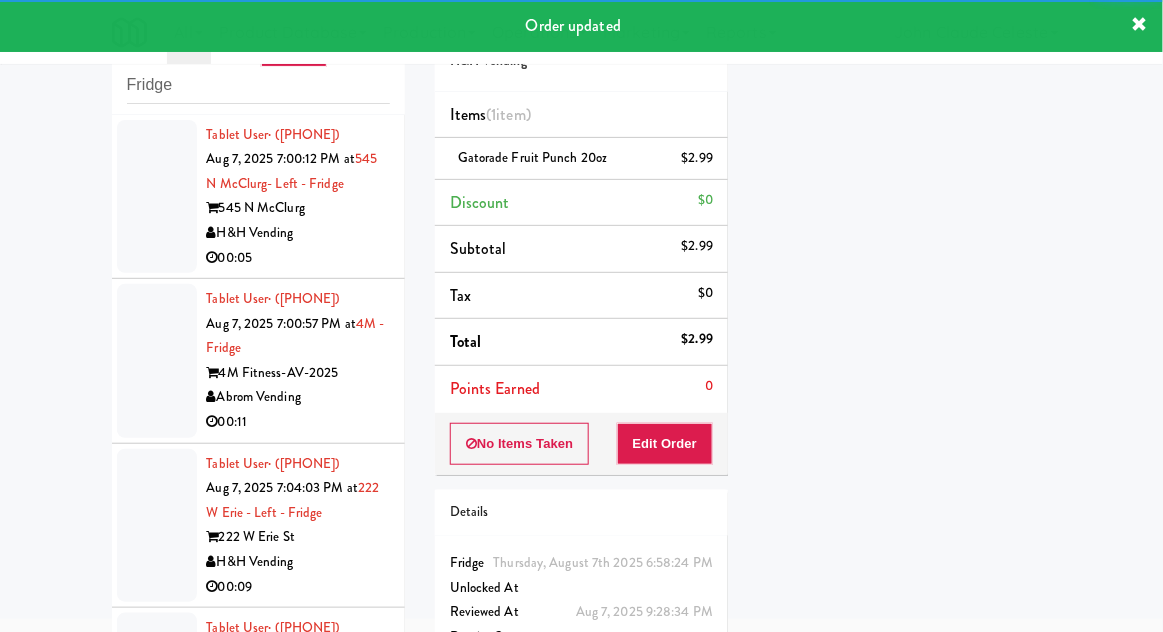 click at bounding box center (157, 197) 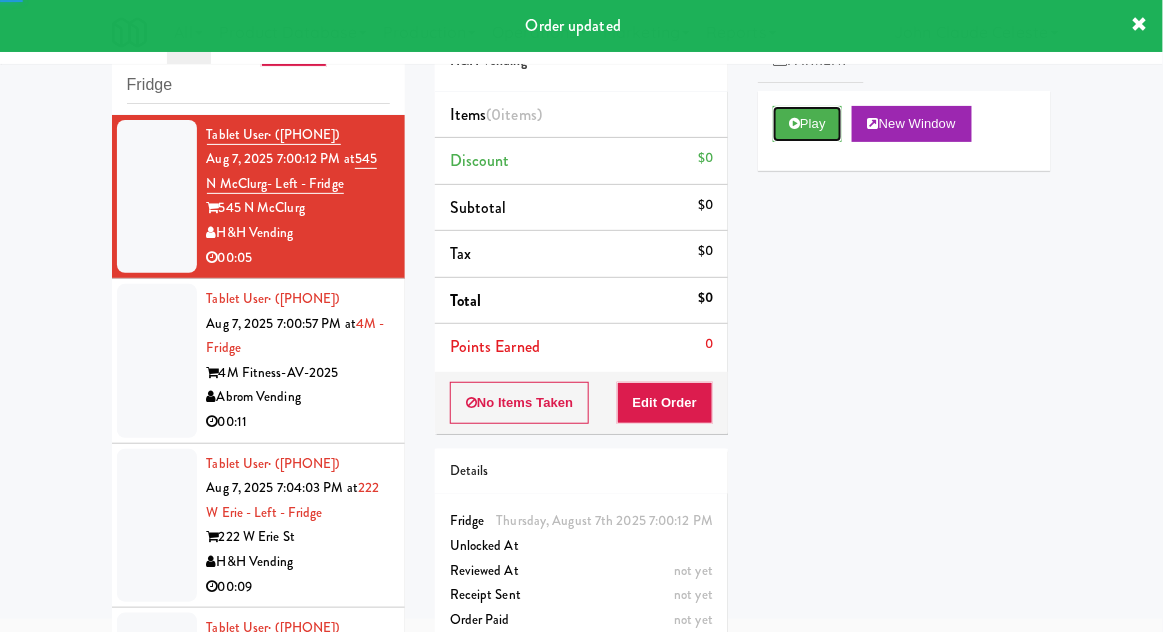 click on "Play" at bounding box center [807, 124] 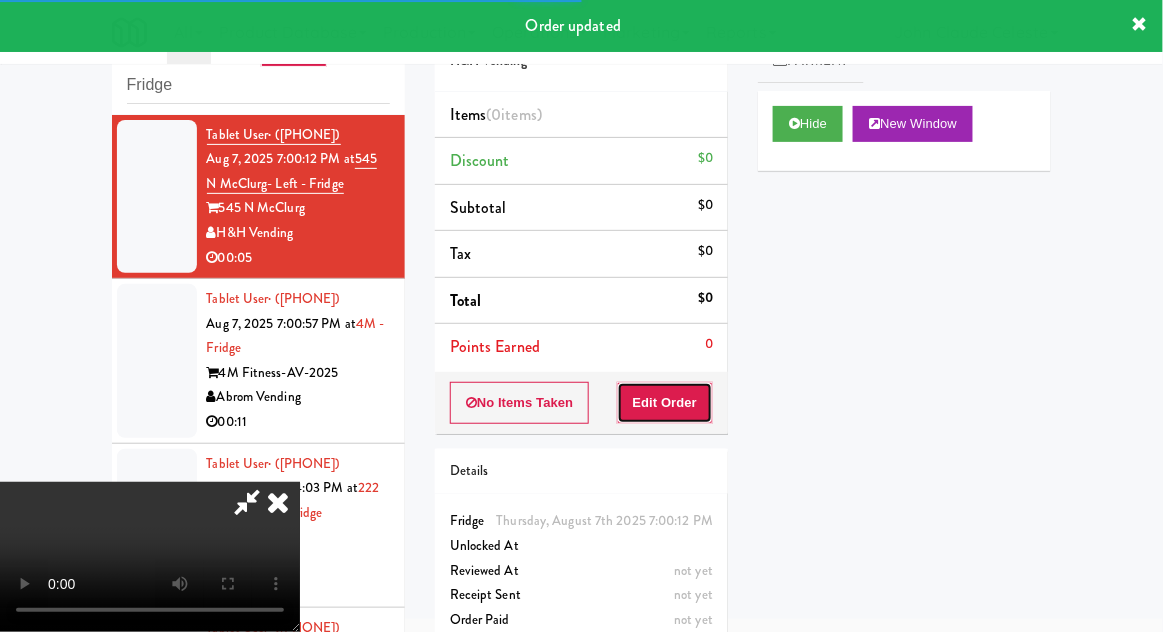 click on "Edit Order" at bounding box center [665, 403] 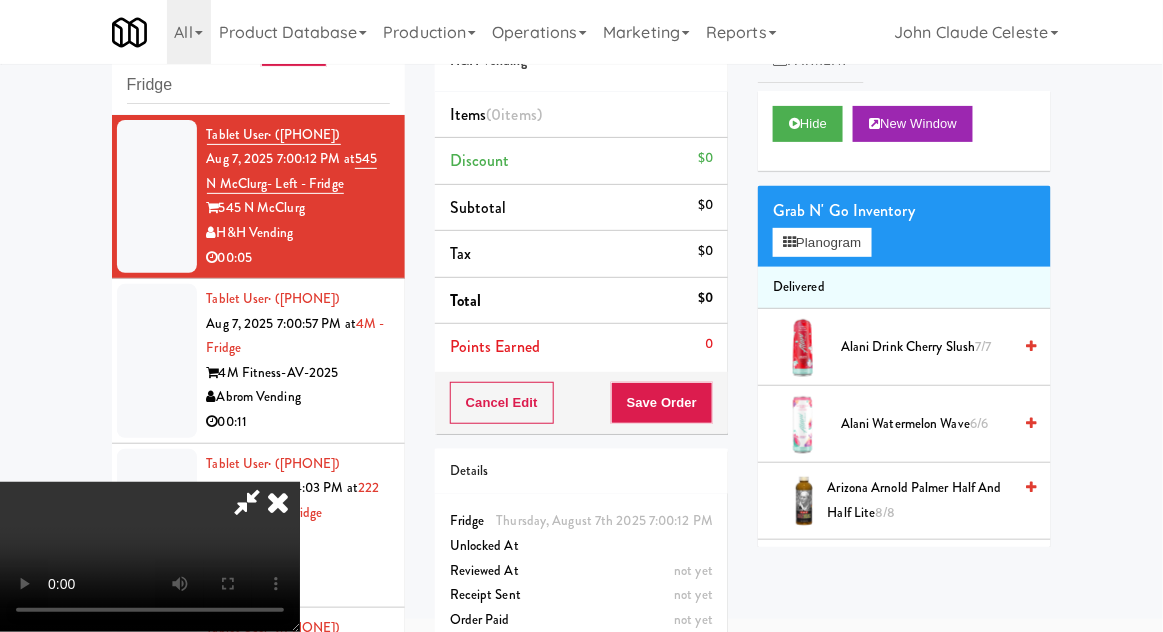 scroll, scrollTop: 73, scrollLeft: 0, axis: vertical 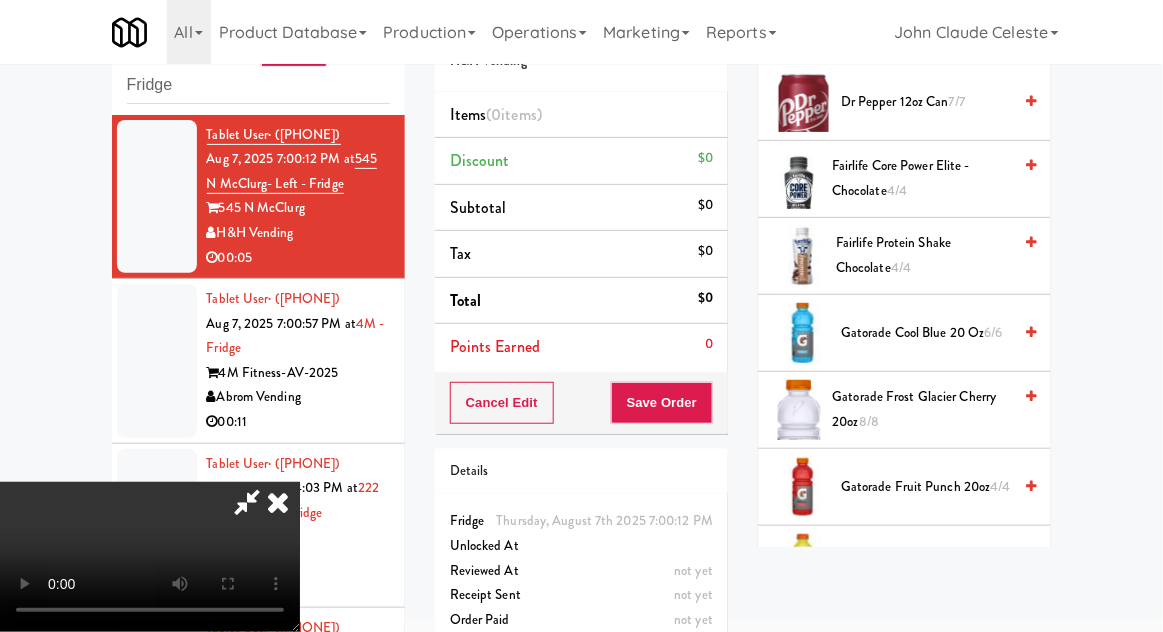 click on "6/6" at bounding box center (994, 332) 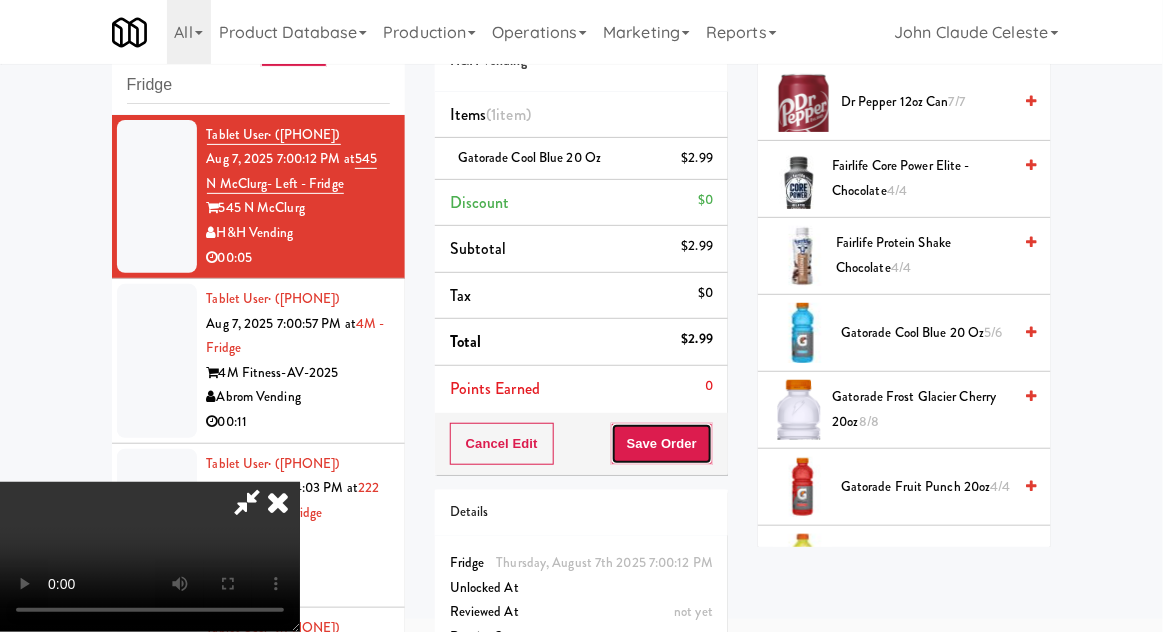 click on "Save Order" at bounding box center [662, 444] 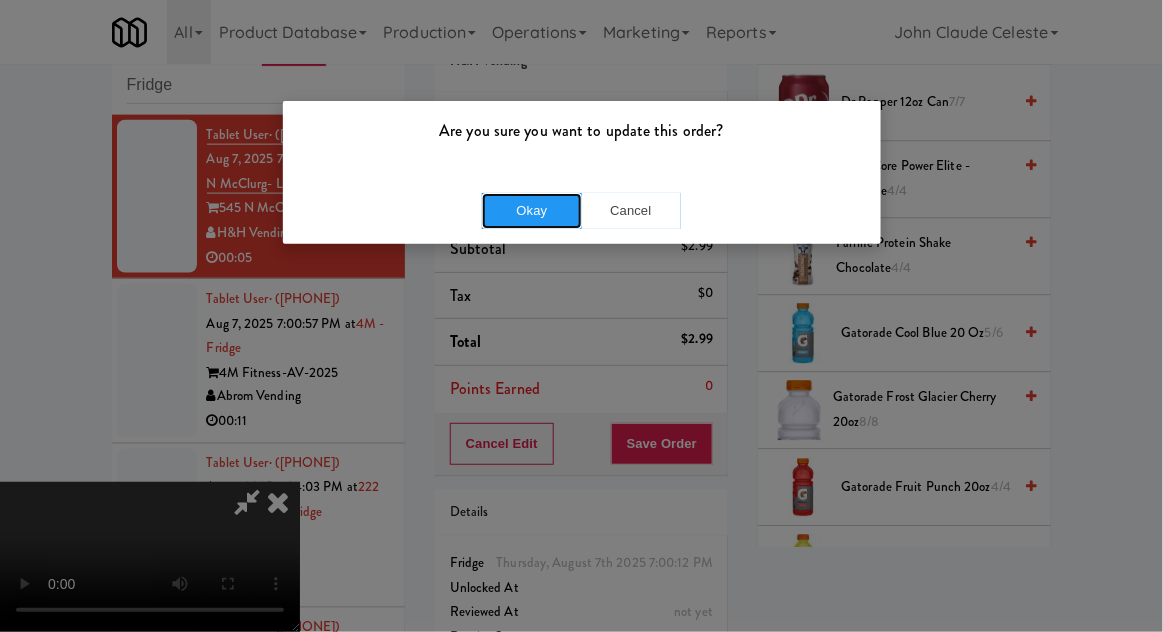 click on "Okay" at bounding box center [532, 211] 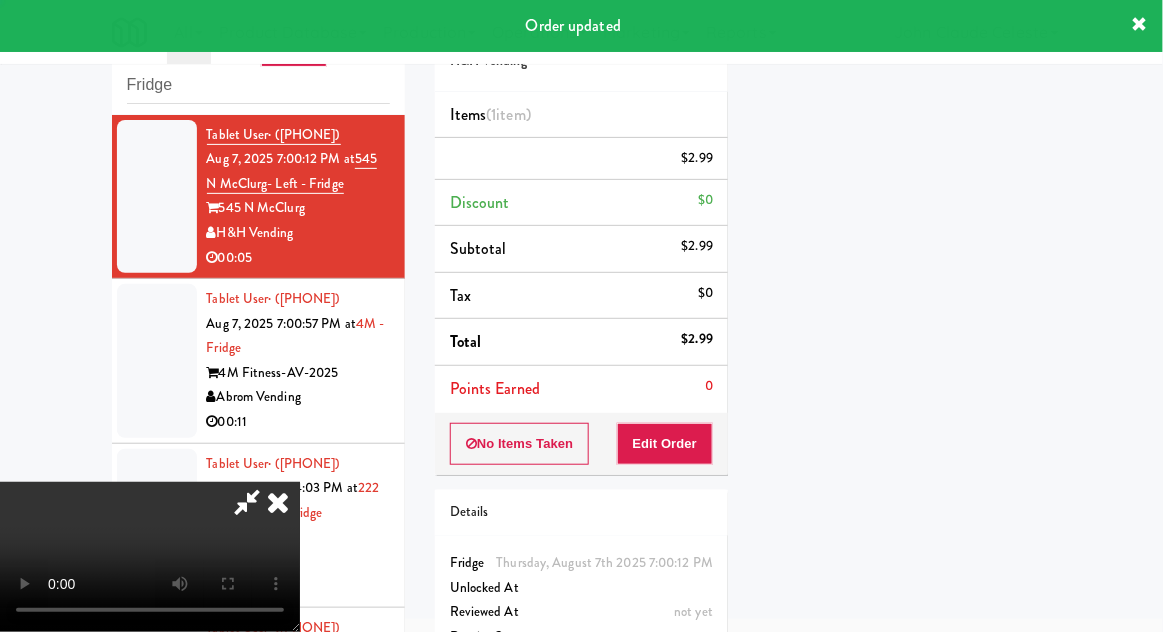 scroll, scrollTop: 197, scrollLeft: 0, axis: vertical 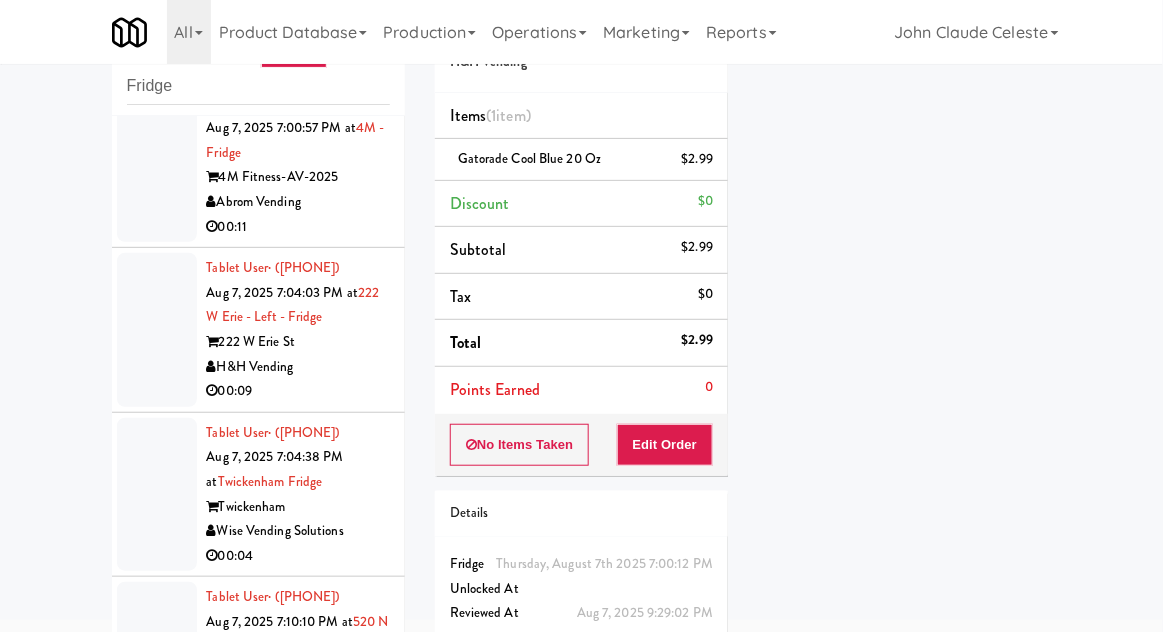 click at bounding box center [157, 166] 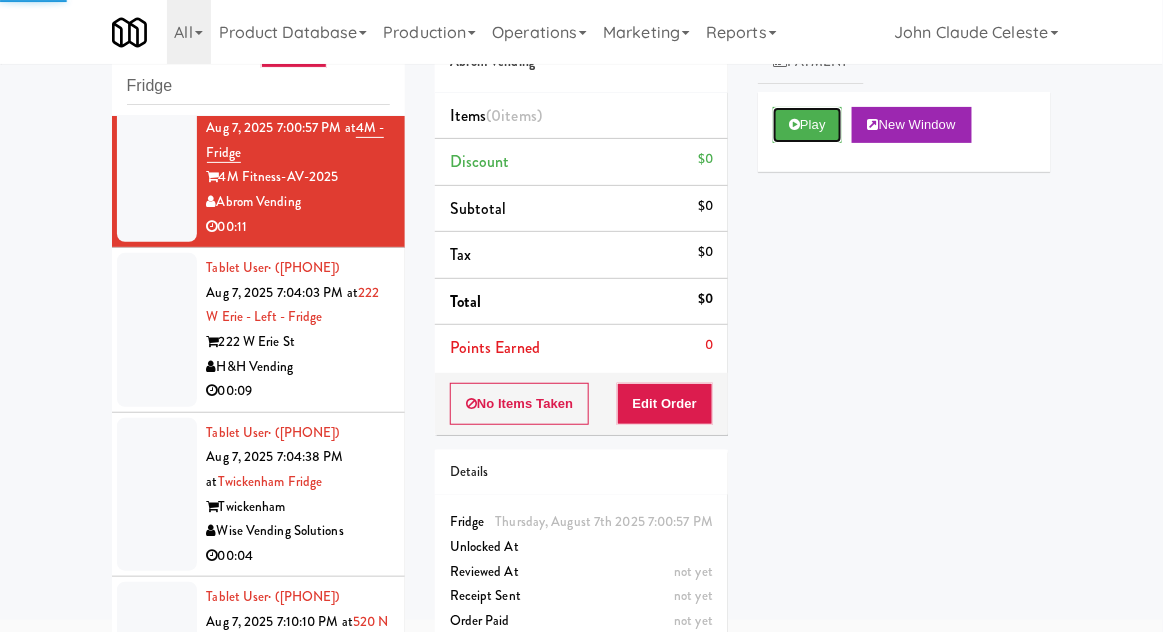 click on "Play" at bounding box center (807, 125) 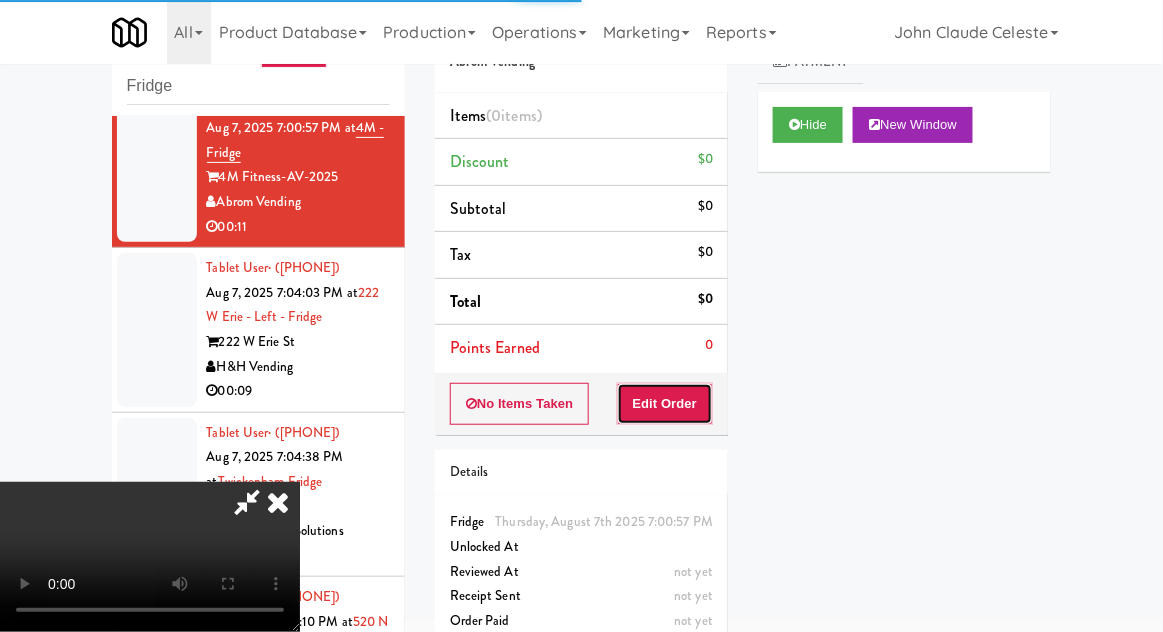 click on "Edit Order" at bounding box center [665, 404] 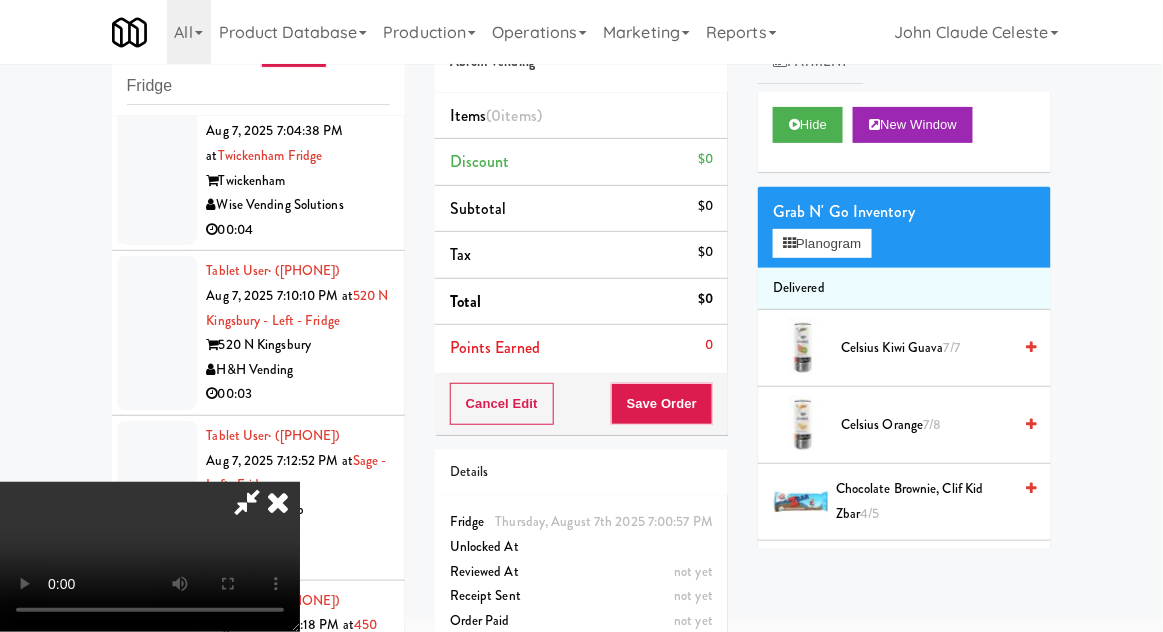 scroll, scrollTop: 3017, scrollLeft: 0, axis: vertical 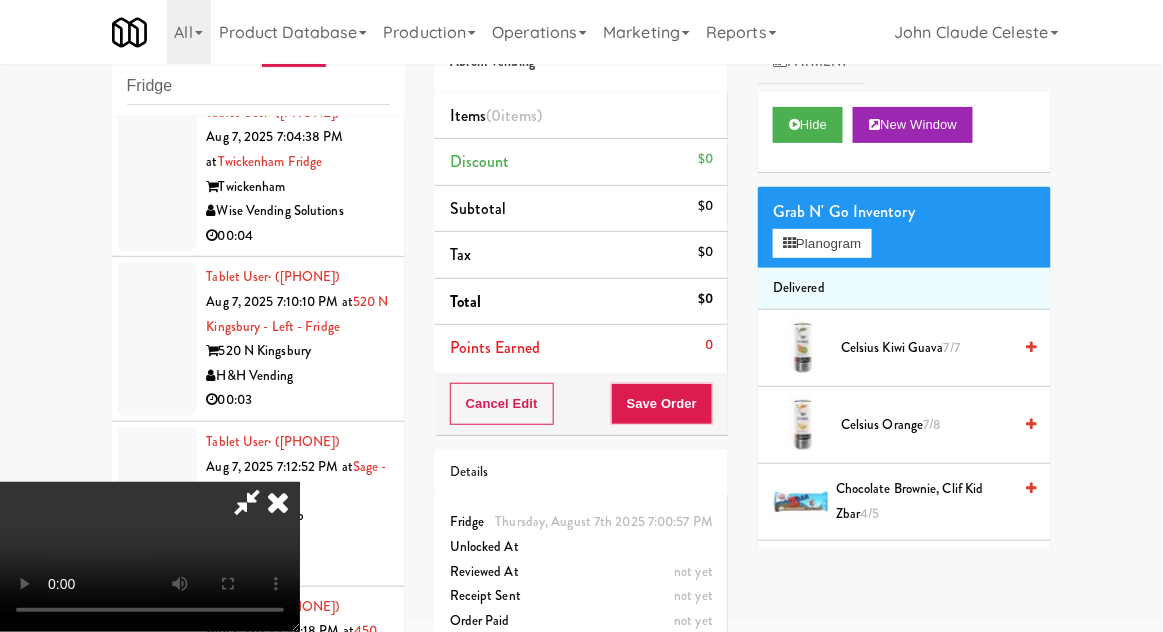type 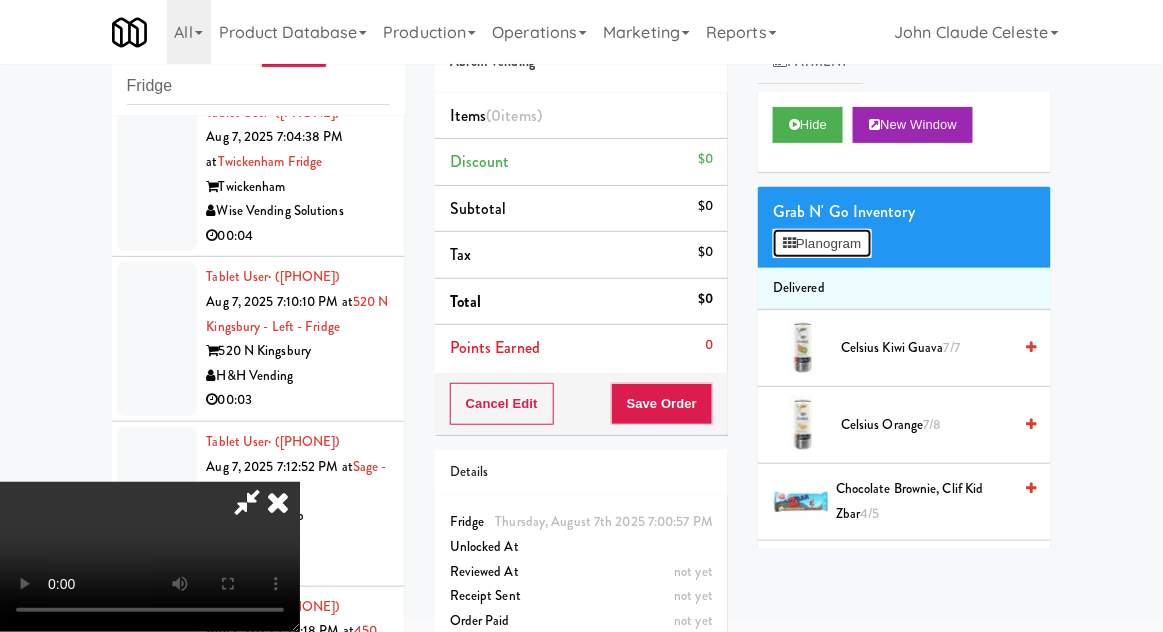 click on "Planogram" at bounding box center (822, 244) 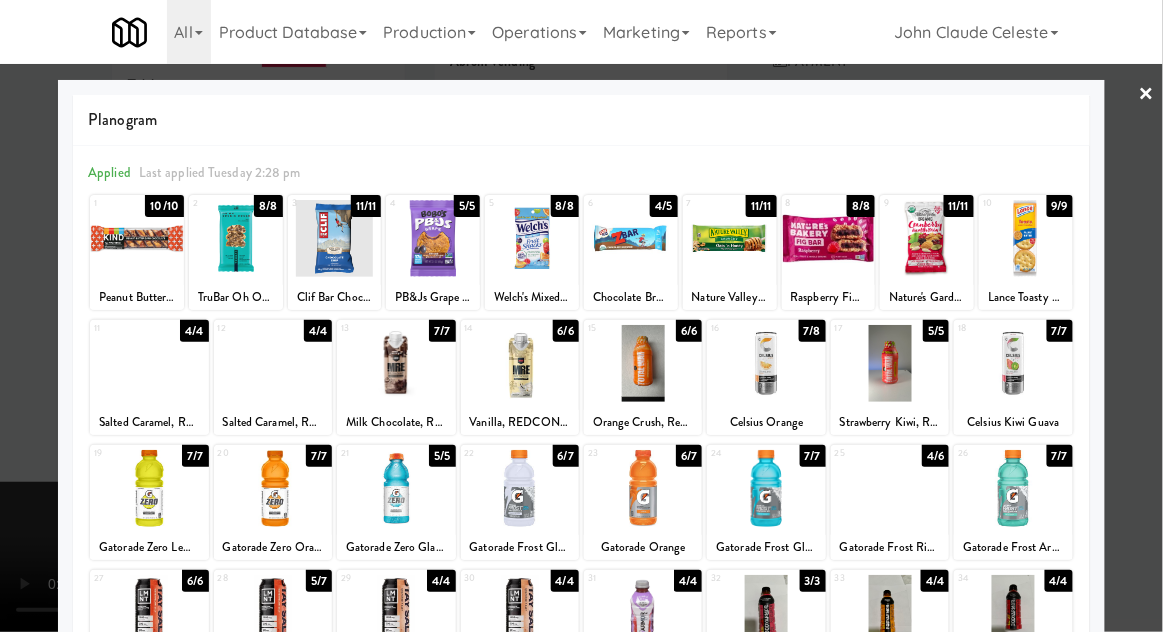 click at bounding box center [730, 238] 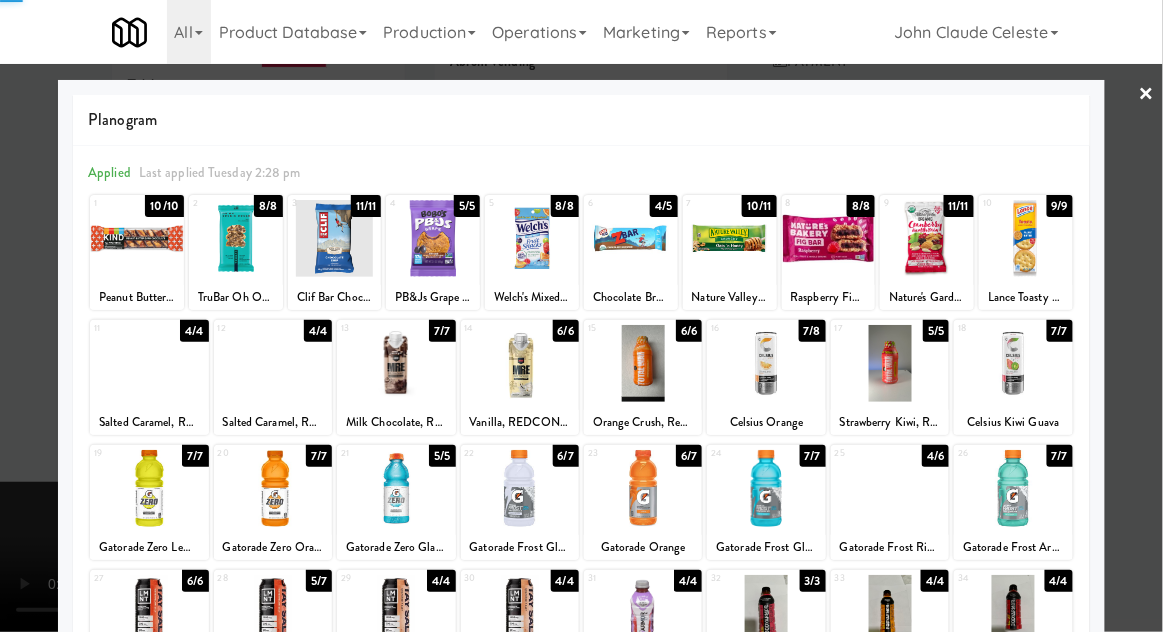 click at bounding box center (581, 316) 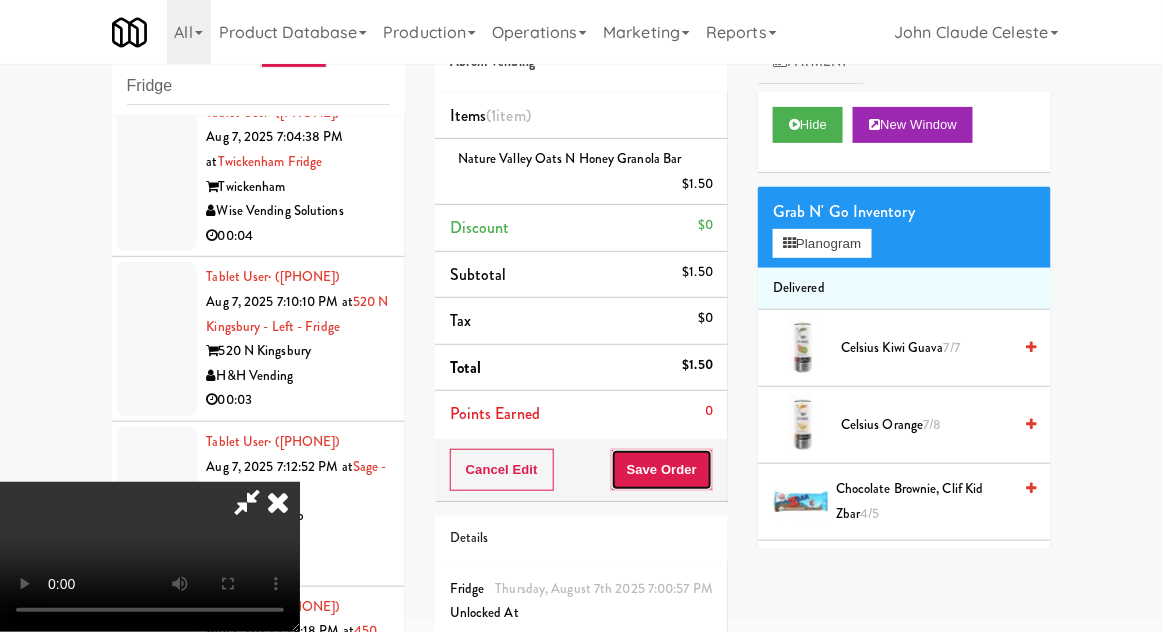 click on "Save Order" at bounding box center (662, 470) 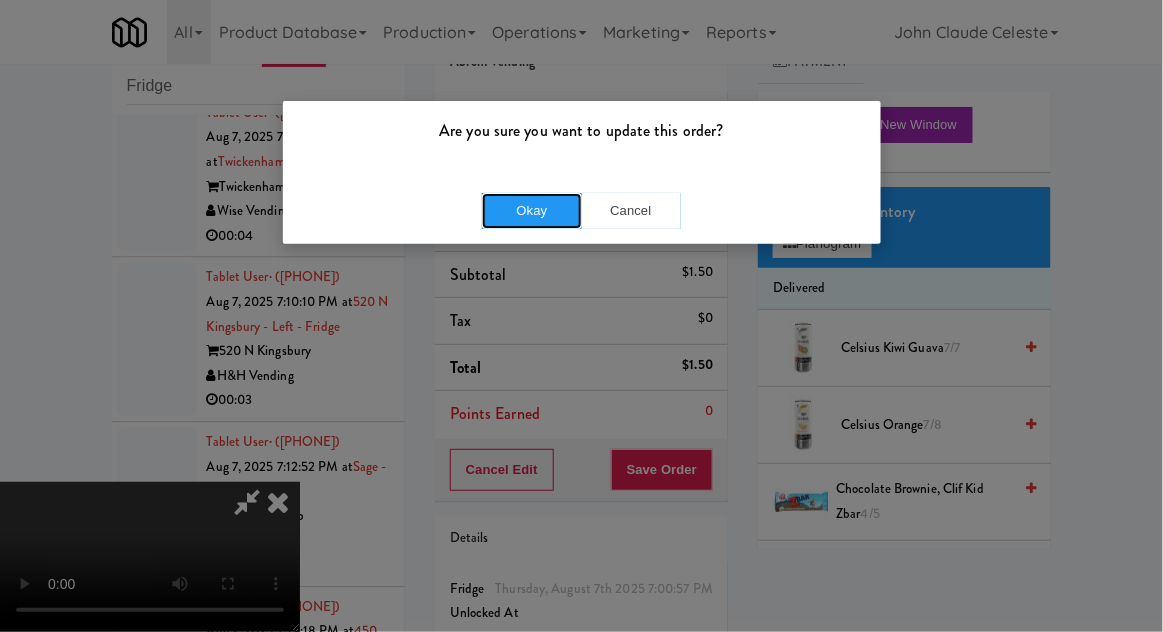 click on "Okay" at bounding box center [532, 211] 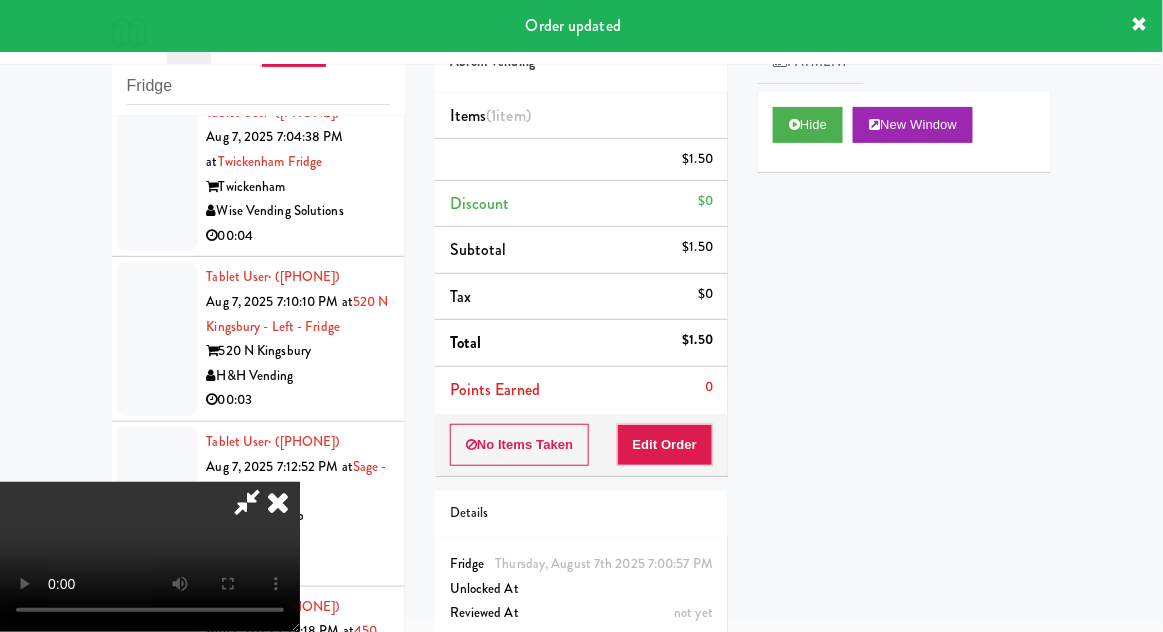 scroll, scrollTop: 0, scrollLeft: 0, axis: both 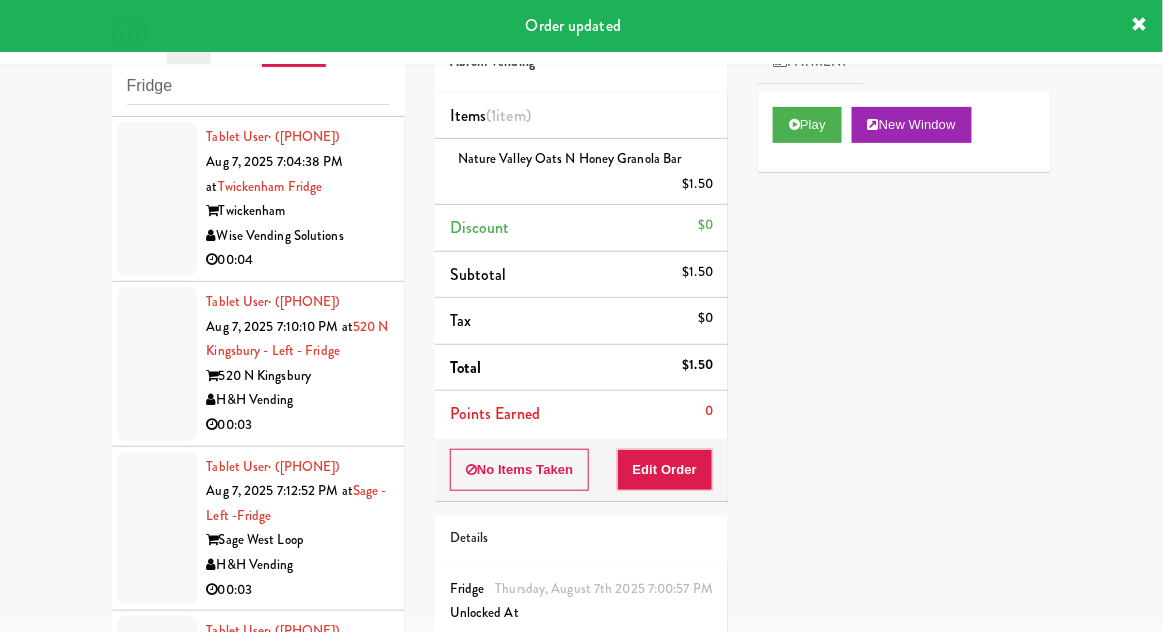 click at bounding box center [157, 35] 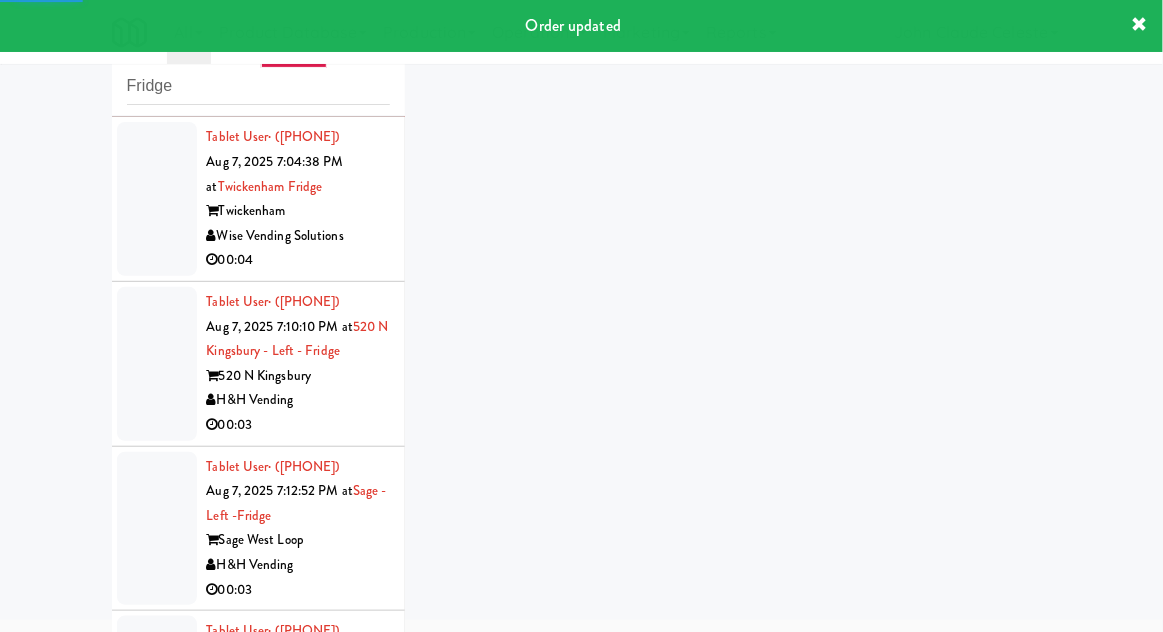 click at bounding box center (157, 199) 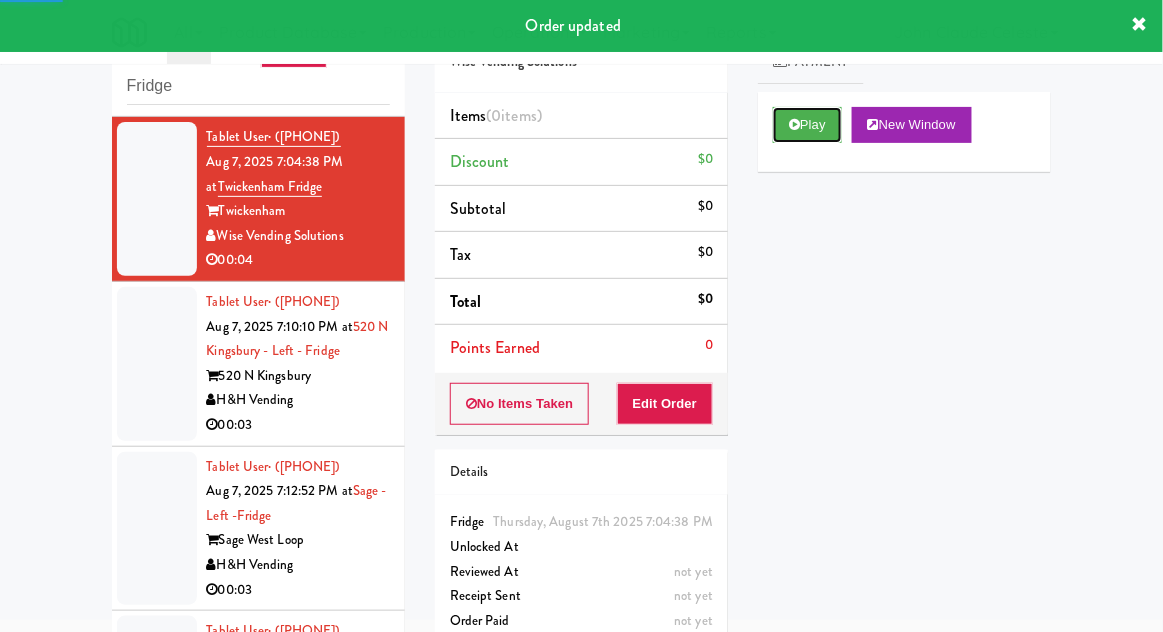 click on "Play" at bounding box center [807, 125] 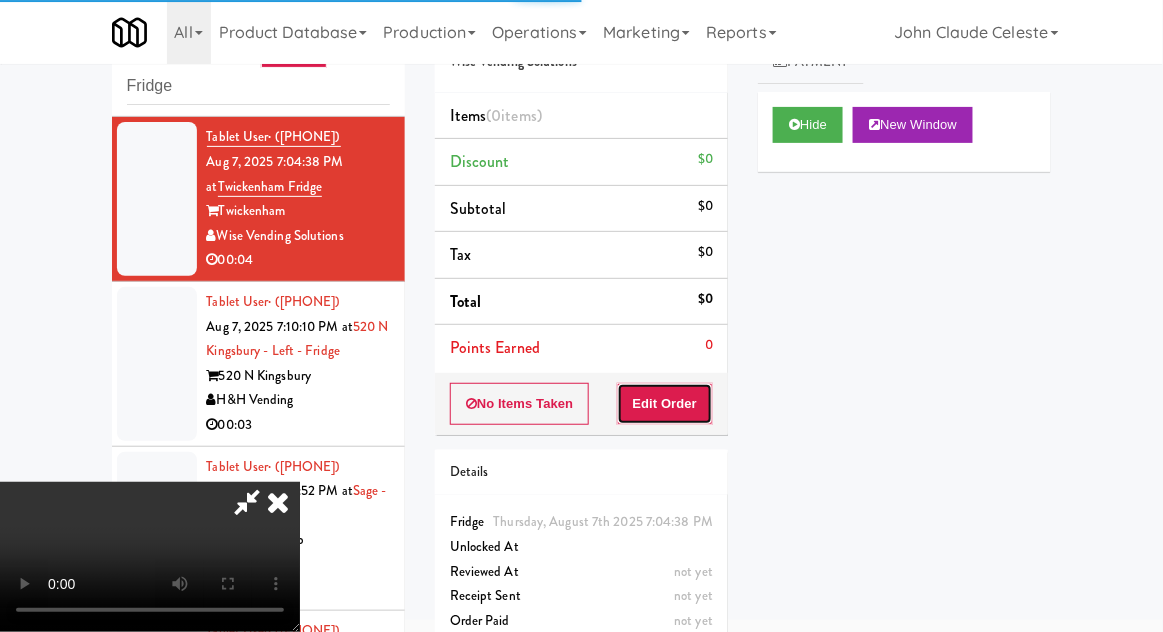 click on "Edit Order" at bounding box center [665, 404] 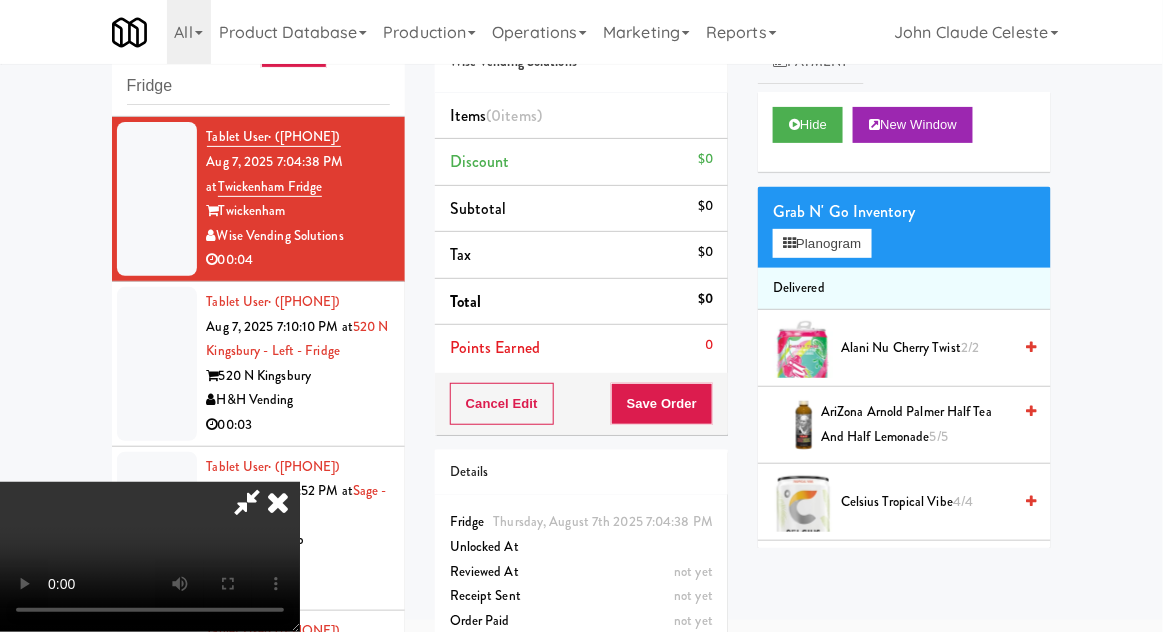 scroll, scrollTop: 73, scrollLeft: 0, axis: vertical 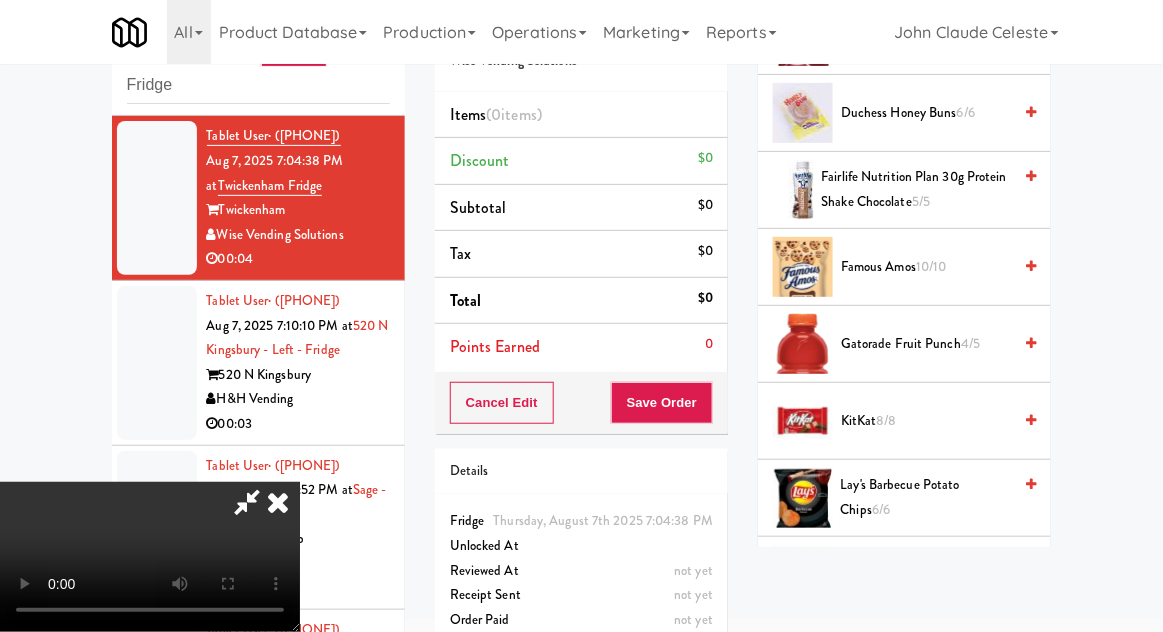 click on "4/5" at bounding box center (970, 343) 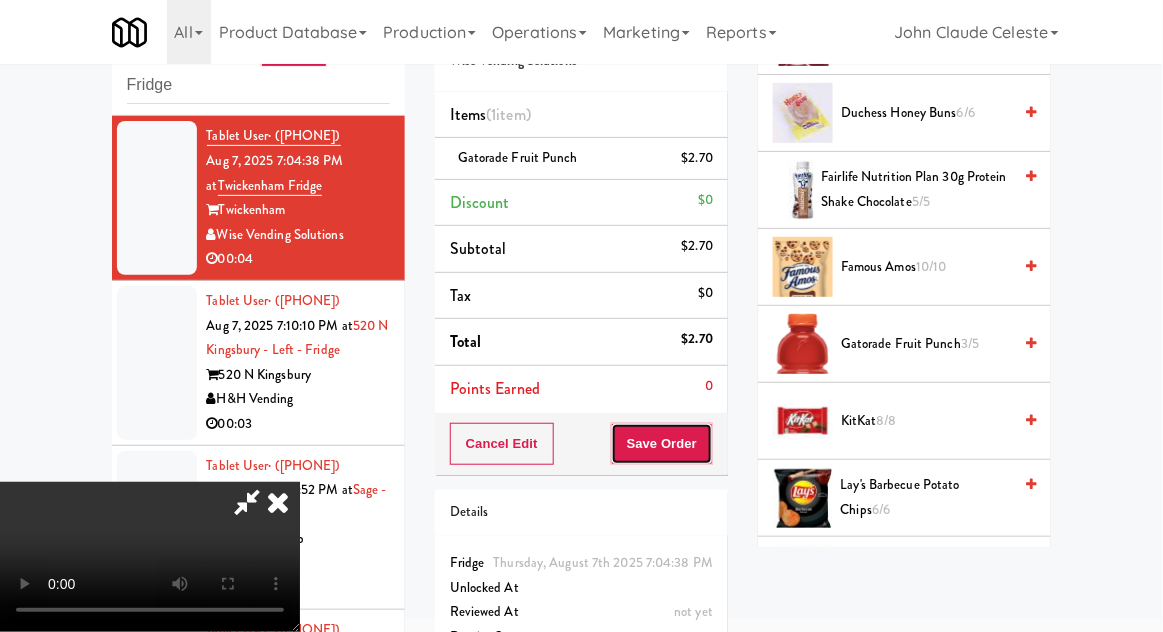 click on "Save Order" at bounding box center [662, 444] 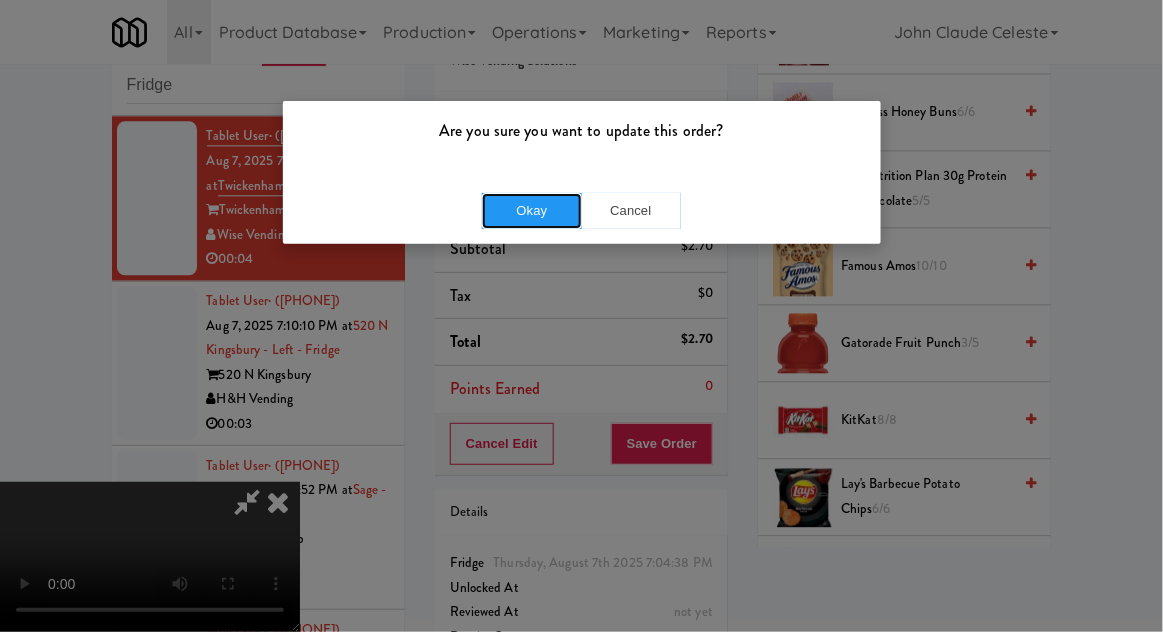 click on "Okay" at bounding box center [532, 211] 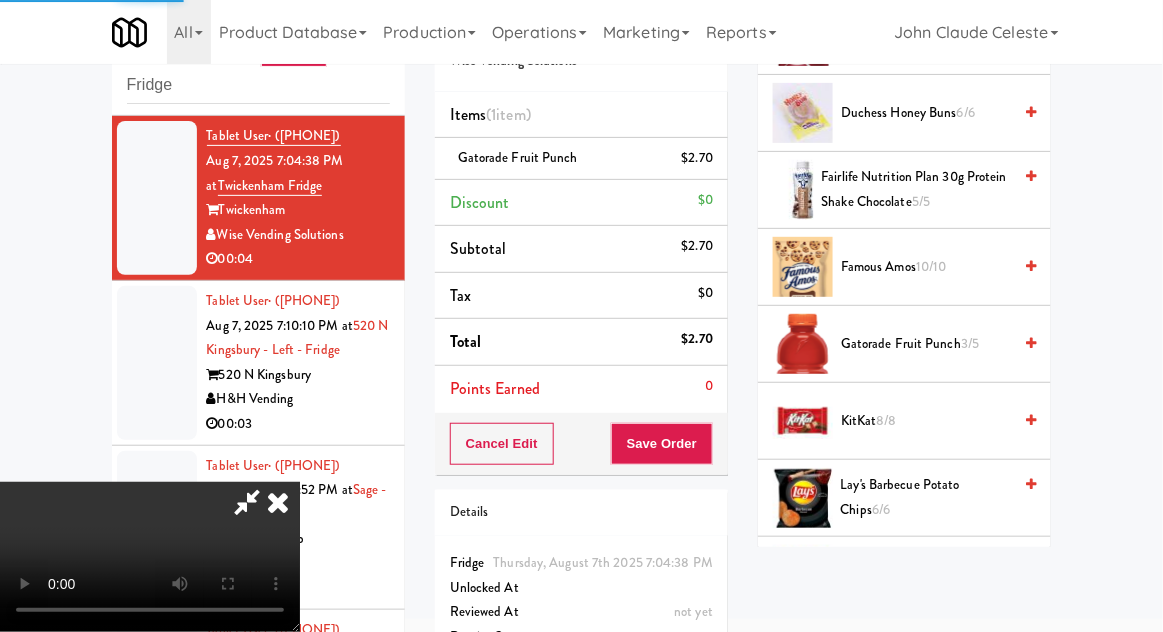 scroll, scrollTop: 197, scrollLeft: 0, axis: vertical 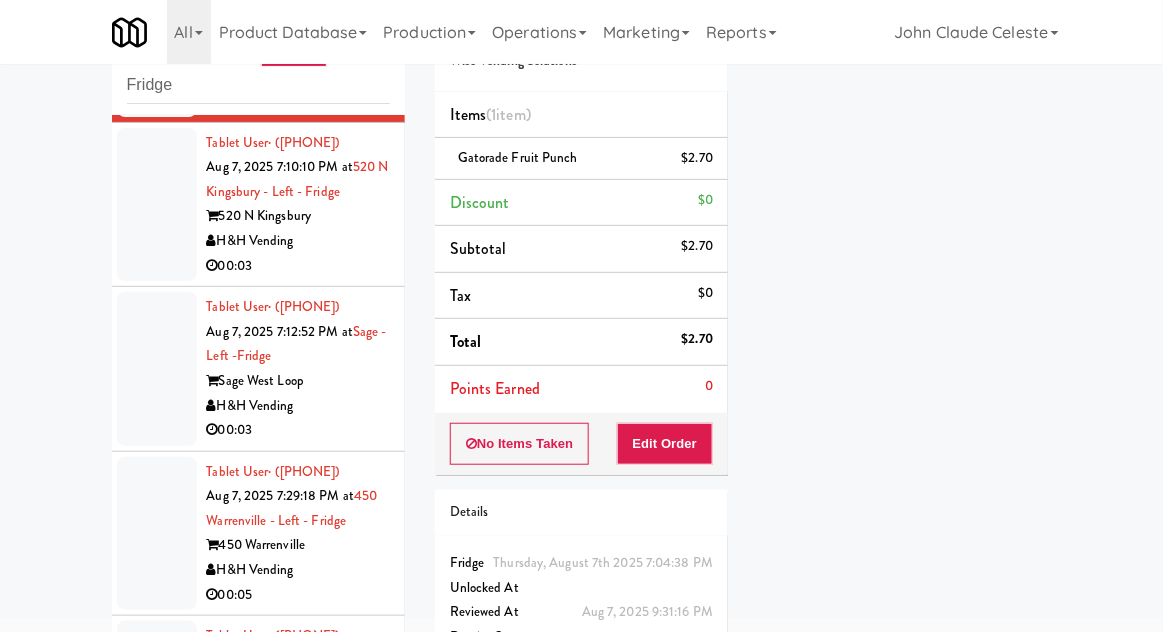 click at bounding box center [157, 205] 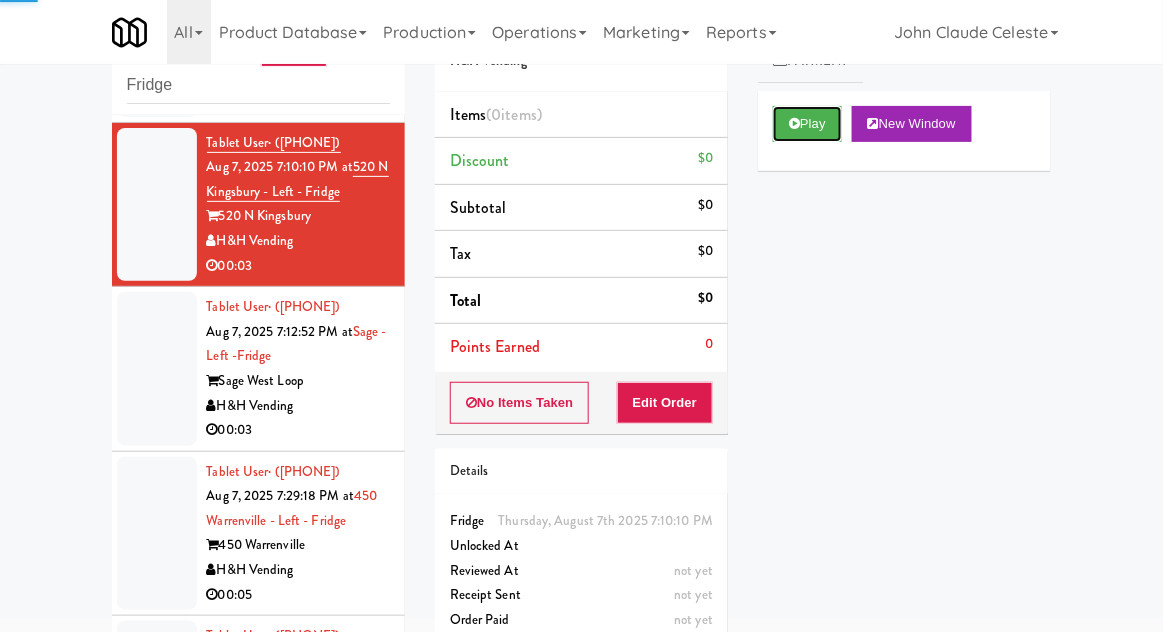 click on "Play" at bounding box center [807, 124] 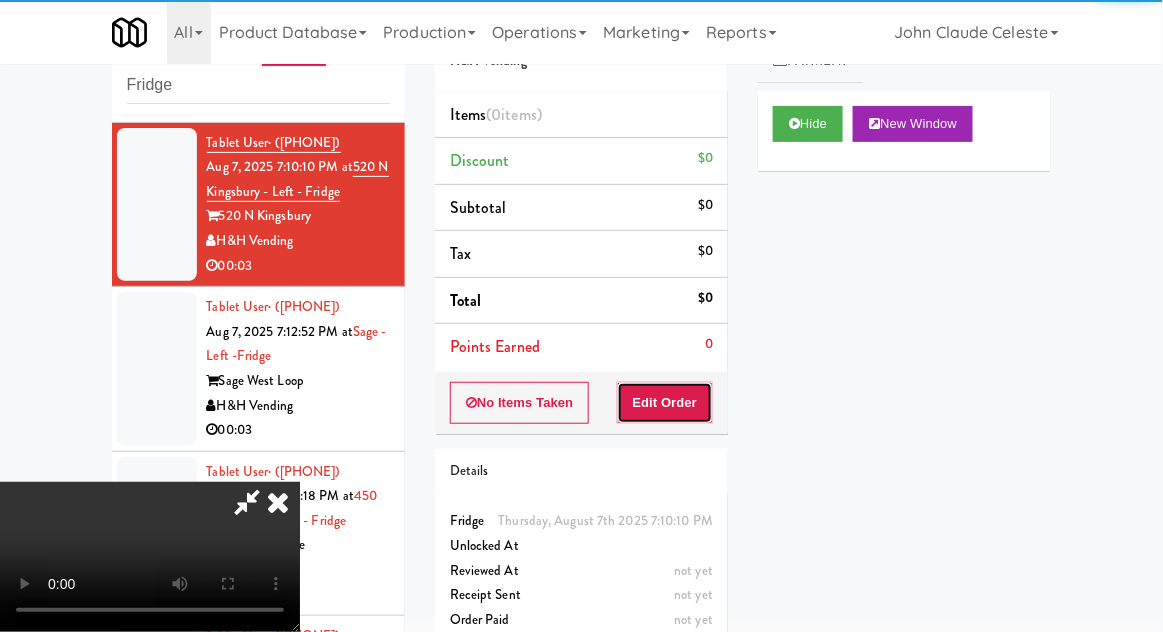 click on "Edit Order" at bounding box center (665, 403) 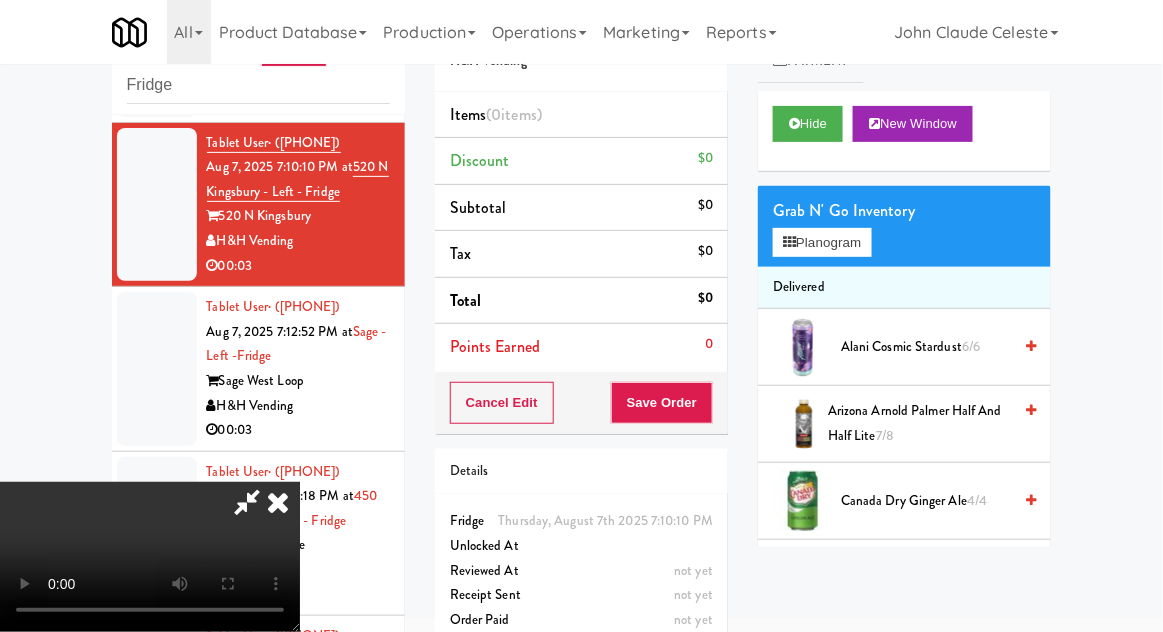 scroll, scrollTop: 73, scrollLeft: 0, axis: vertical 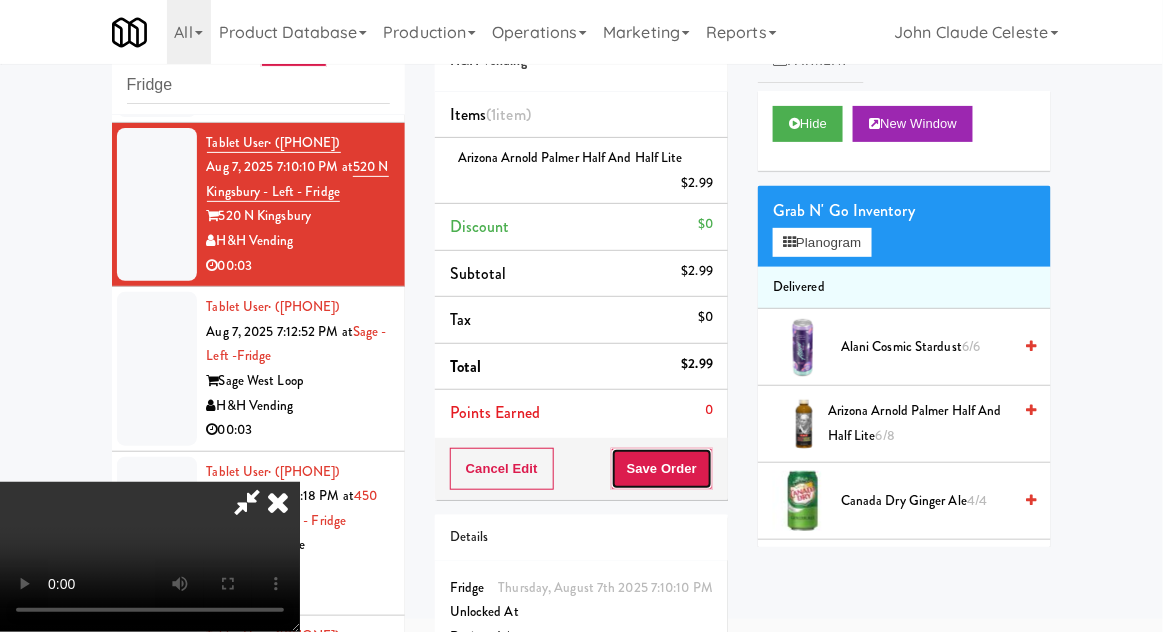 click on "Save Order" at bounding box center (662, 469) 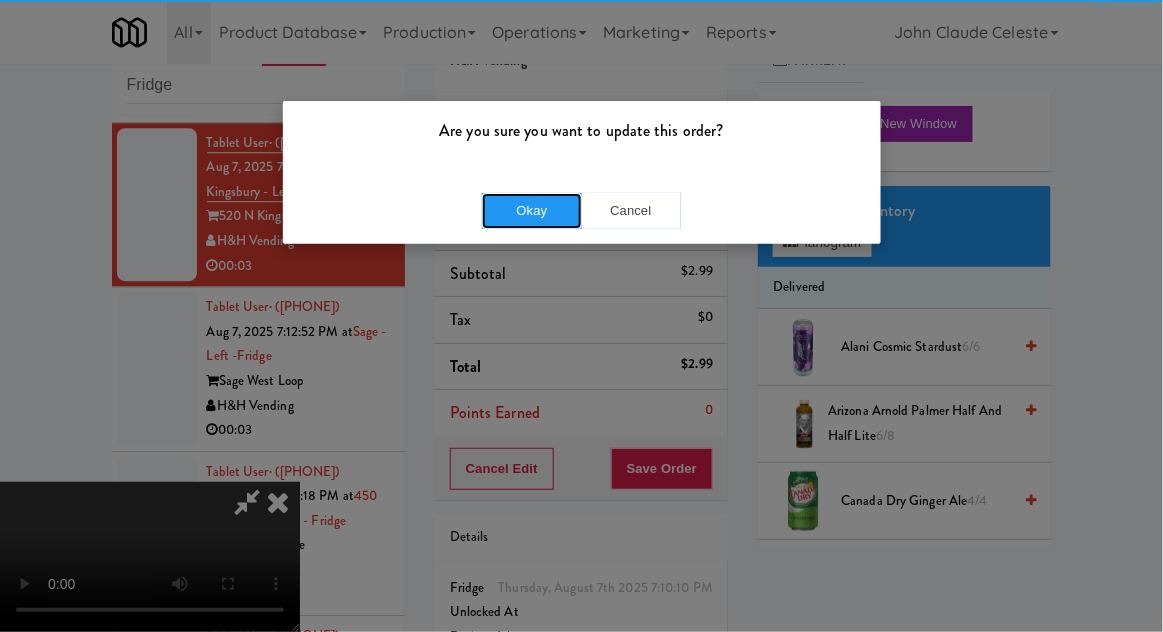 click on "Okay" at bounding box center (532, 211) 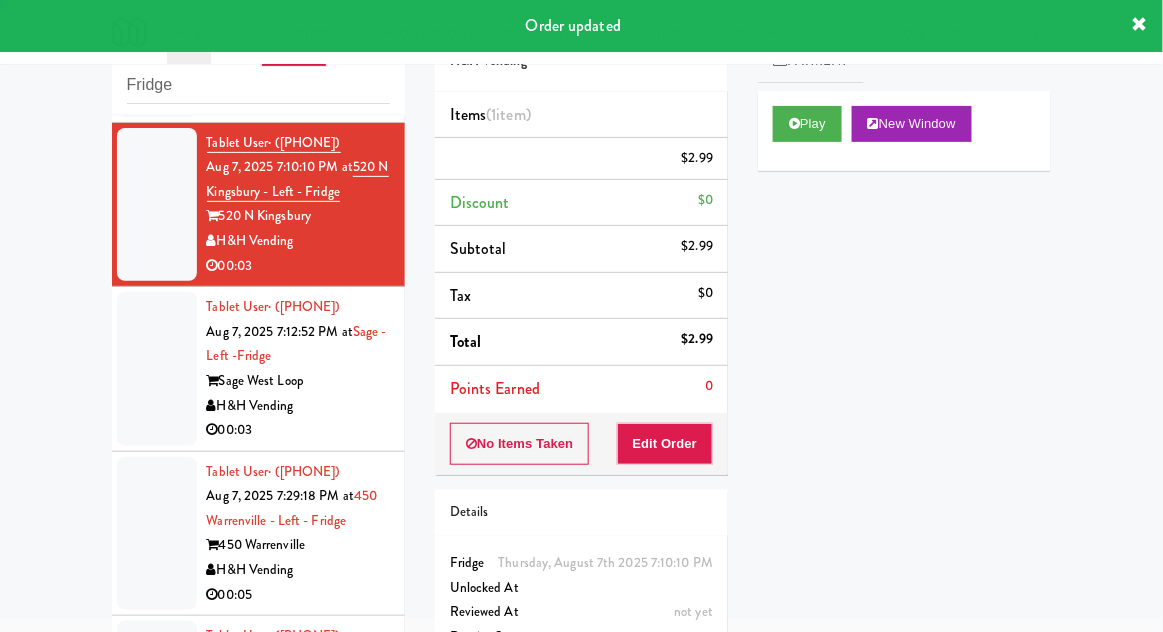 scroll, scrollTop: 0, scrollLeft: 0, axis: both 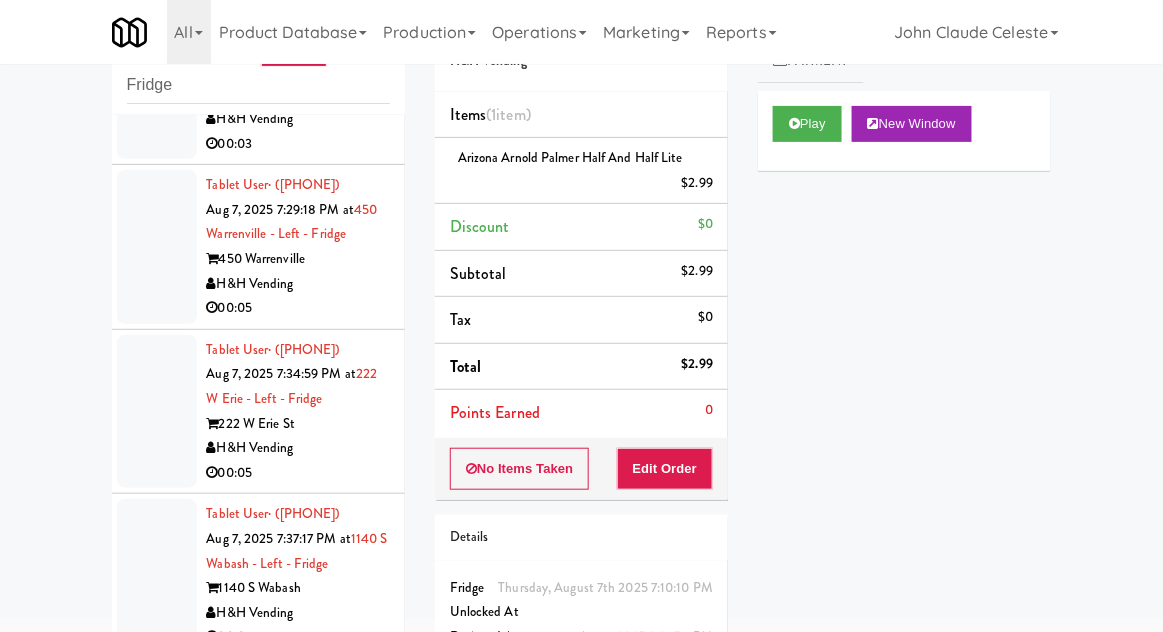 click at bounding box center [157, 83] 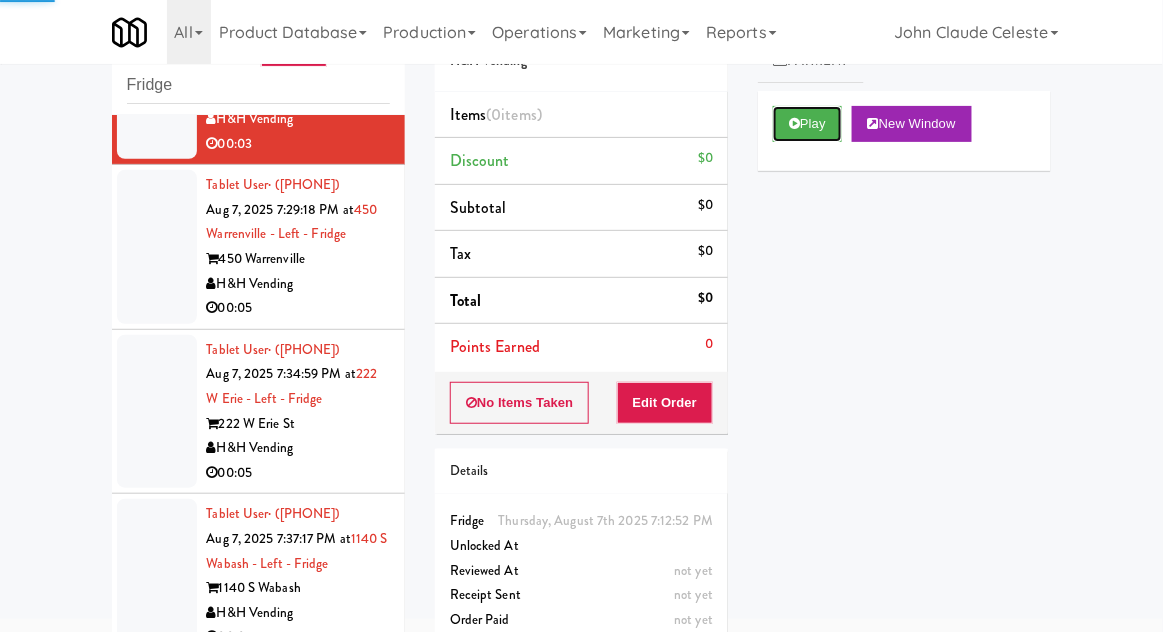click at bounding box center [794, 123] 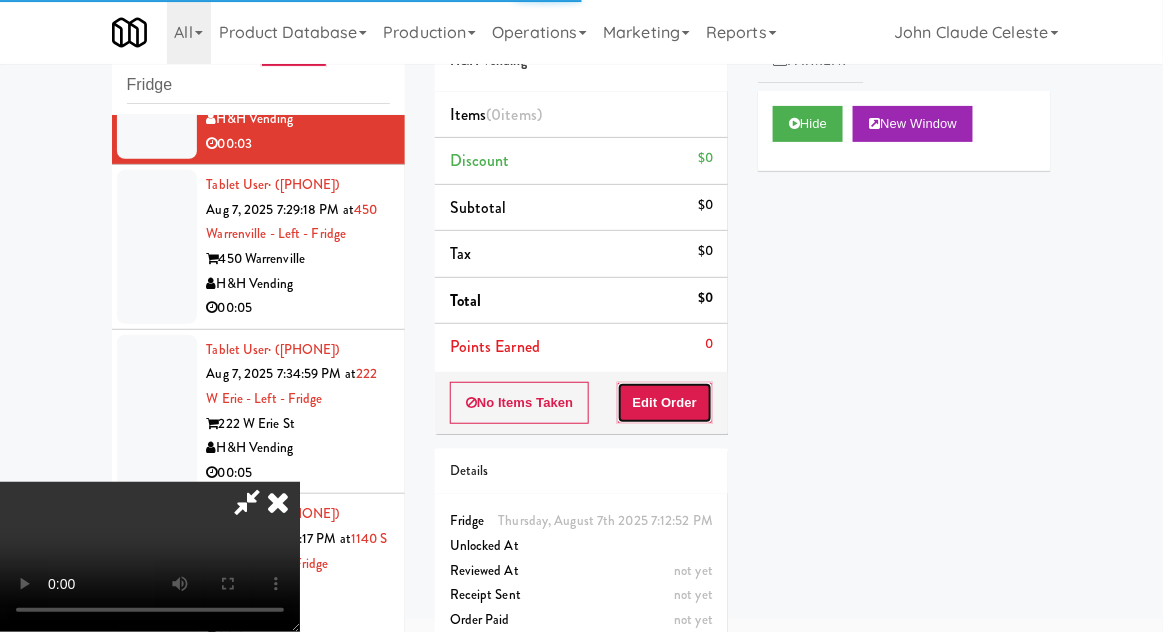 click on "Edit Order" at bounding box center (665, 403) 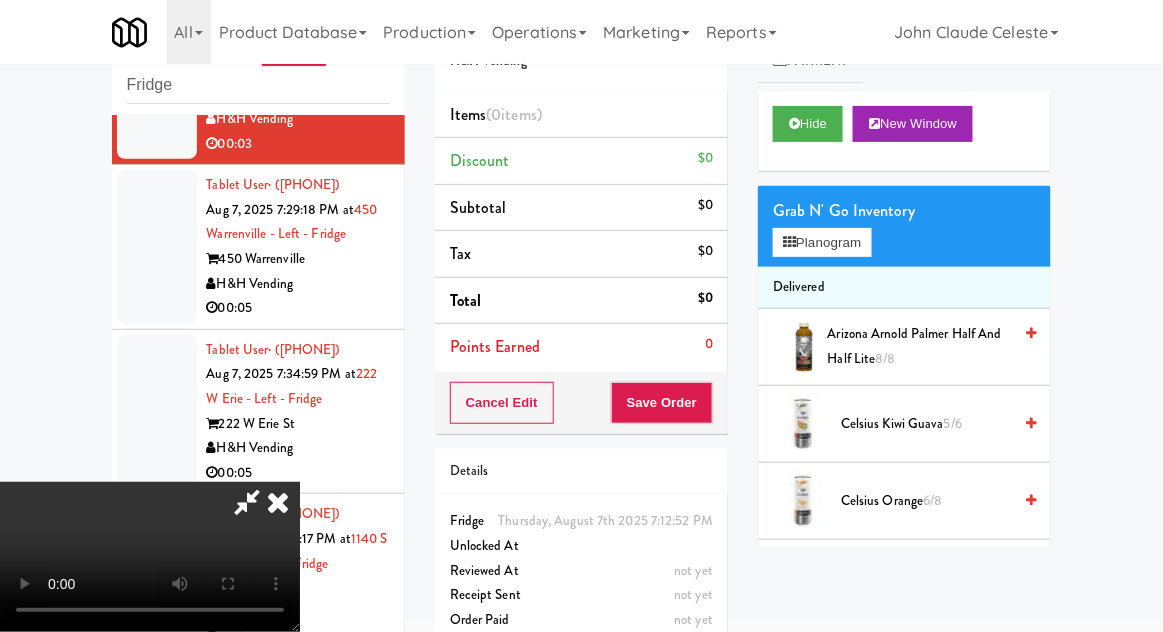 type 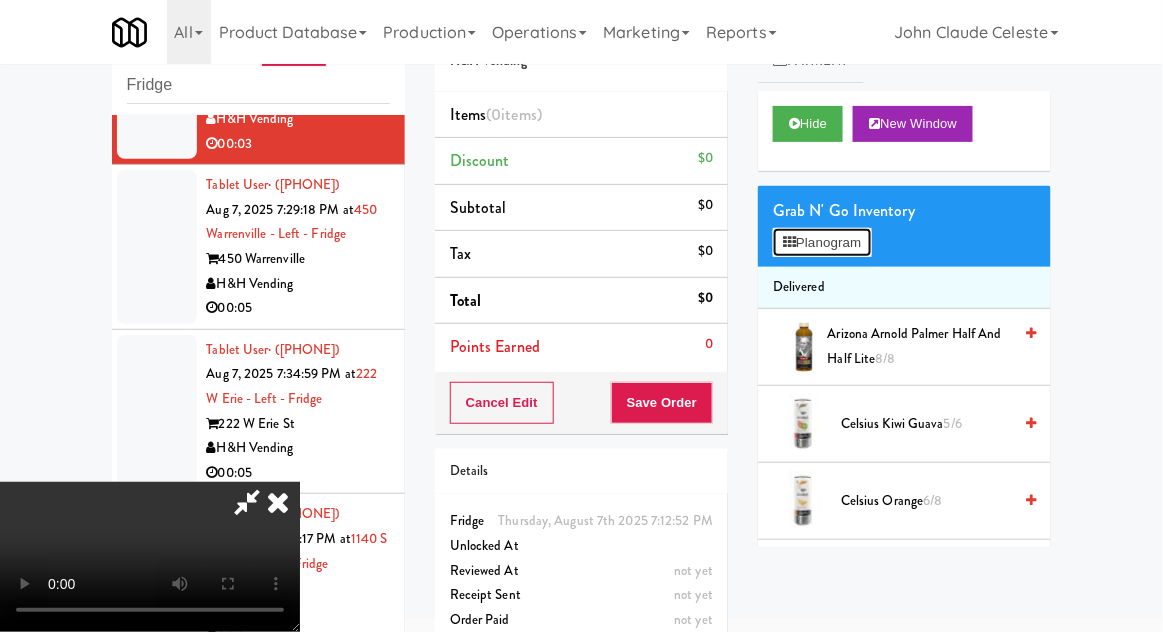 click on "Planogram" at bounding box center [822, 243] 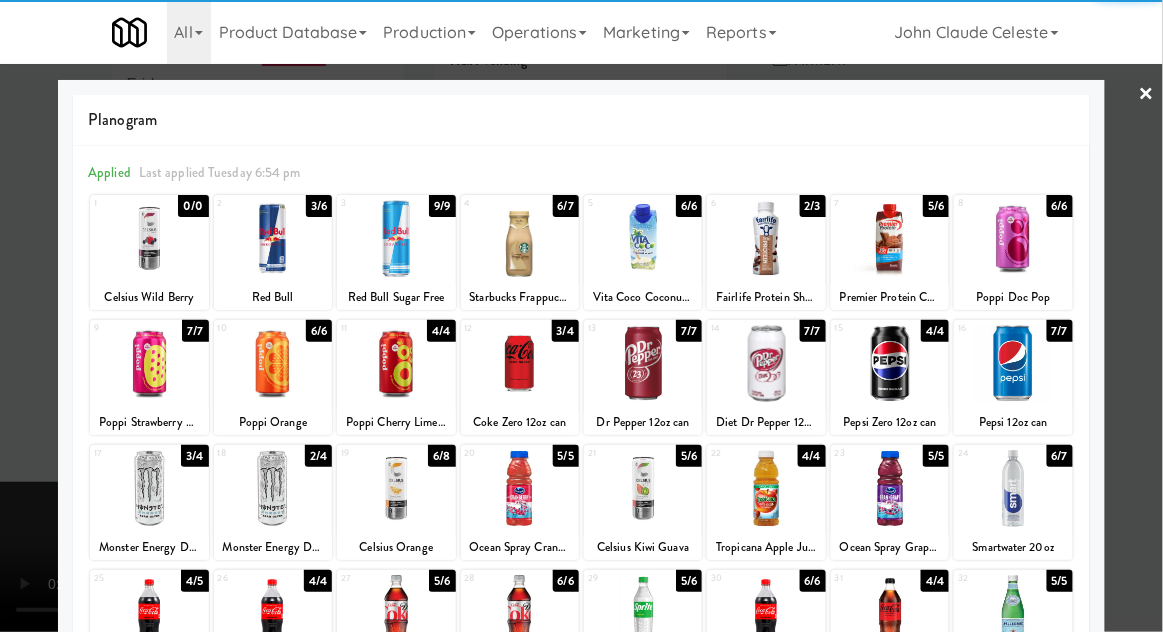 click at bounding box center [149, 488] 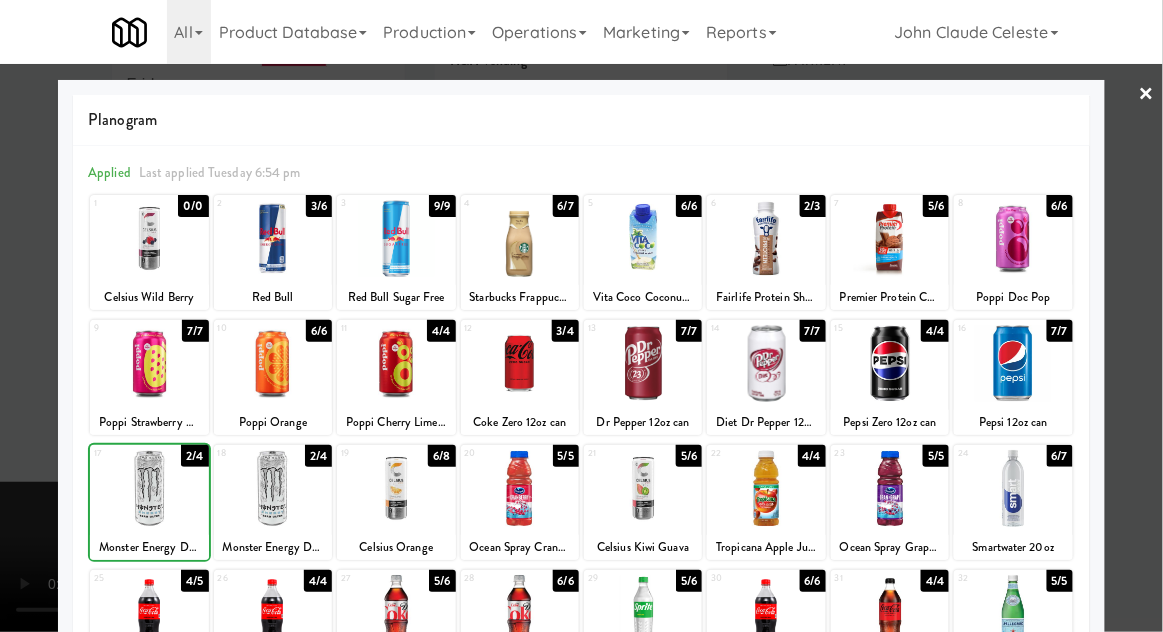 click at bounding box center (581, 316) 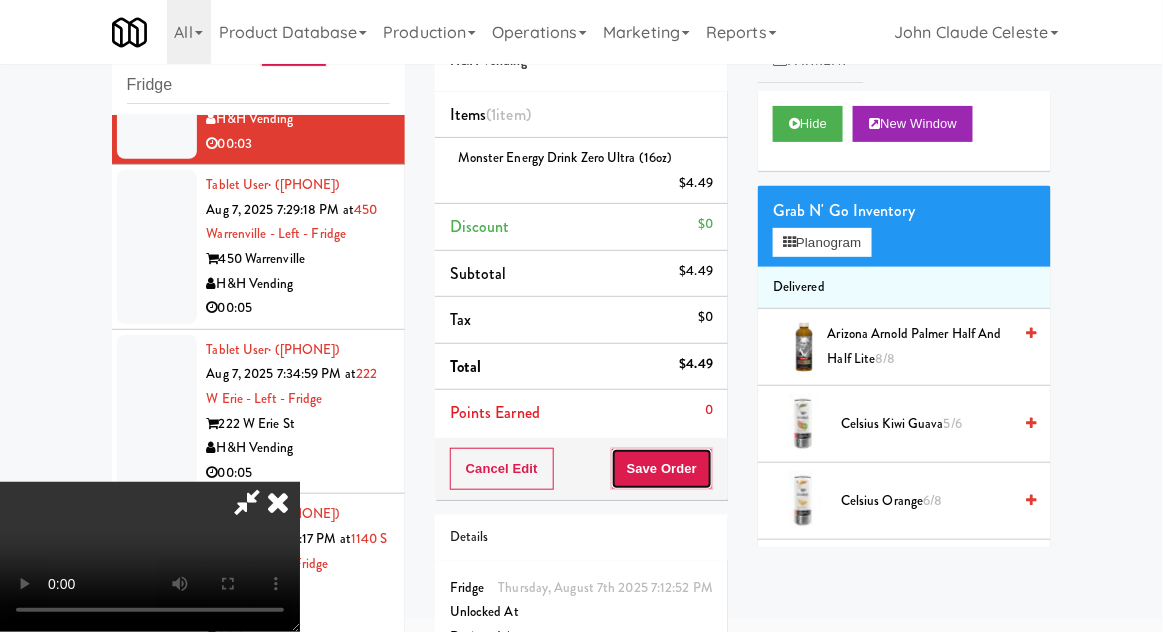 click on "Save Order" at bounding box center [662, 469] 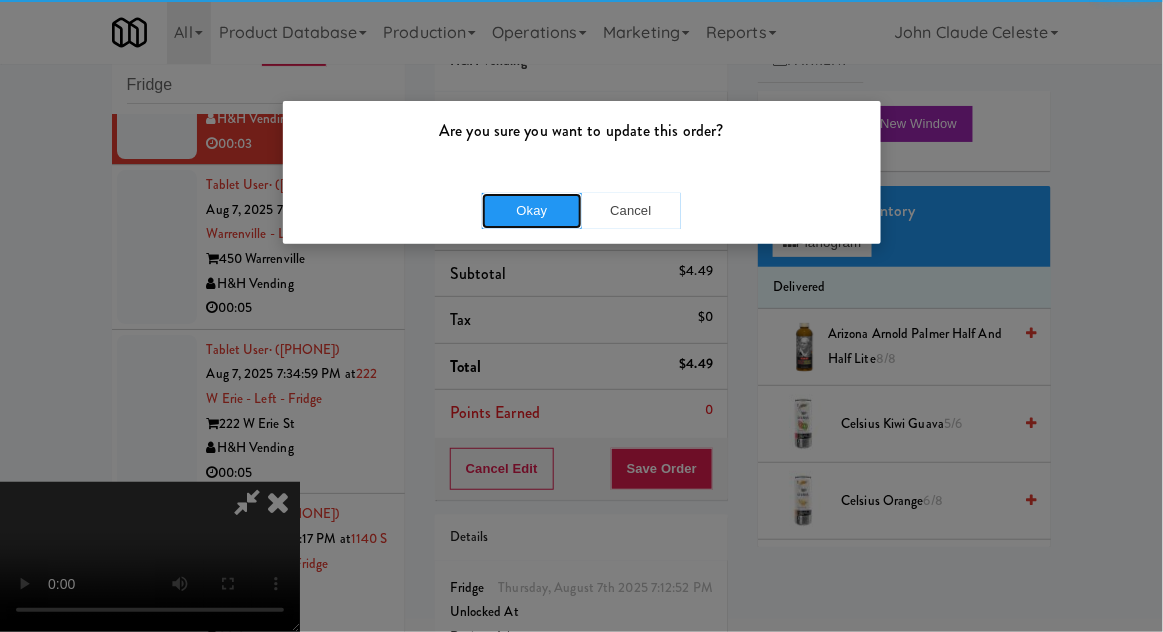 click on "Okay" at bounding box center (532, 211) 